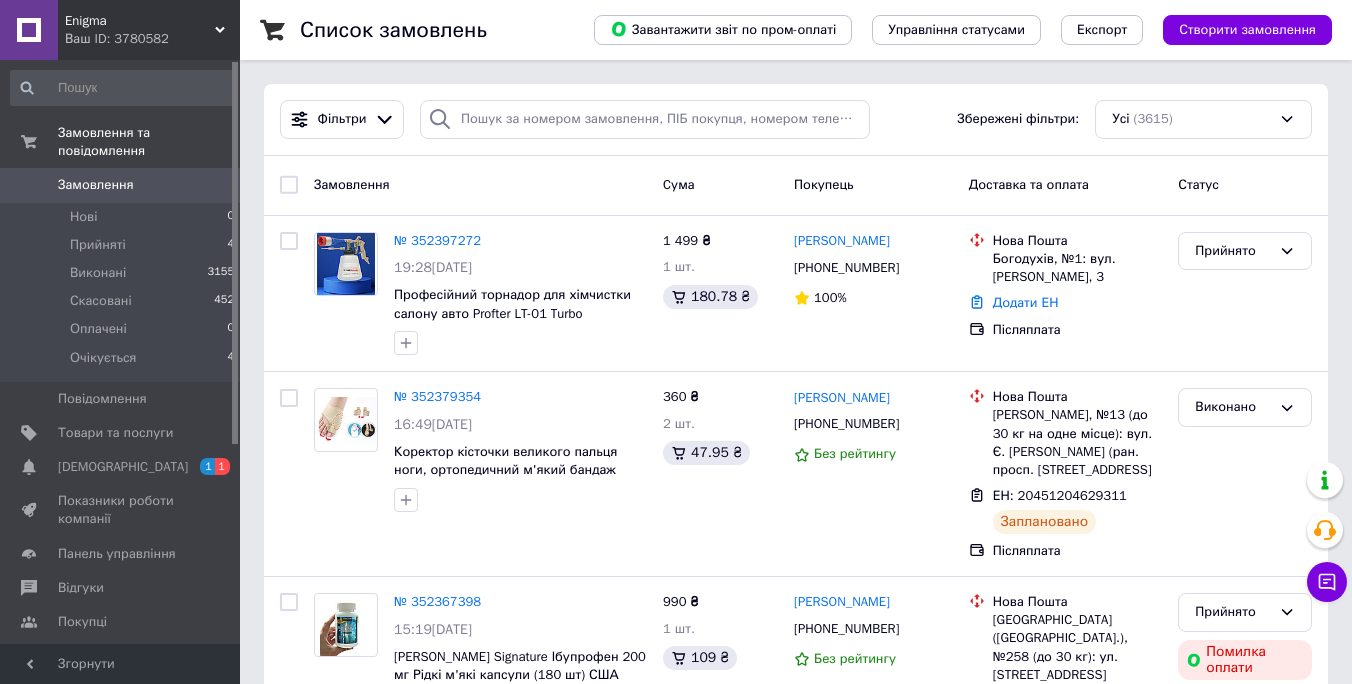 scroll, scrollTop: 0, scrollLeft: 0, axis: both 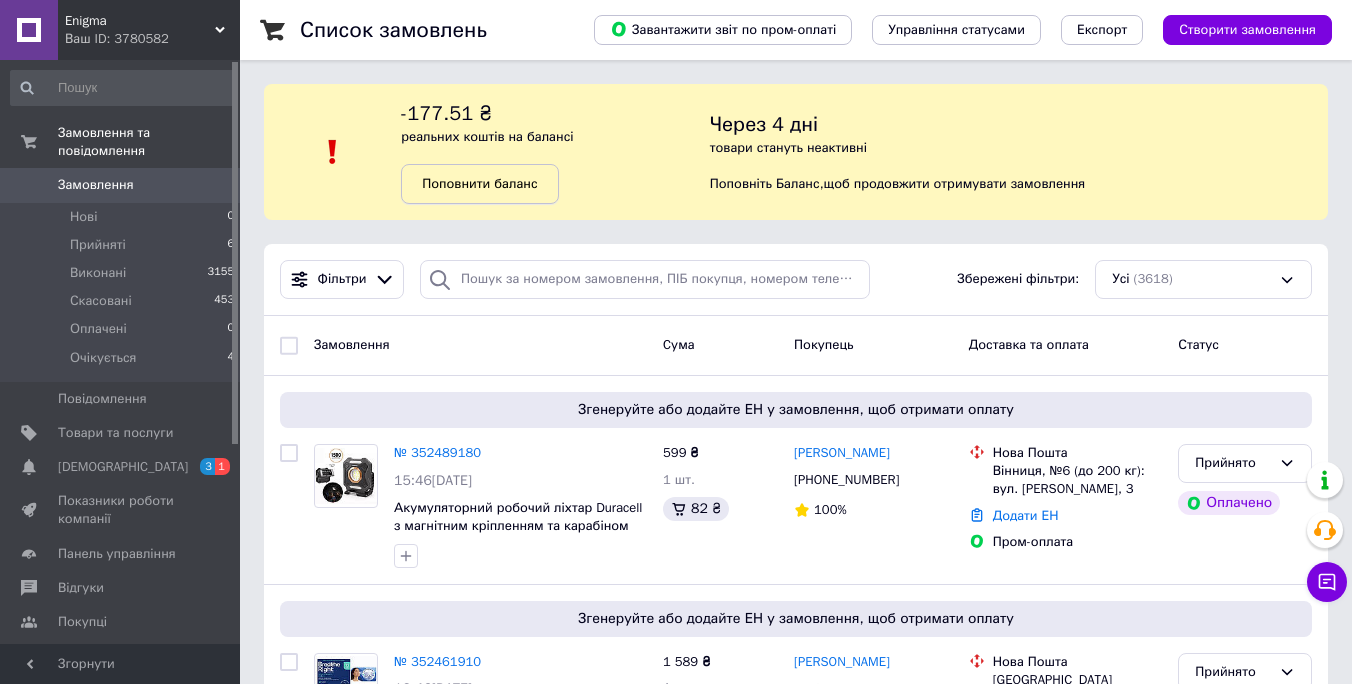 click on "Поповнити баланс" at bounding box center (479, 183) 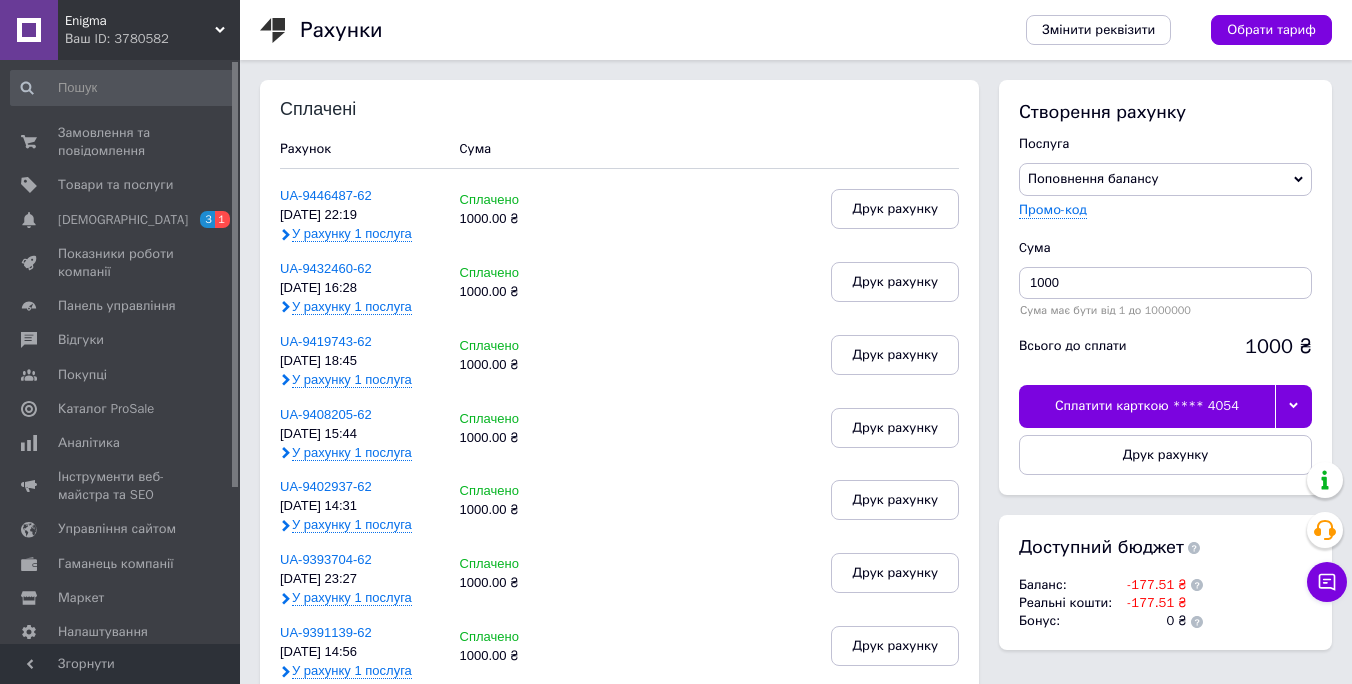 click at bounding box center (1293, 406) 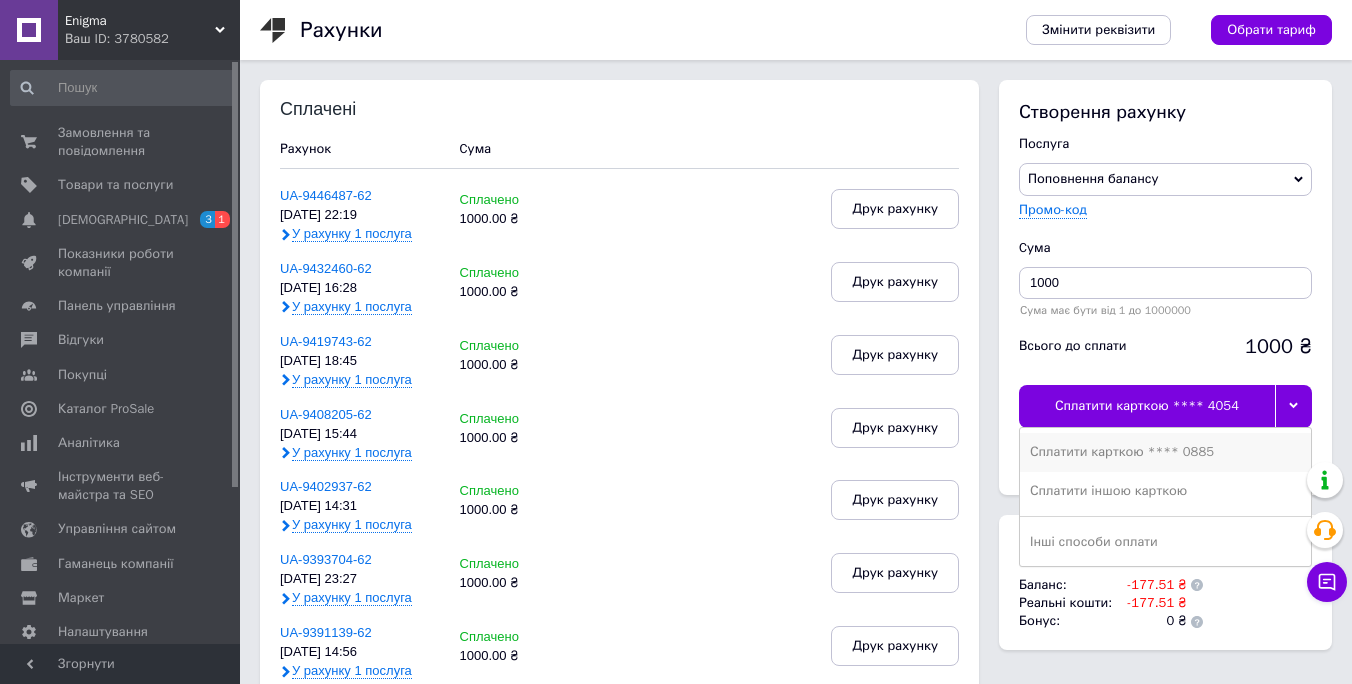 click on "Сплатити карткою  **** 0885" at bounding box center (1165, 452) 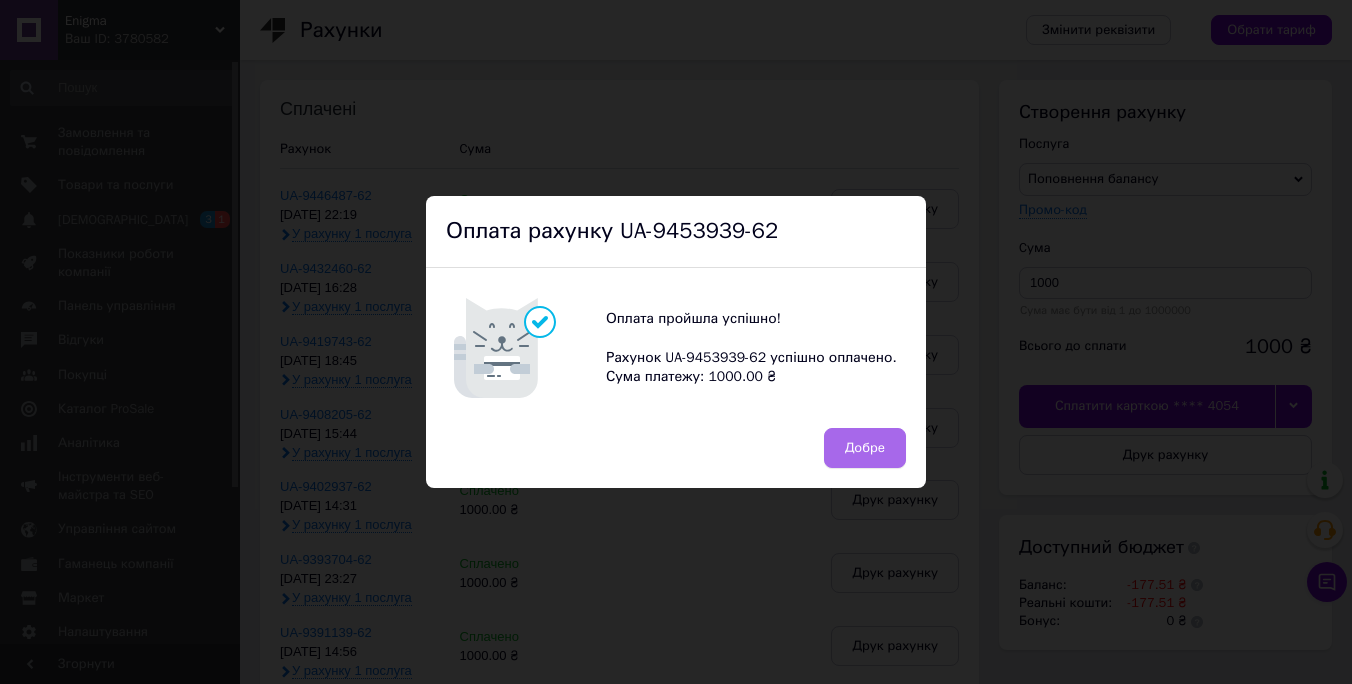 click on "Добре" at bounding box center [865, 448] 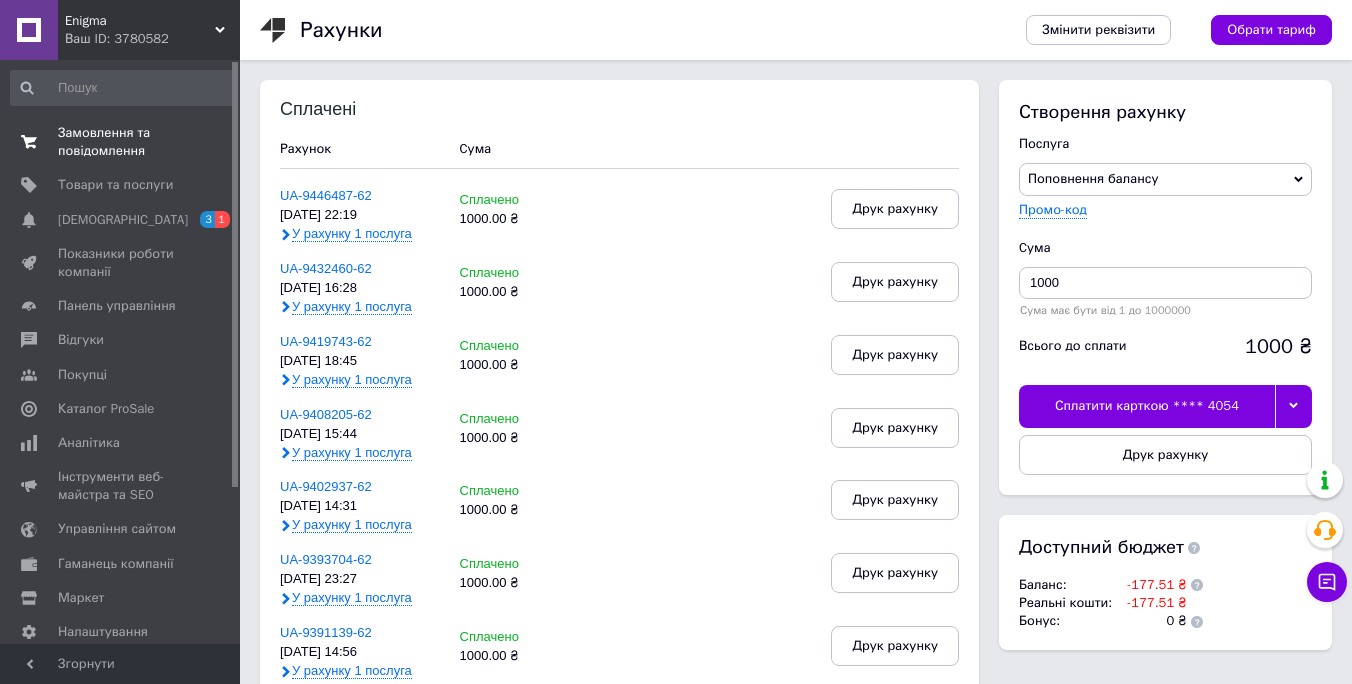 click on "Замовлення та повідомлення" at bounding box center [121, 142] 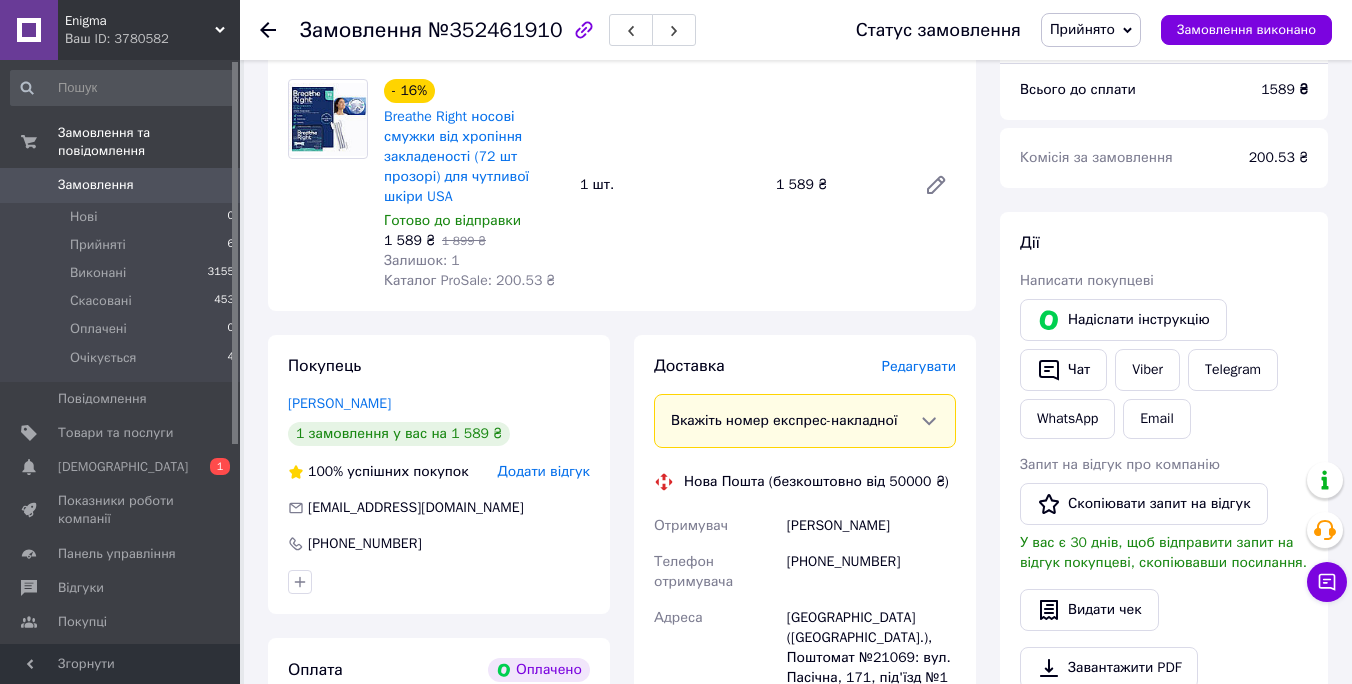 scroll, scrollTop: 233, scrollLeft: 0, axis: vertical 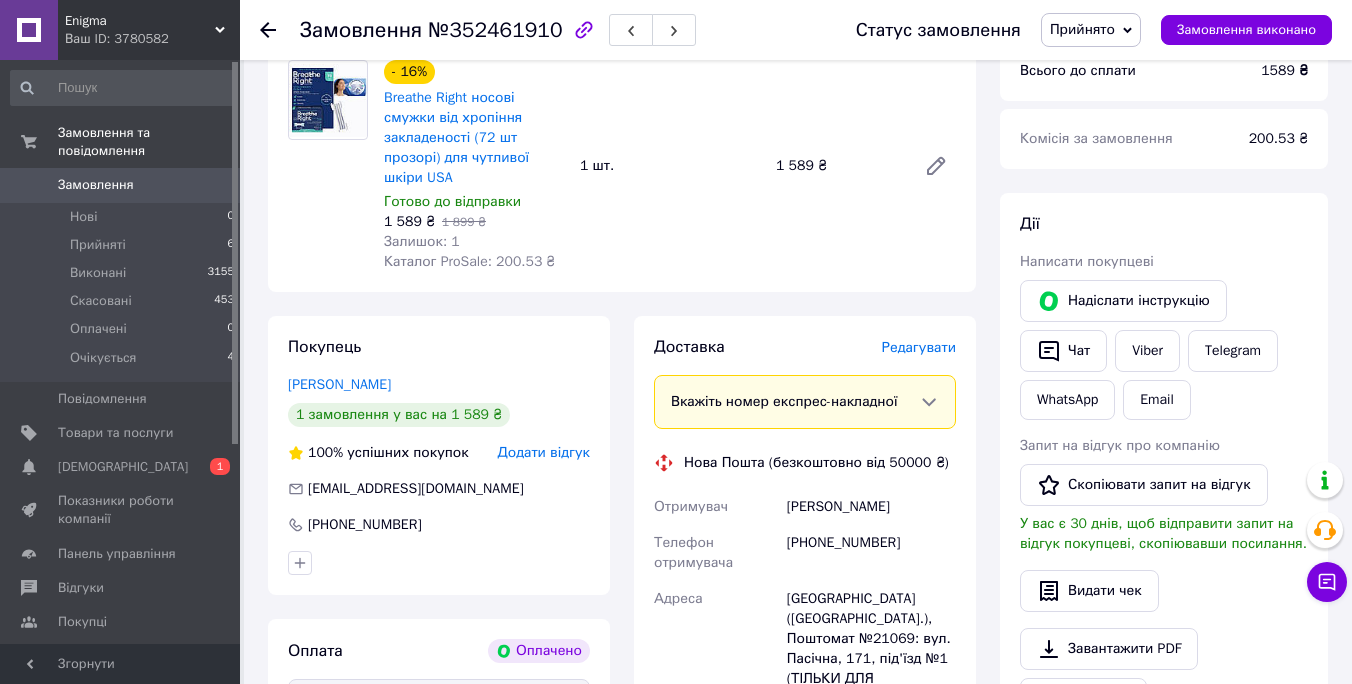 click on "Редагувати" at bounding box center (919, 347) 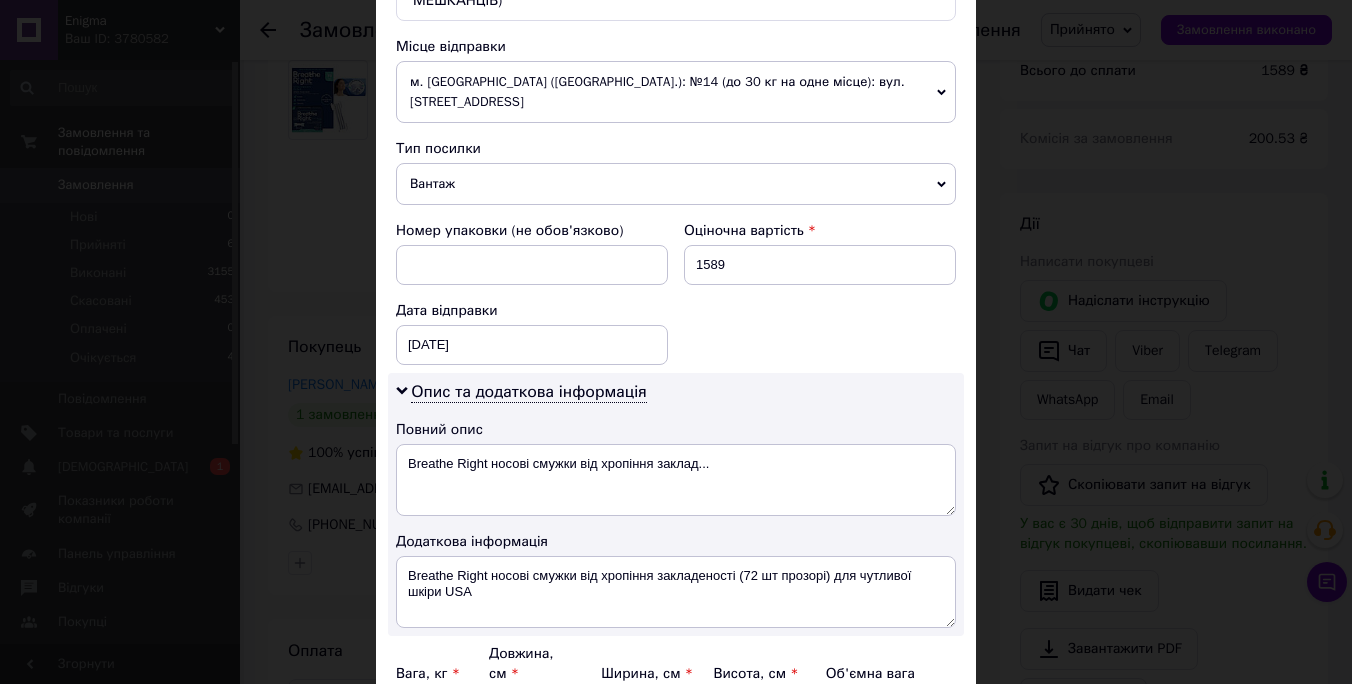 scroll, scrollTop: 930, scrollLeft: 0, axis: vertical 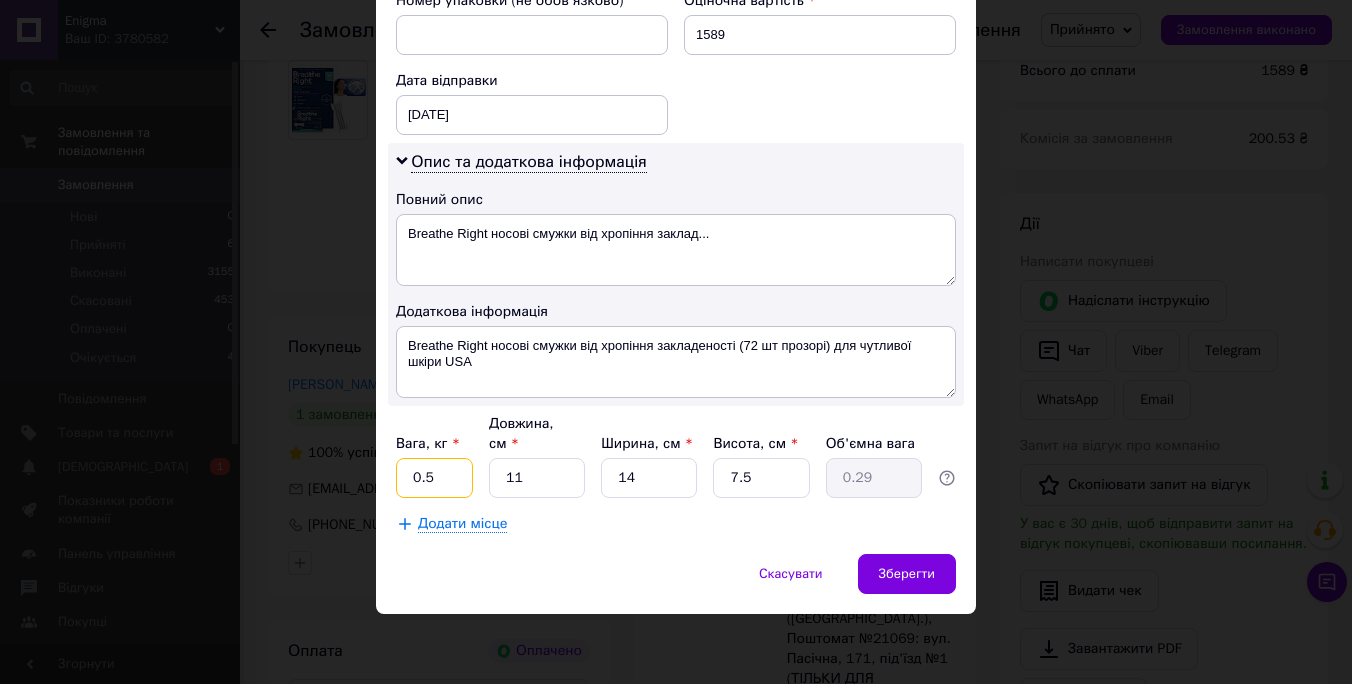 click on "0.5" at bounding box center (434, 478) 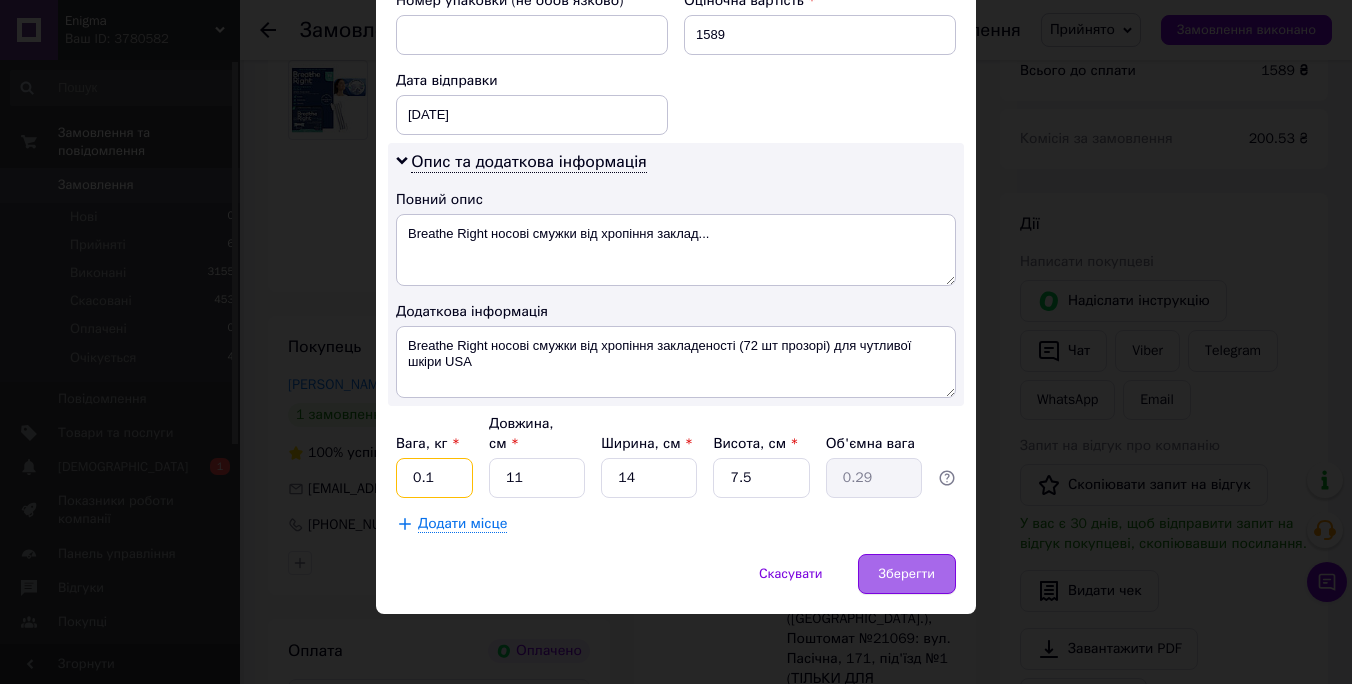 type on "0.1" 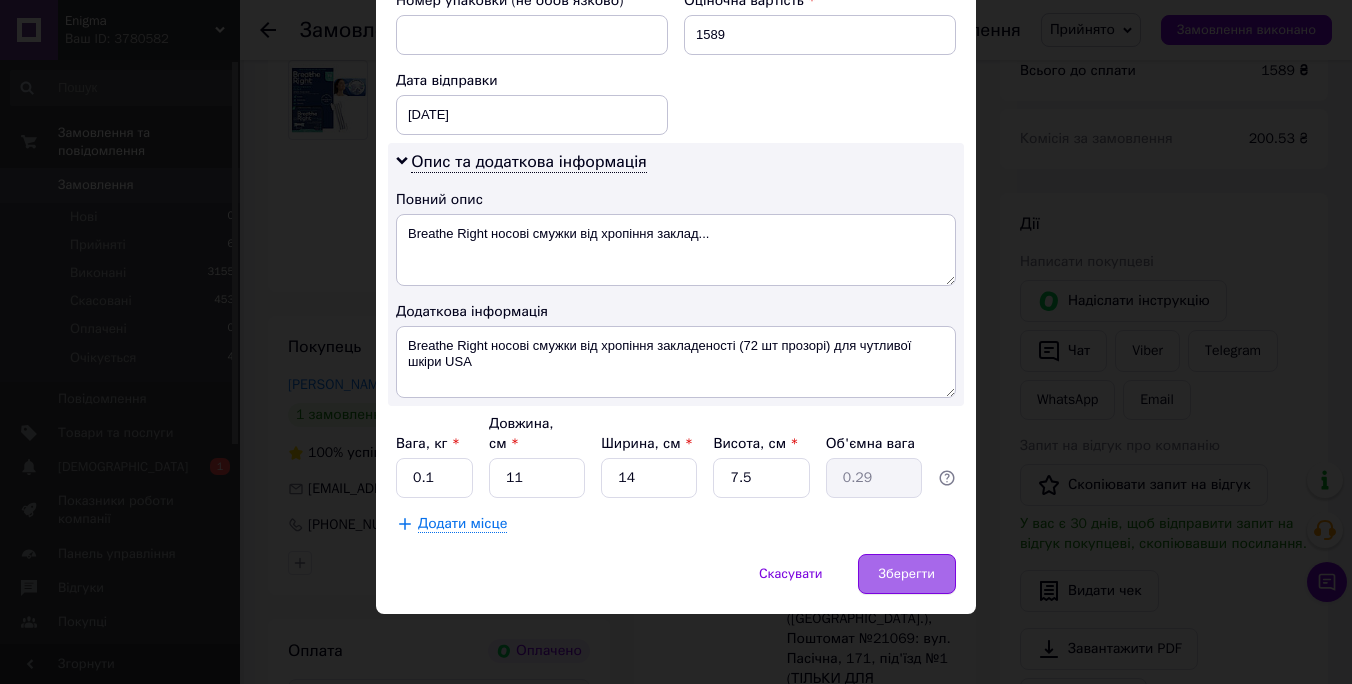 click on "Зберегти" at bounding box center [907, 574] 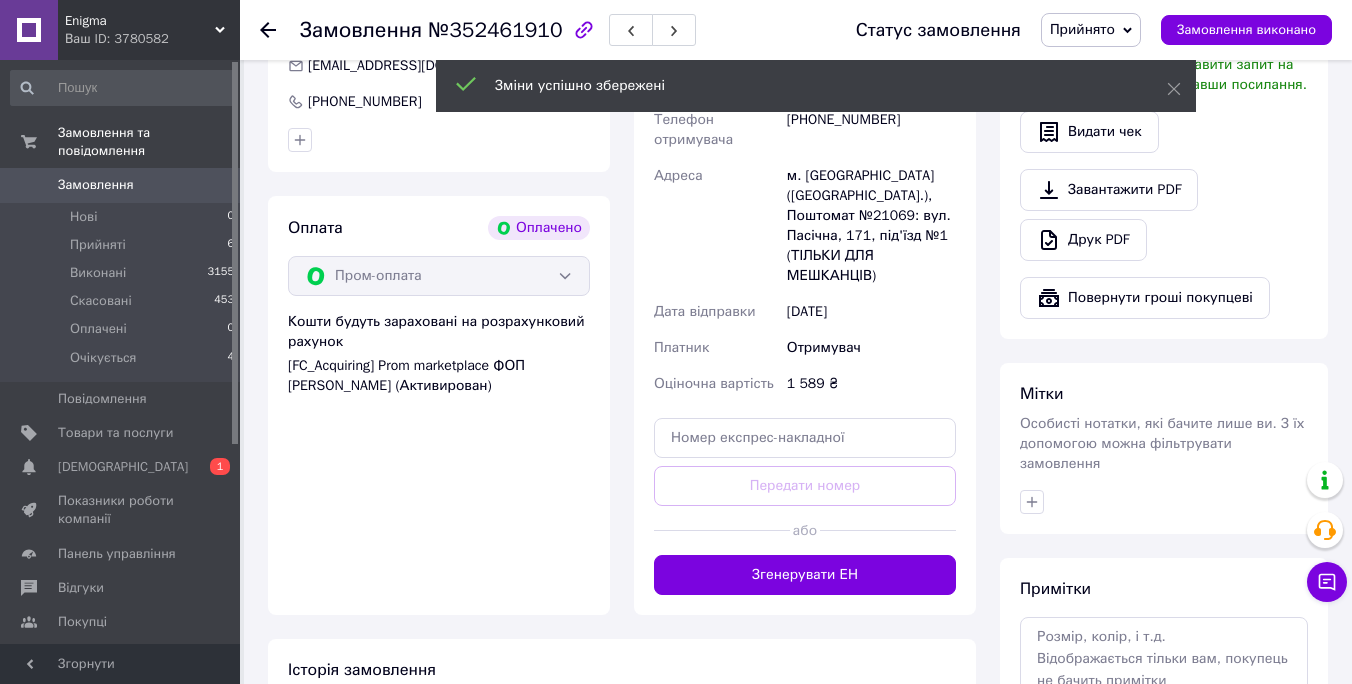 scroll, scrollTop: 666, scrollLeft: 0, axis: vertical 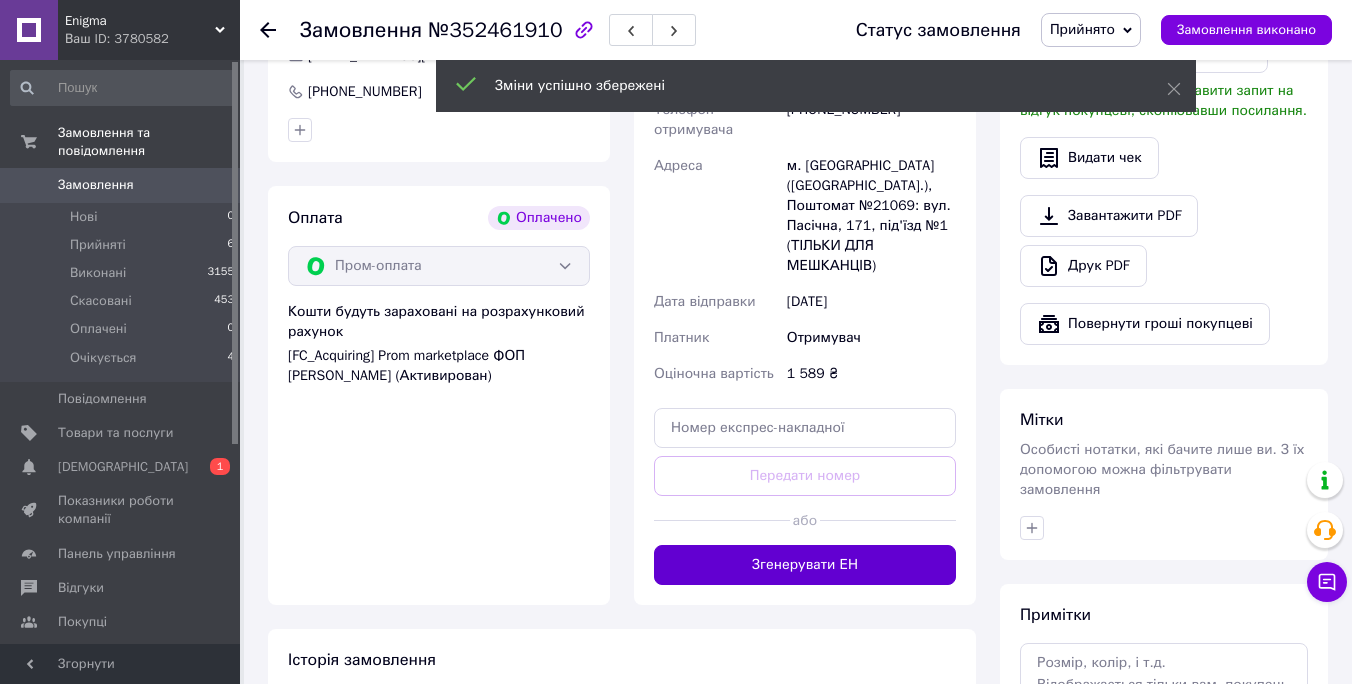 click on "Згенерувати ЕН" at bounding box center [805, 565] 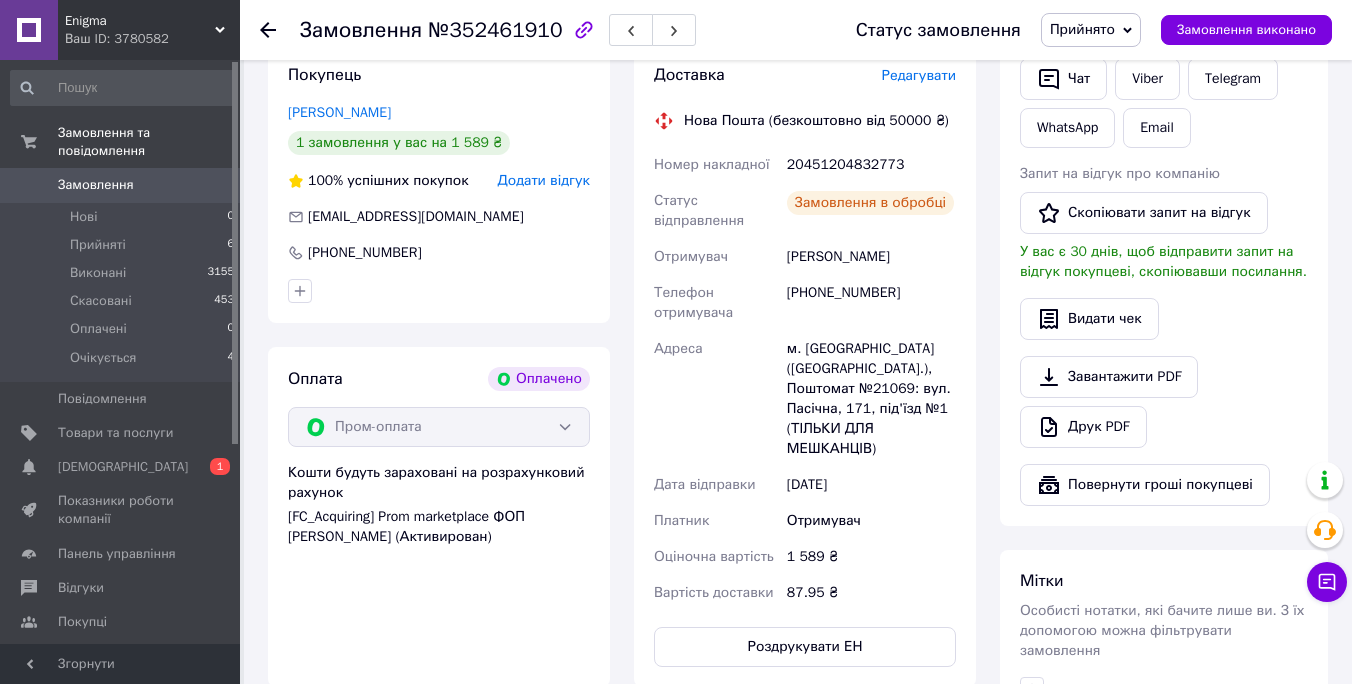 scroll, scrollTop: 484, scrollLeft: 0, axis: vertical 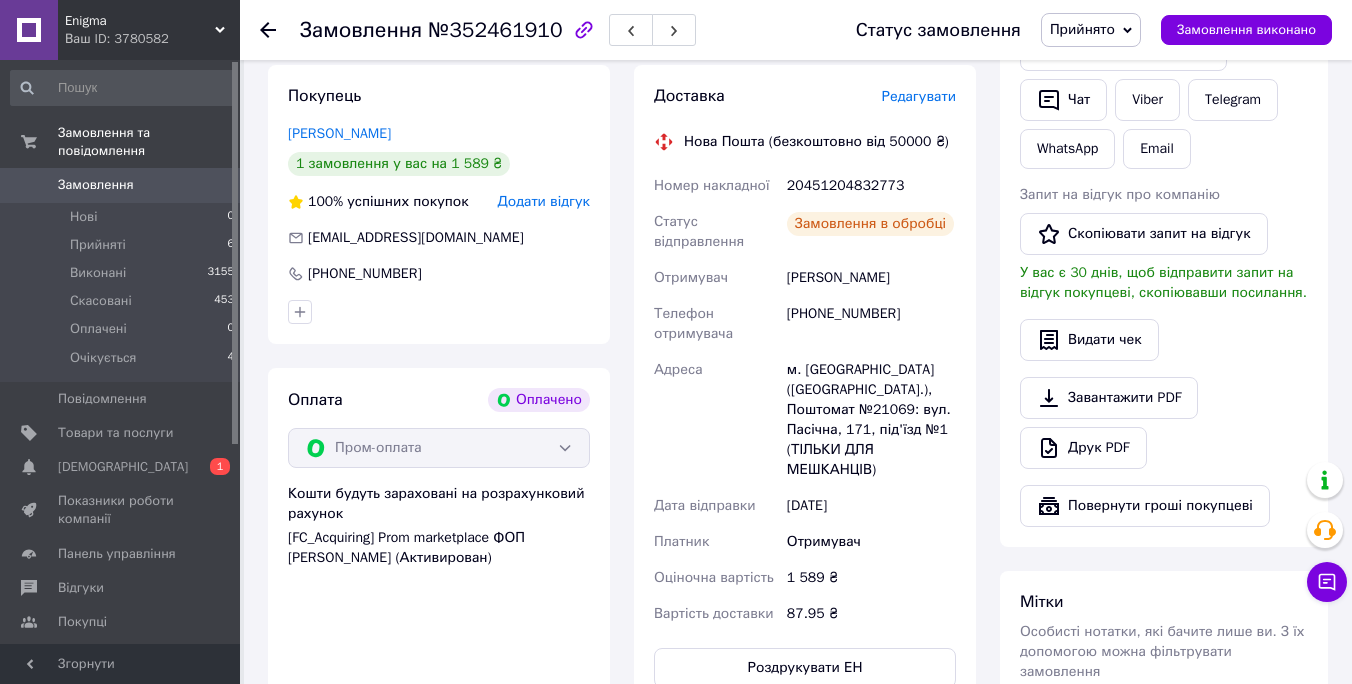 click on "20451204832773" at bounding box center [871, 186] 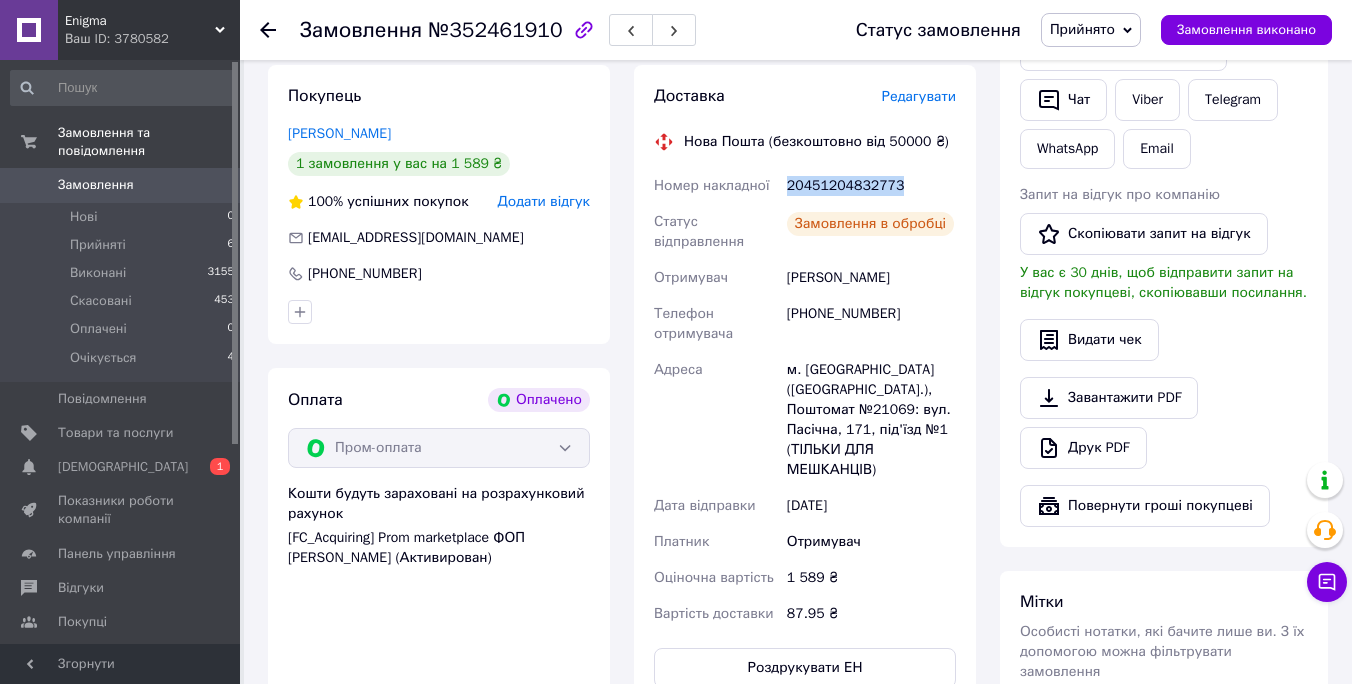 copy on "20451204832773" 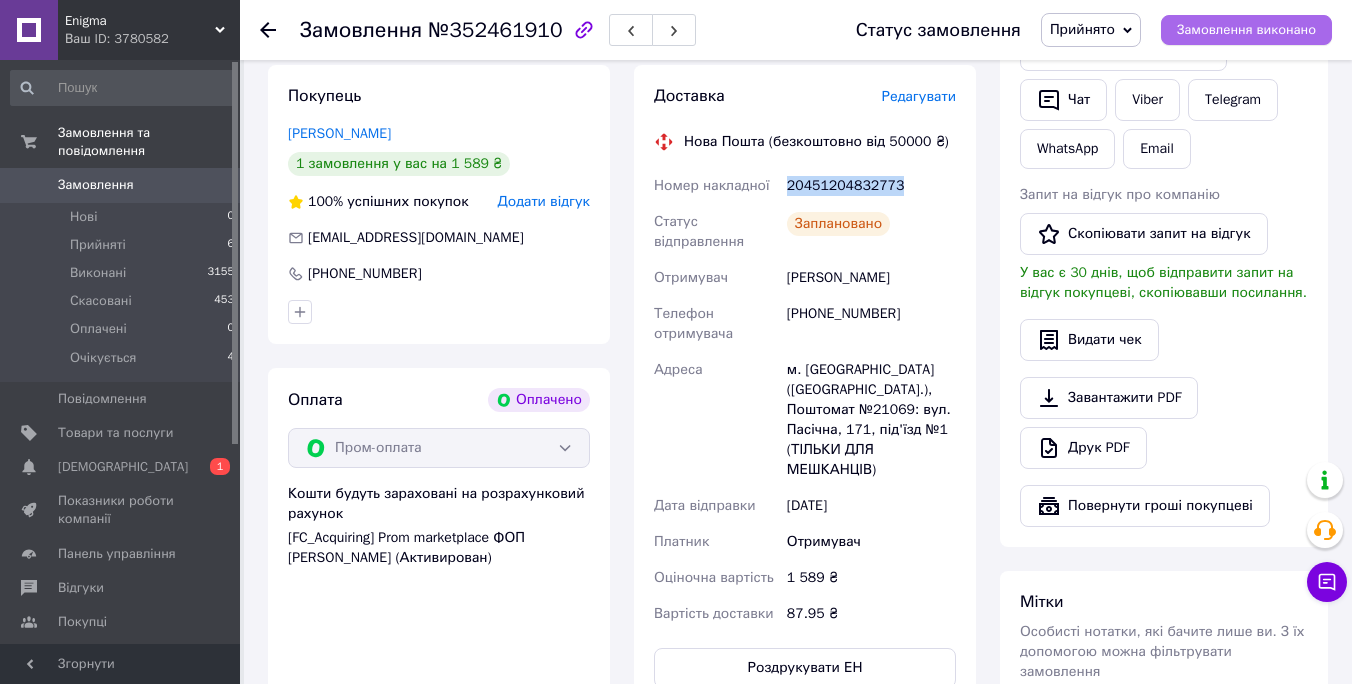 click on "Замовлення виконано" at bounding box center (1246, 30) 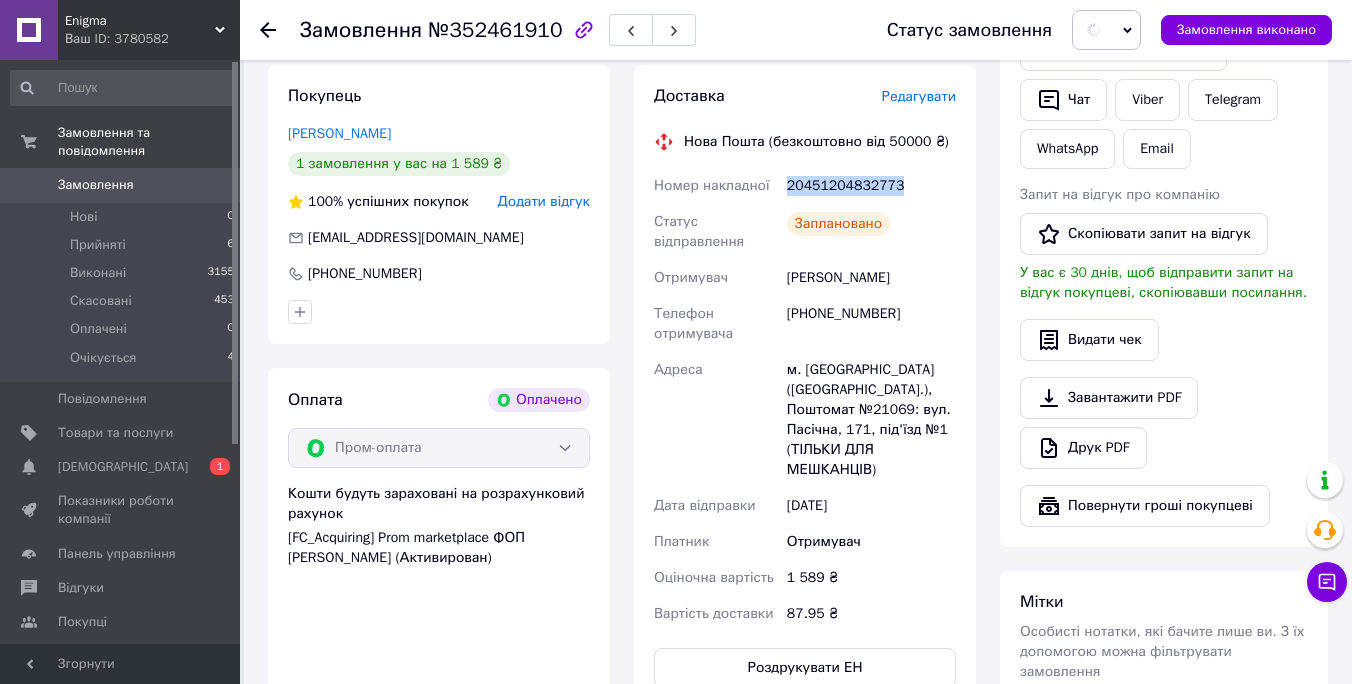 scroll, scrollTop: 0, scrollLeft: 0, axis: both 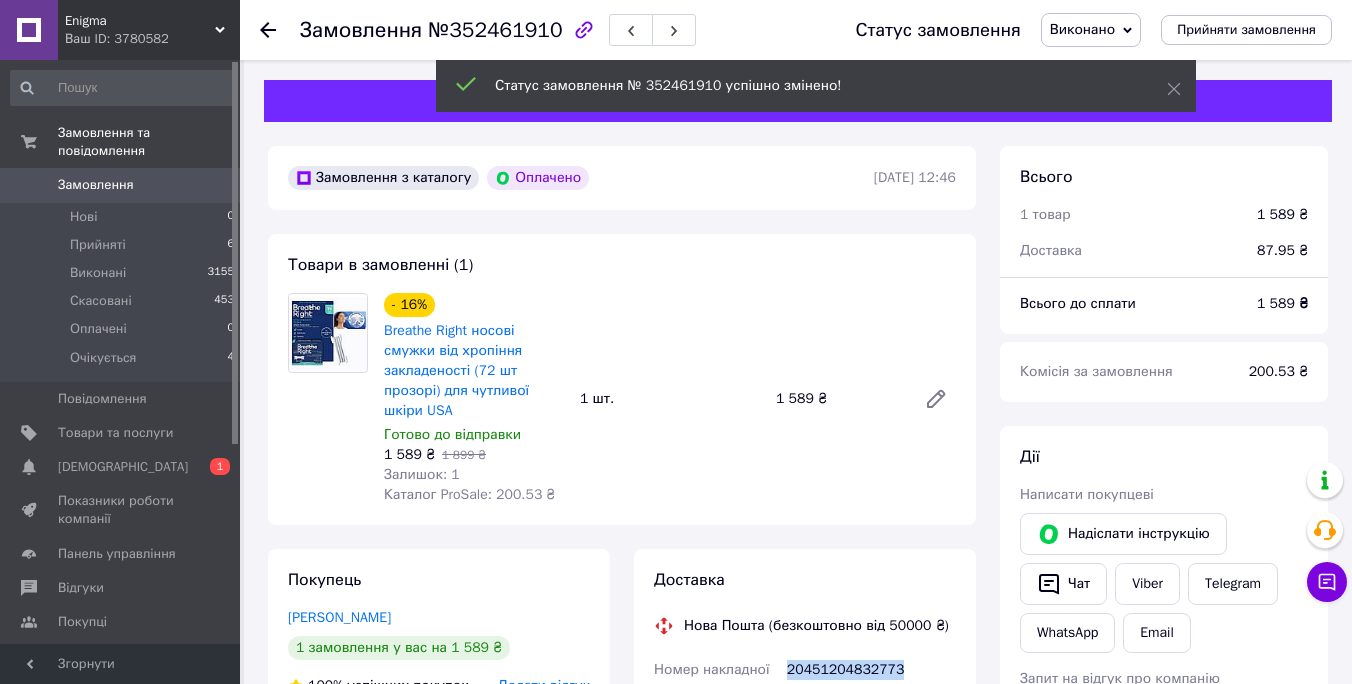 click on "Прийняті 6" at bounding box center [123, 245] 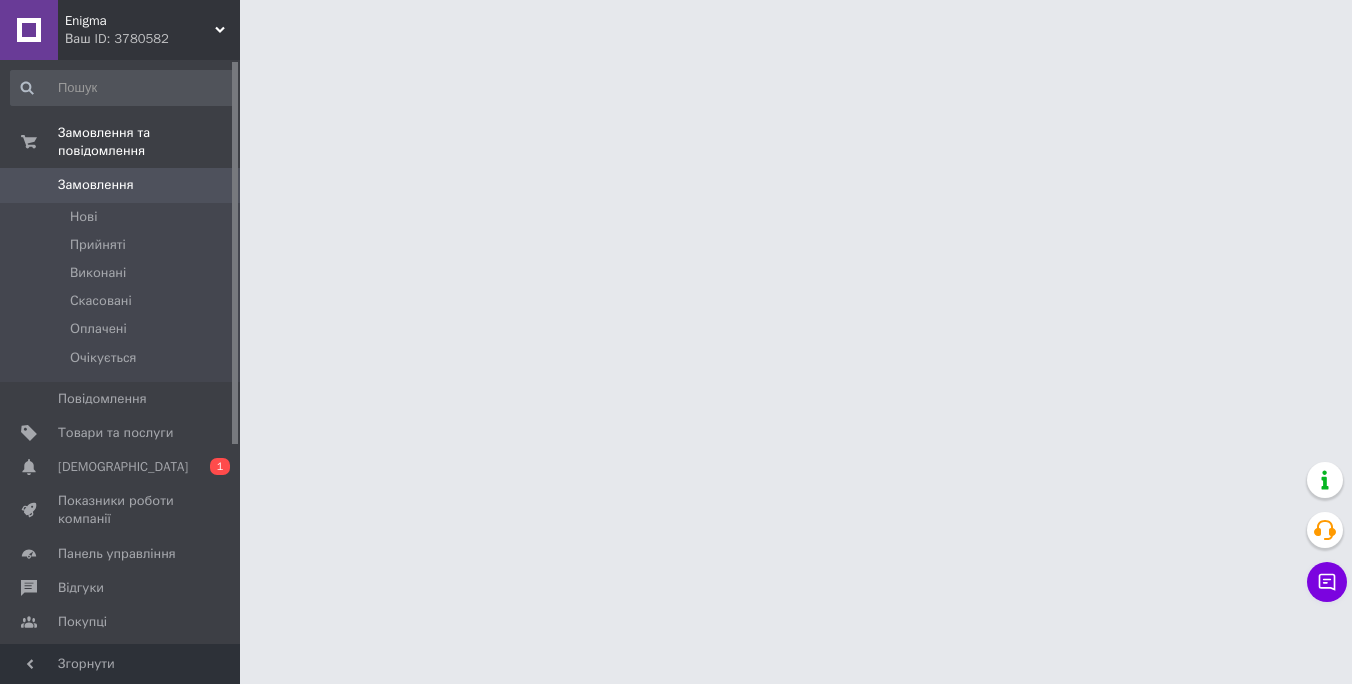 scroll, scrollTop: 0, scrollLeft: 0, axis: both 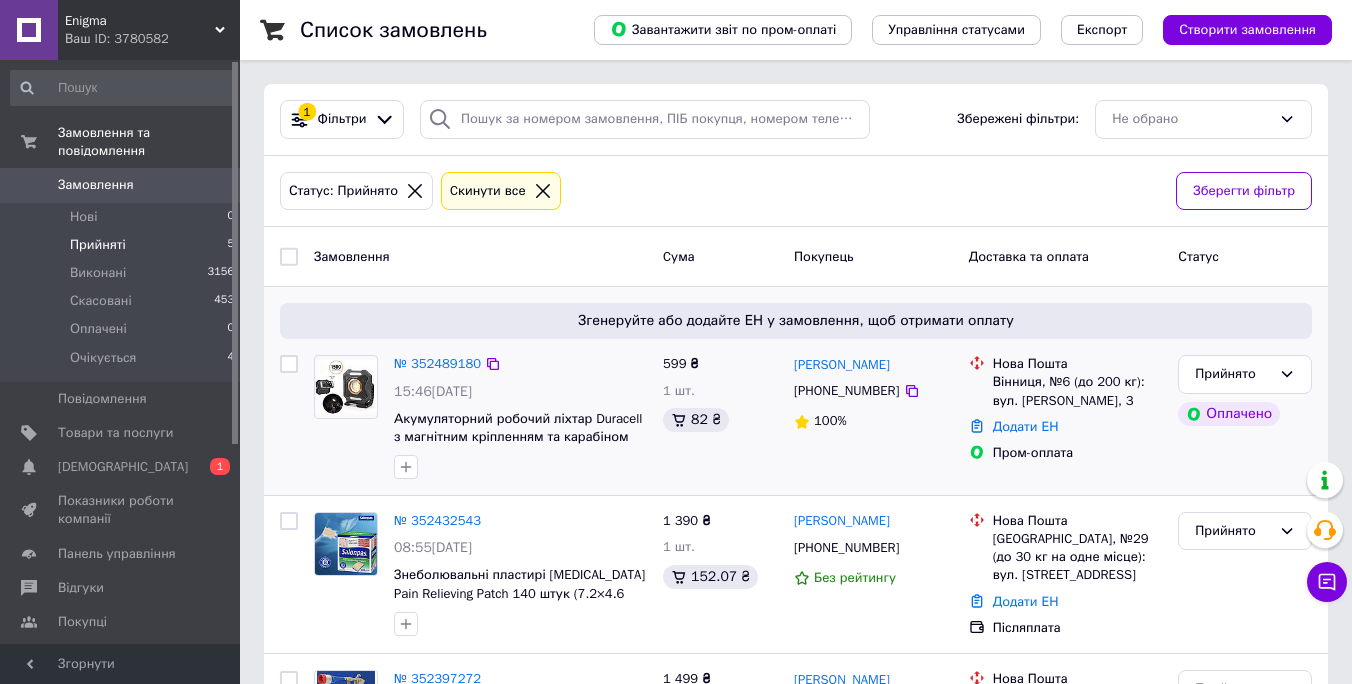 click at bounding box center (346, 387) 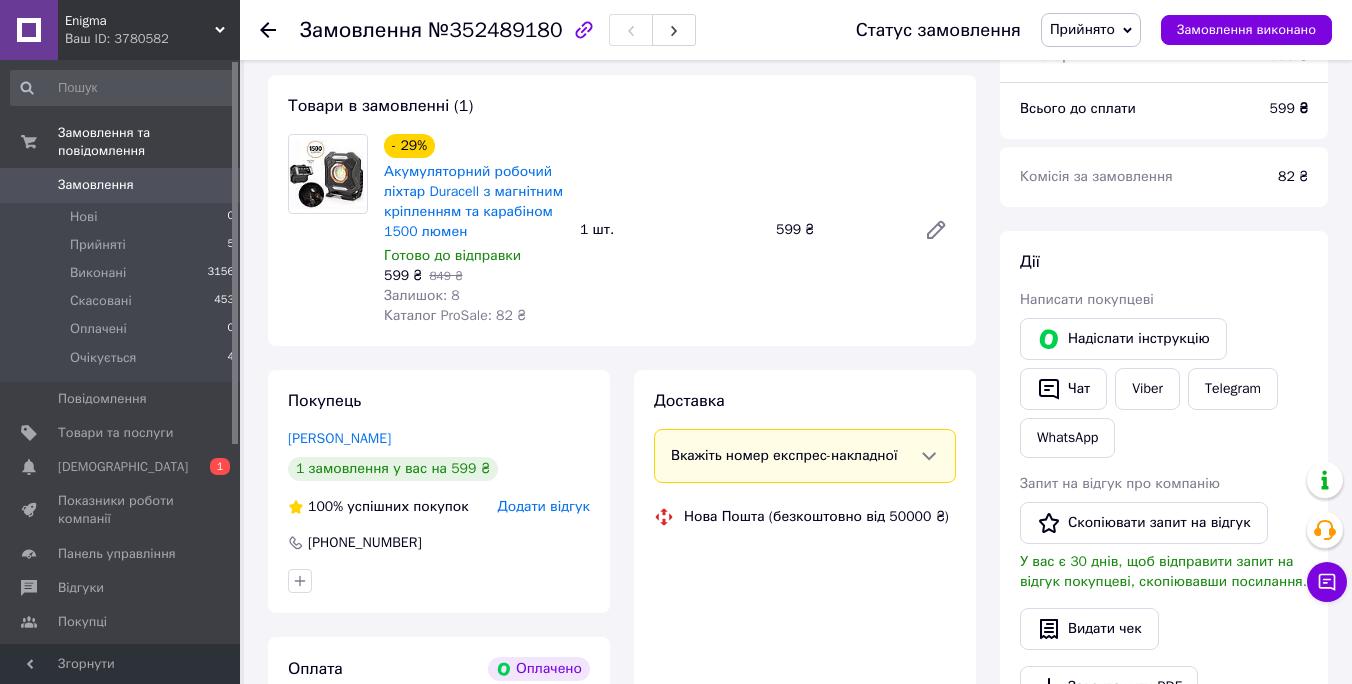 scroll, scrollTop: 160, scrollLeft: 0, axis: vertical 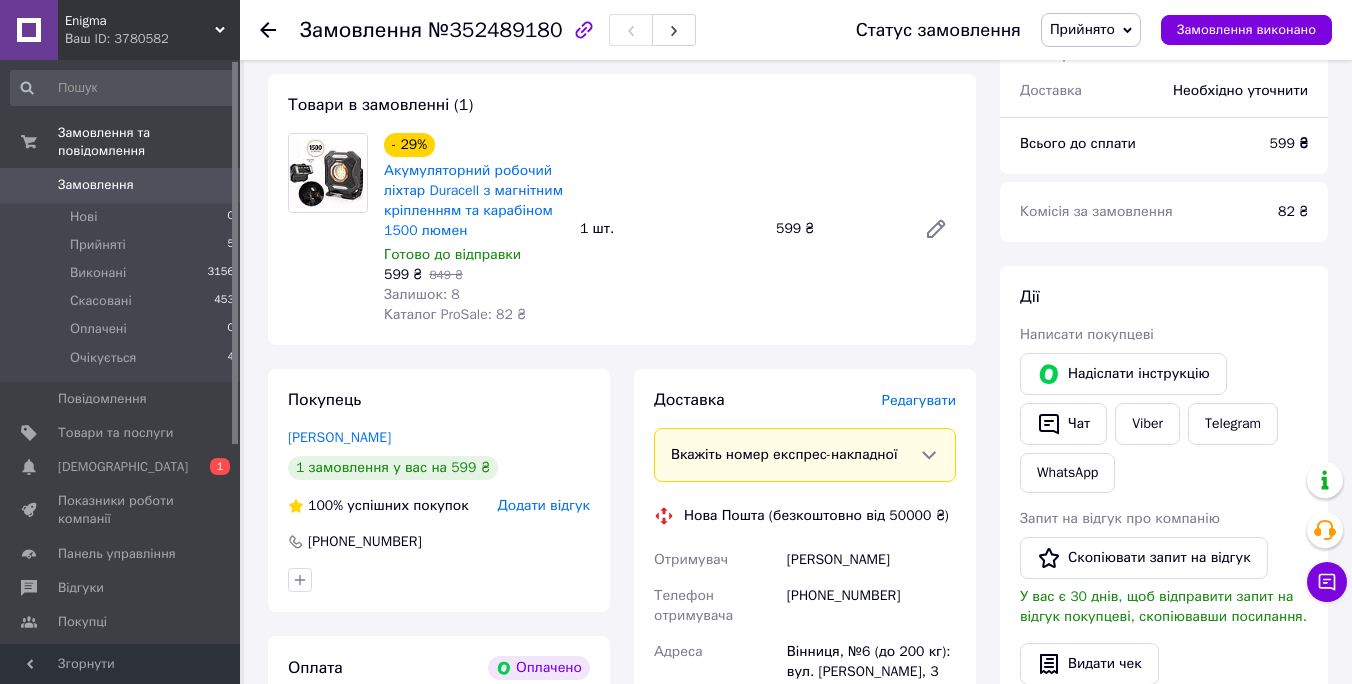 click on "Редагувати" at bounding box center (919, 400) 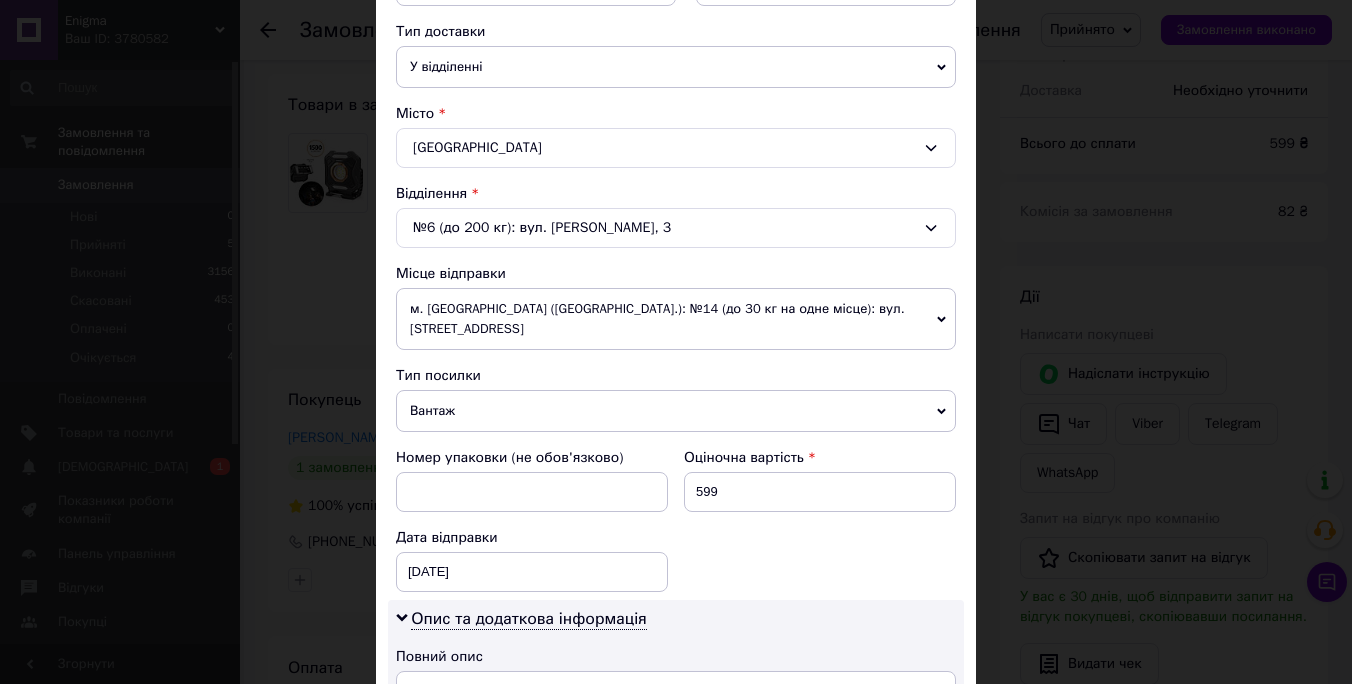scroll, scrollTop: 908, scrollLeft: 0, axis: vertical 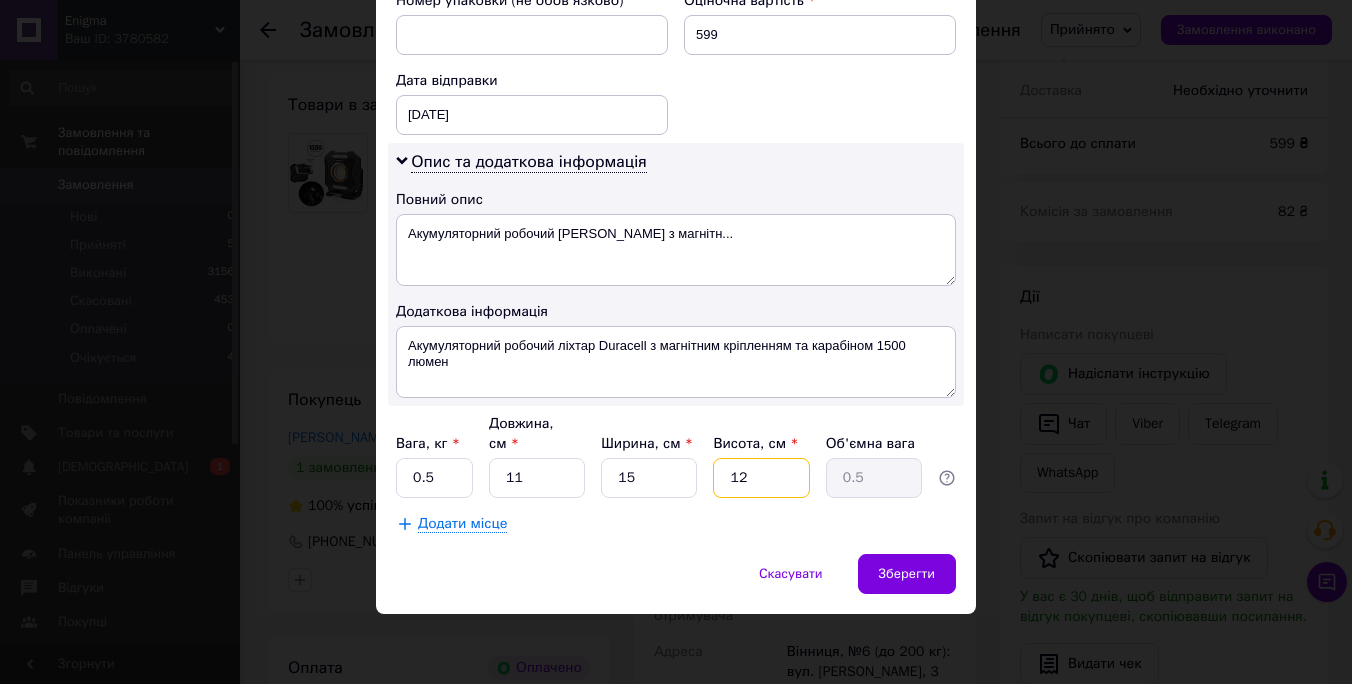 click on "12" at bounding box center (761, 478) 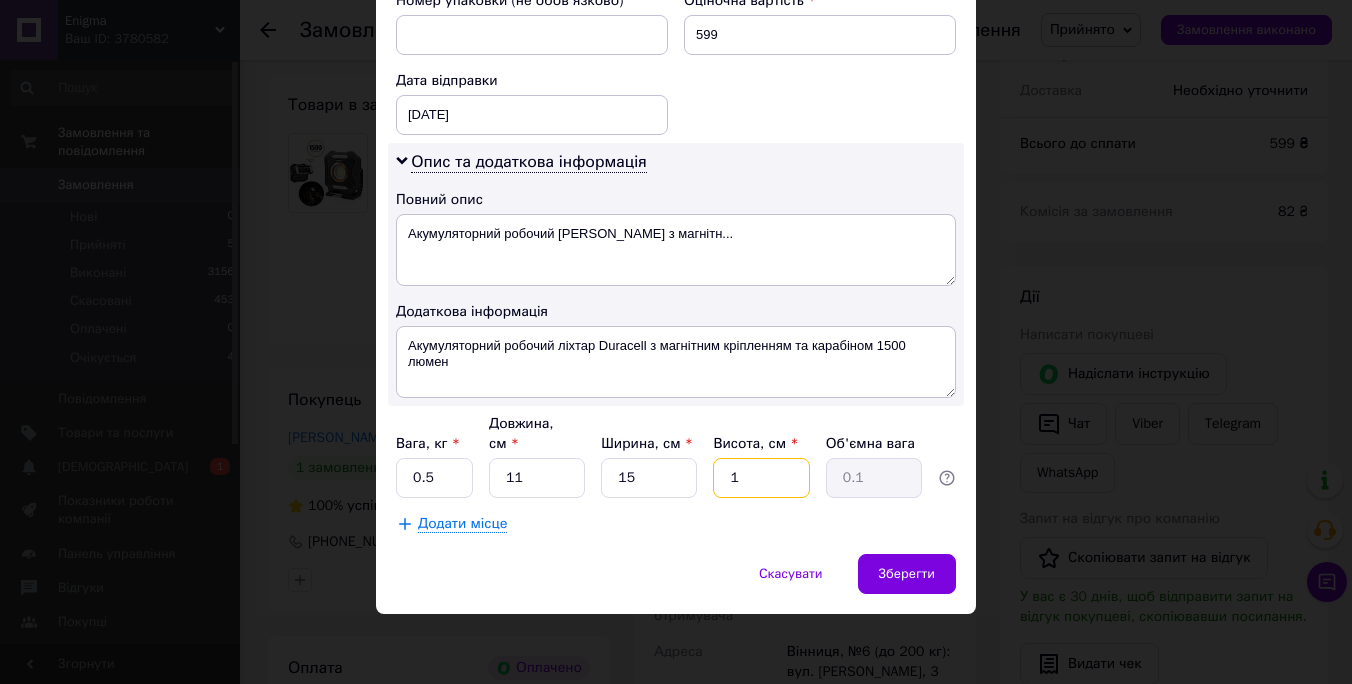 type on "1" 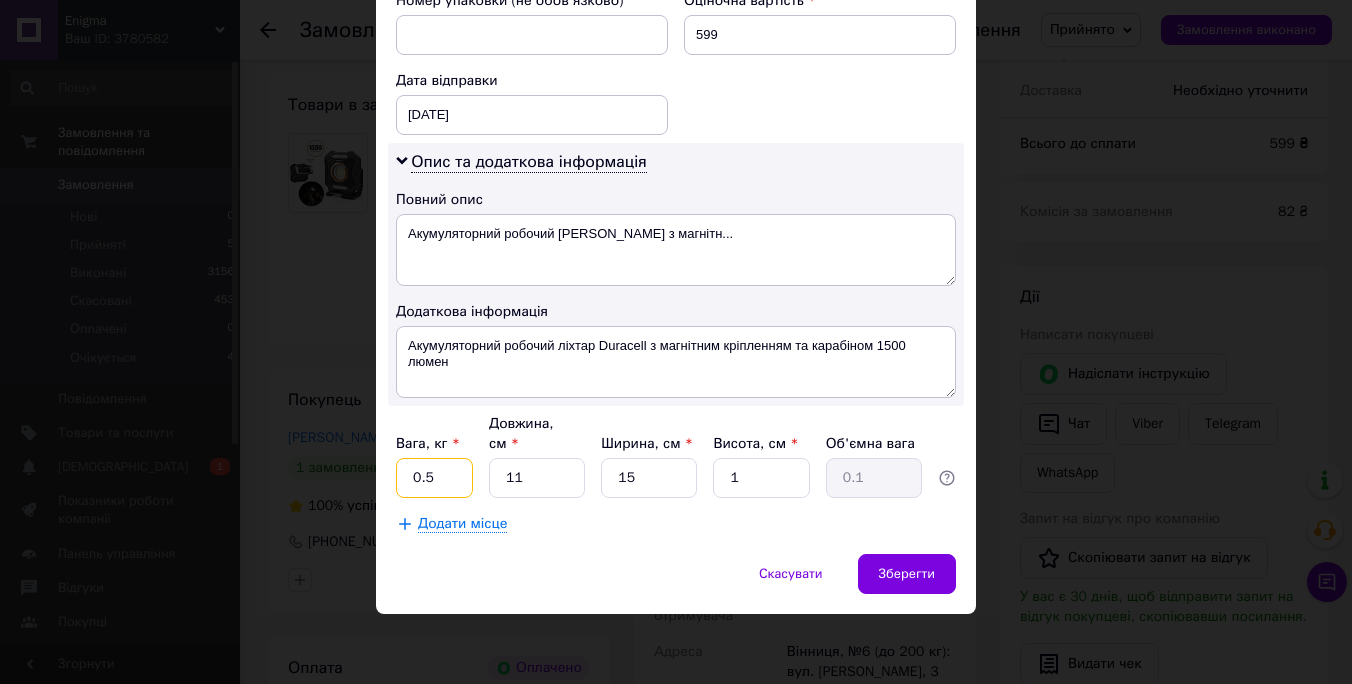 click on "0.5" at bounding box center [434, 478] 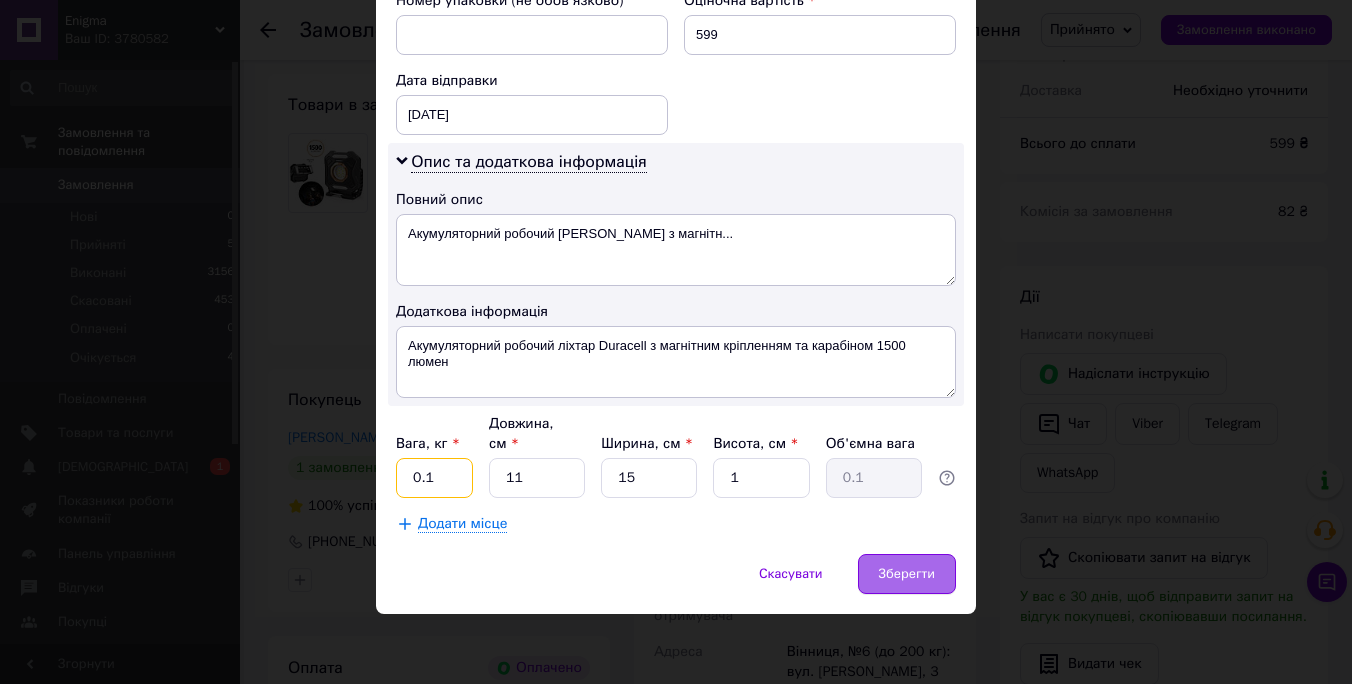 type on "0.1" 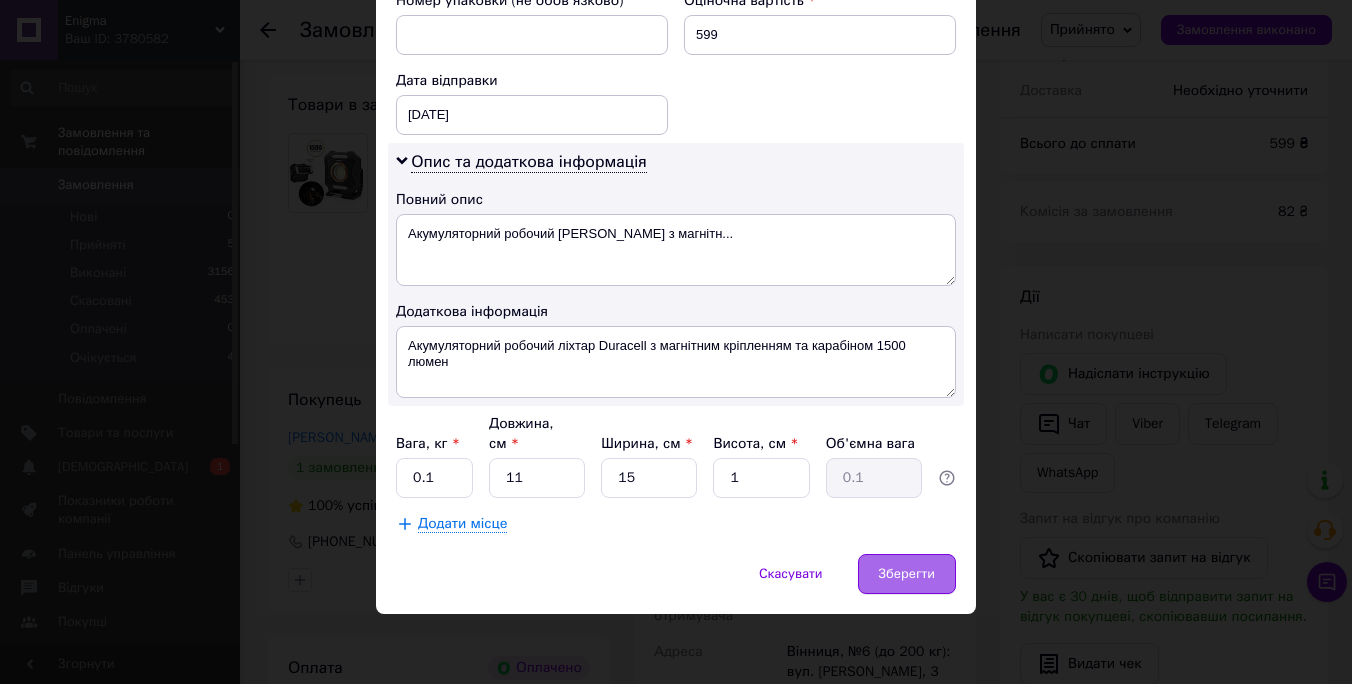 click on "Зберегти" at bounding box center [907, 574] 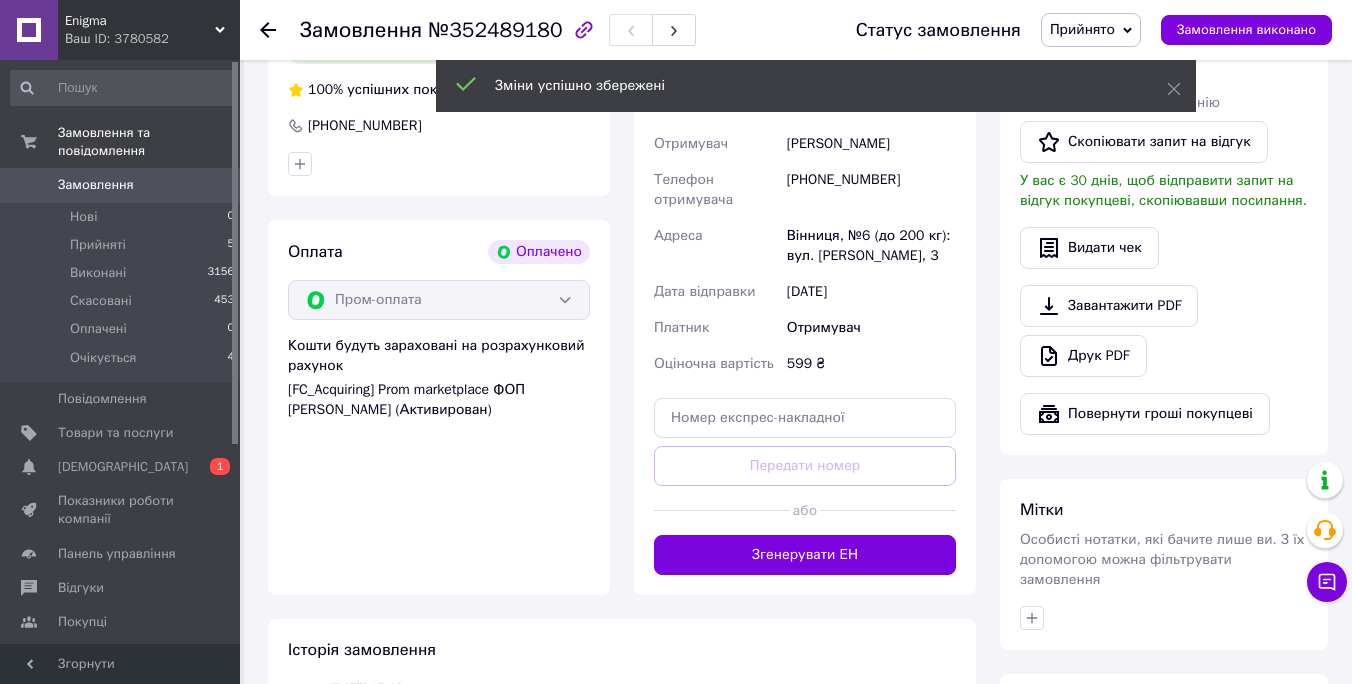 scroll, scrollTop: 612, scrollLeft: 0, axis: vertical 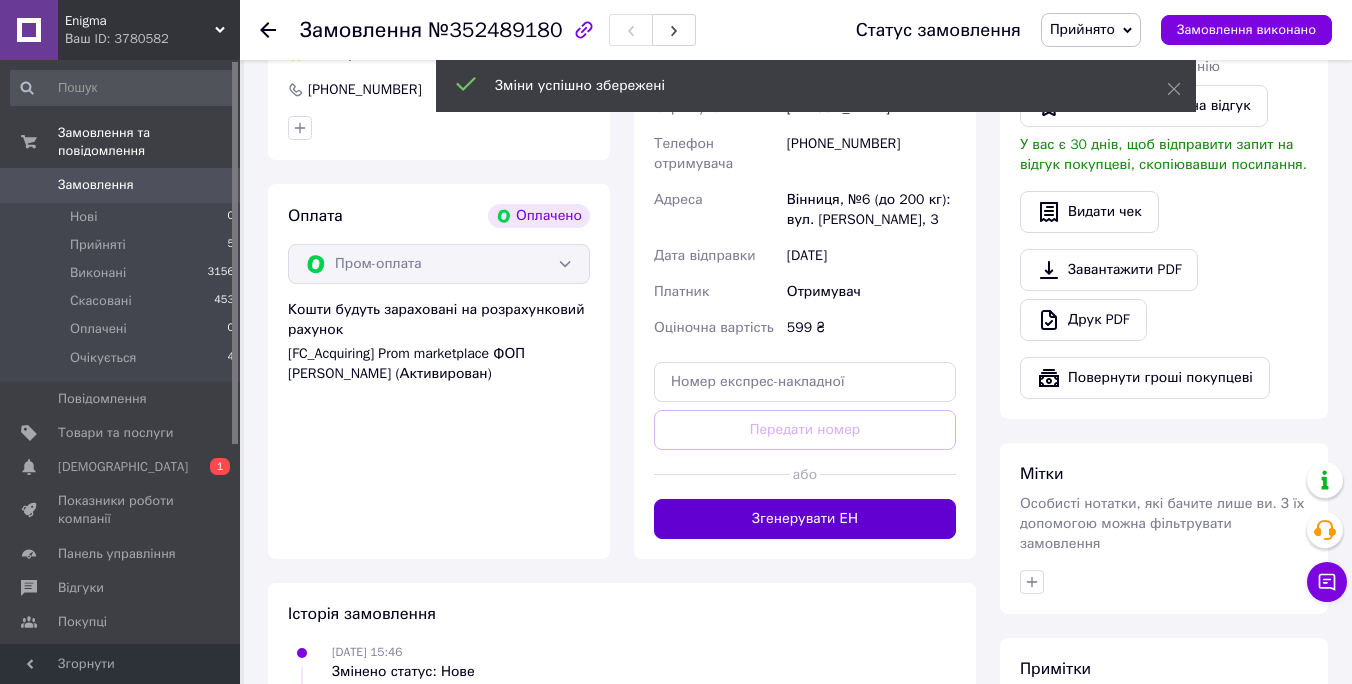 click on "Згенерувати ЕН" at bounding box center [805, 519] 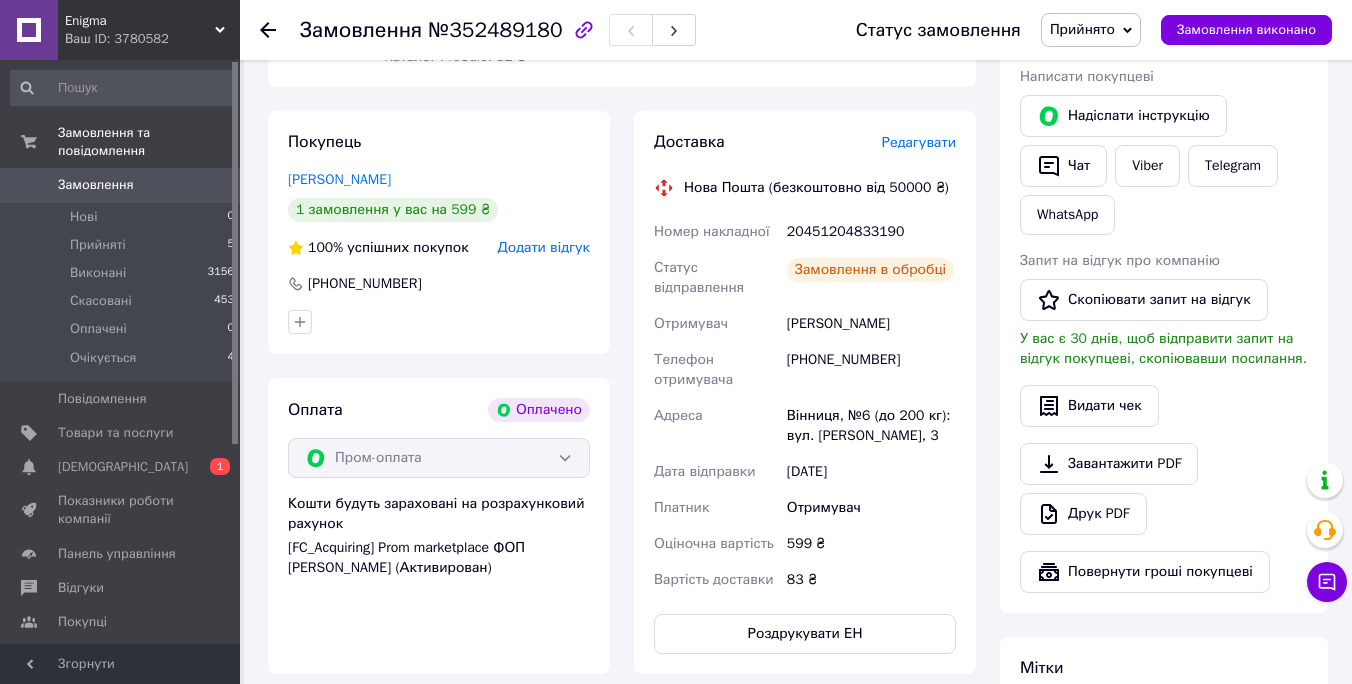 scroll, scrollTop: 413, scrollLeft: 0, axis: vertical 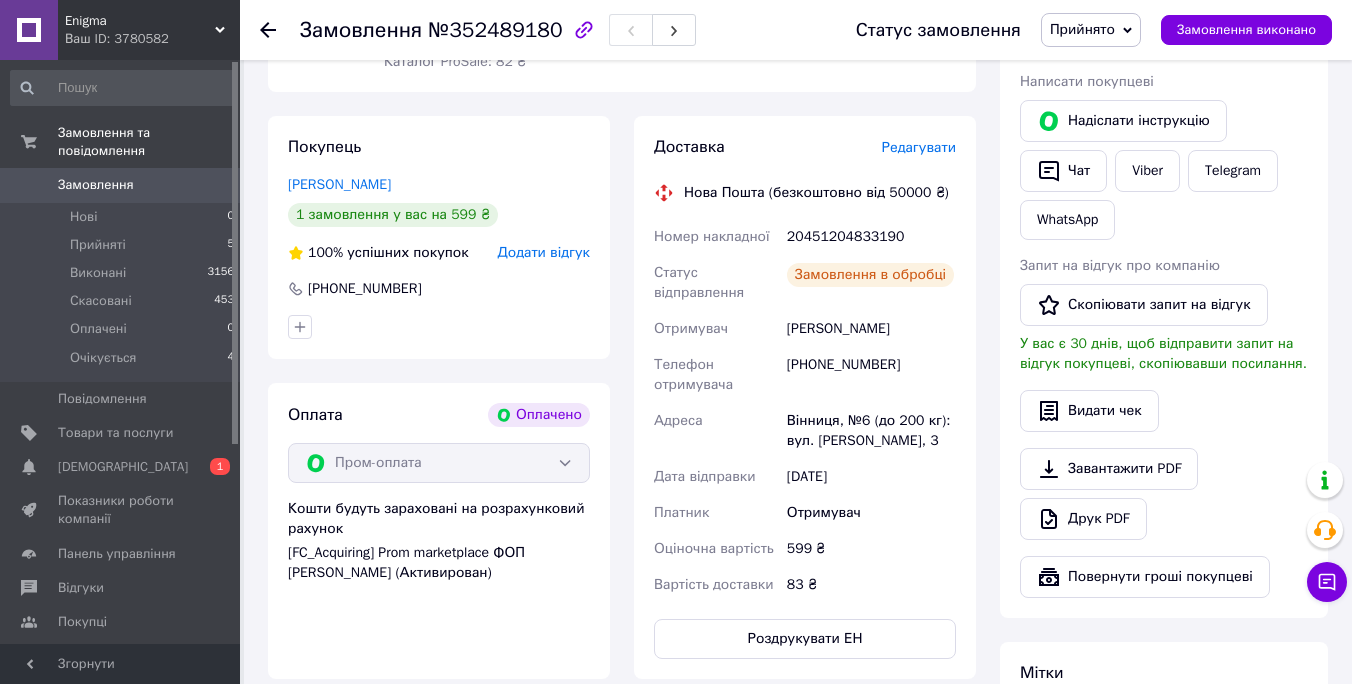 click on "20451204833190" at bounding box center (871, 237) 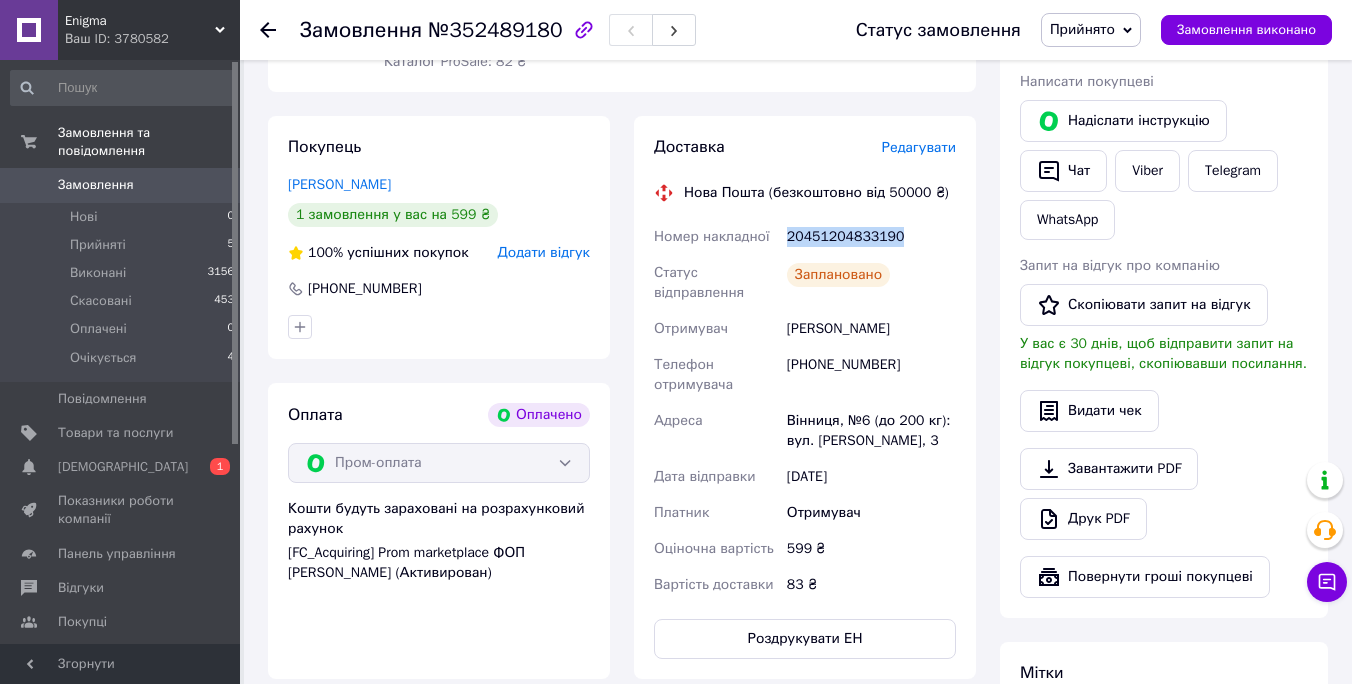 copy on "20451204833190" 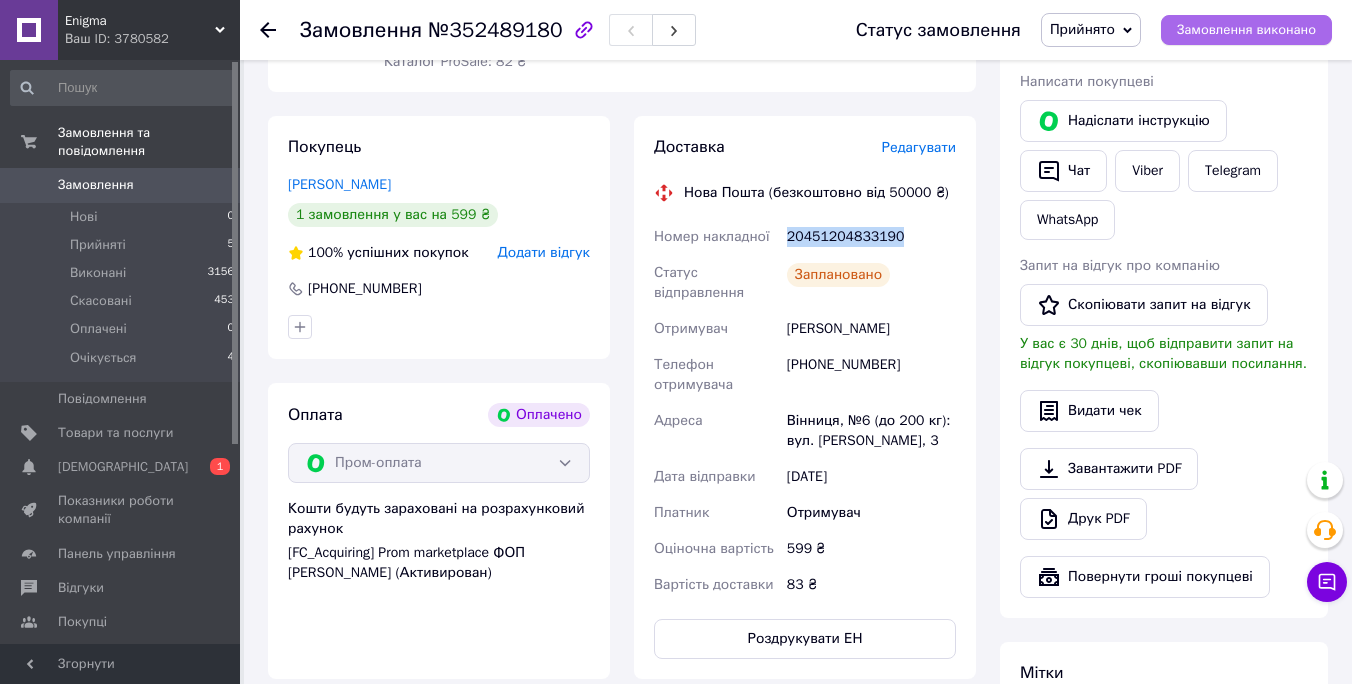 click on "Замовлення виконано" at bounding box center (1246, 30) 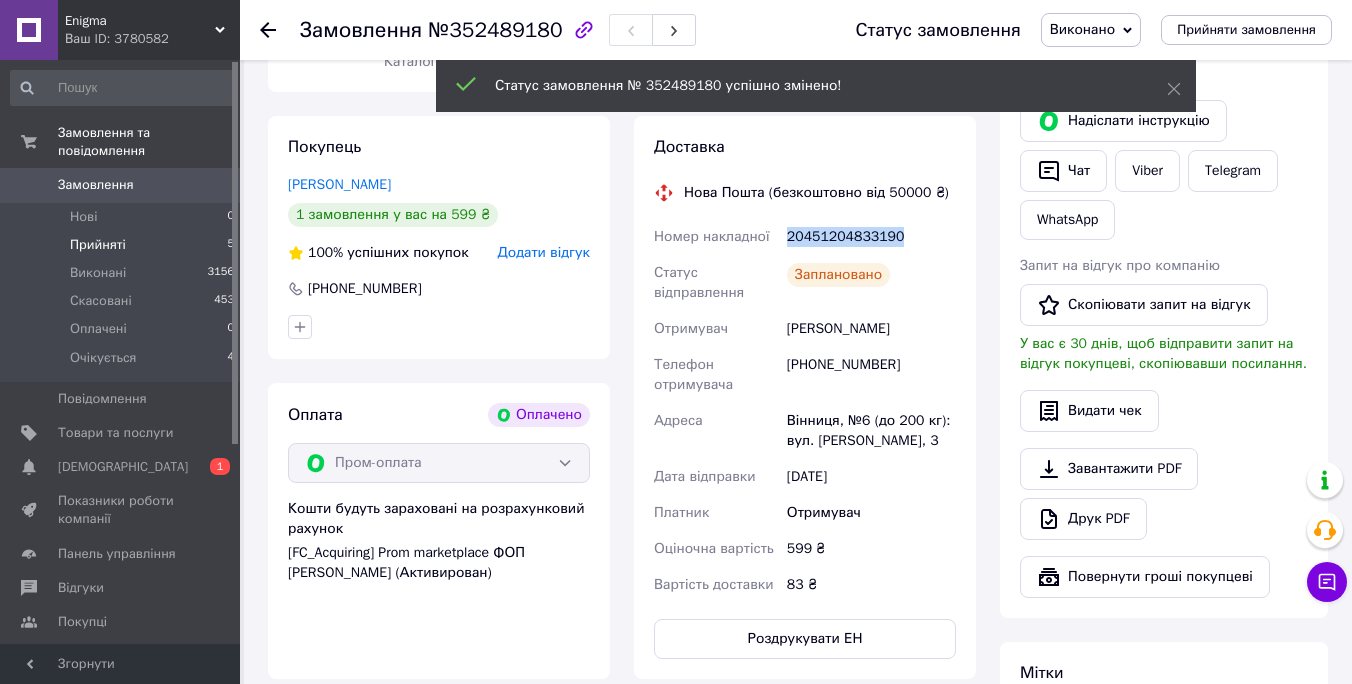 click on "Прийняті 5" at bounding box center (123, 245) 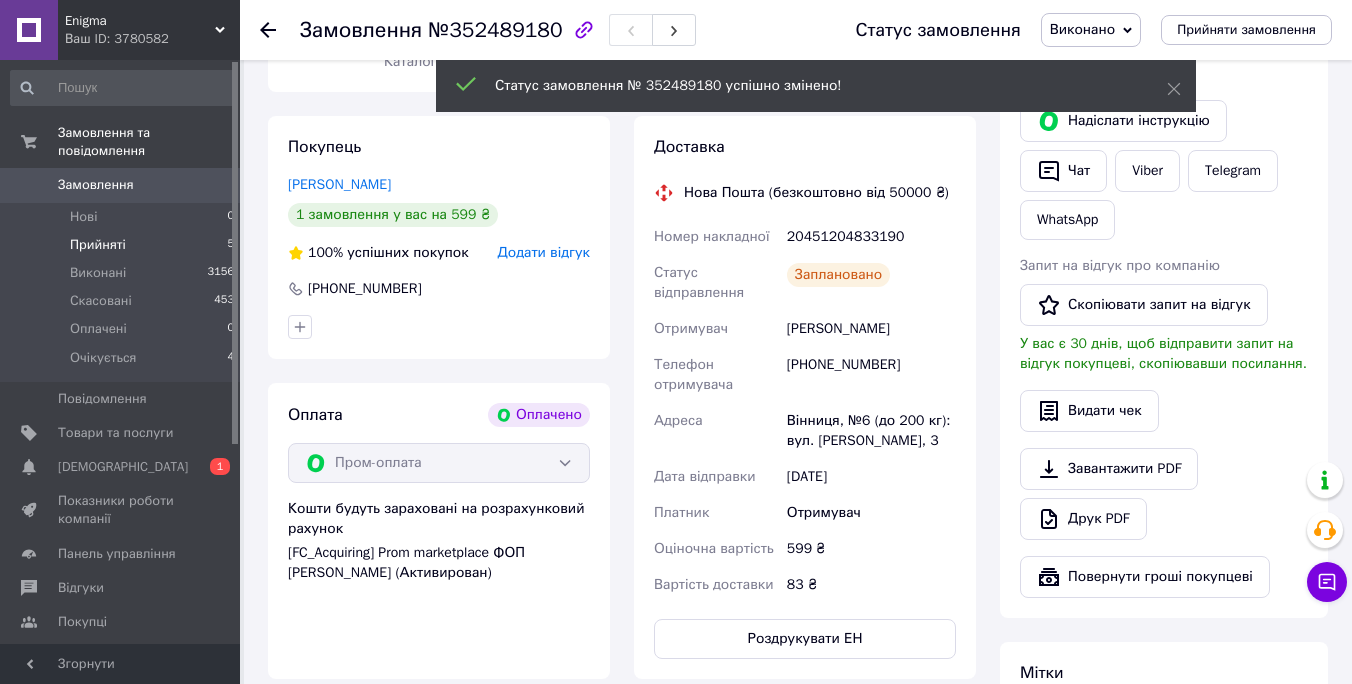 scroll, scrollTop: 0, scrollLeft: 0, axis: both 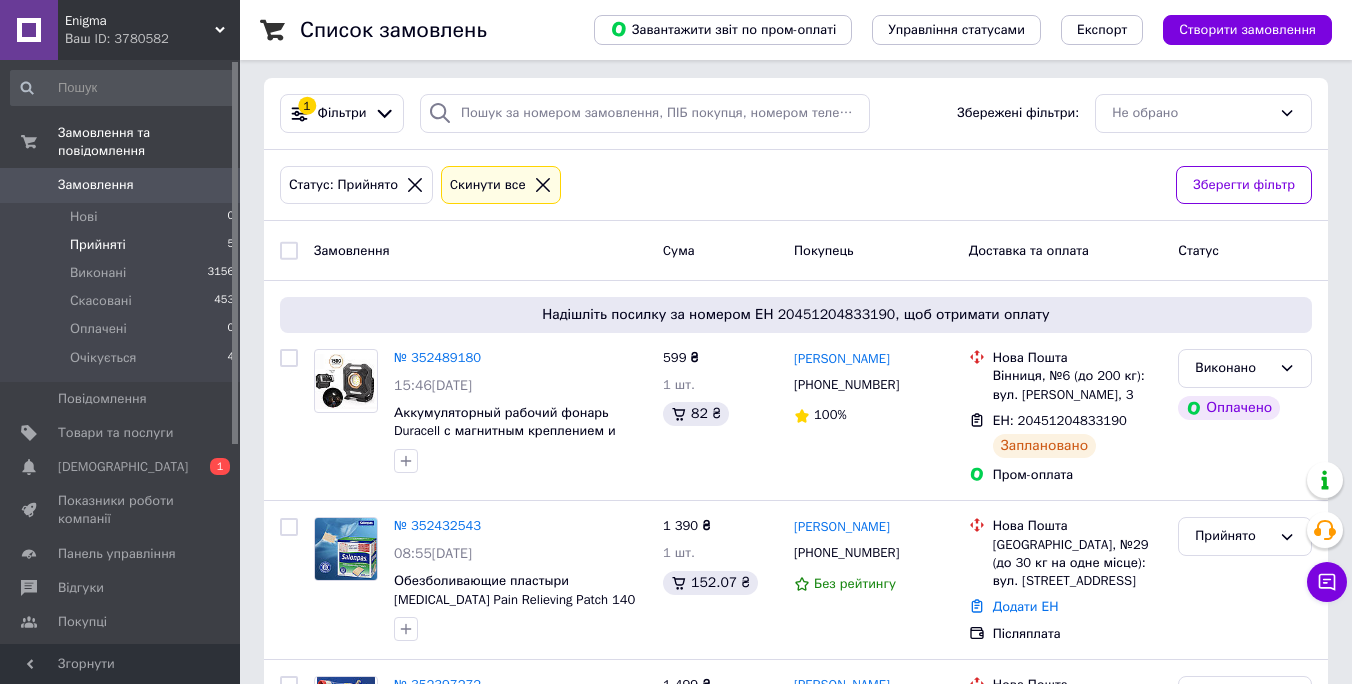 click 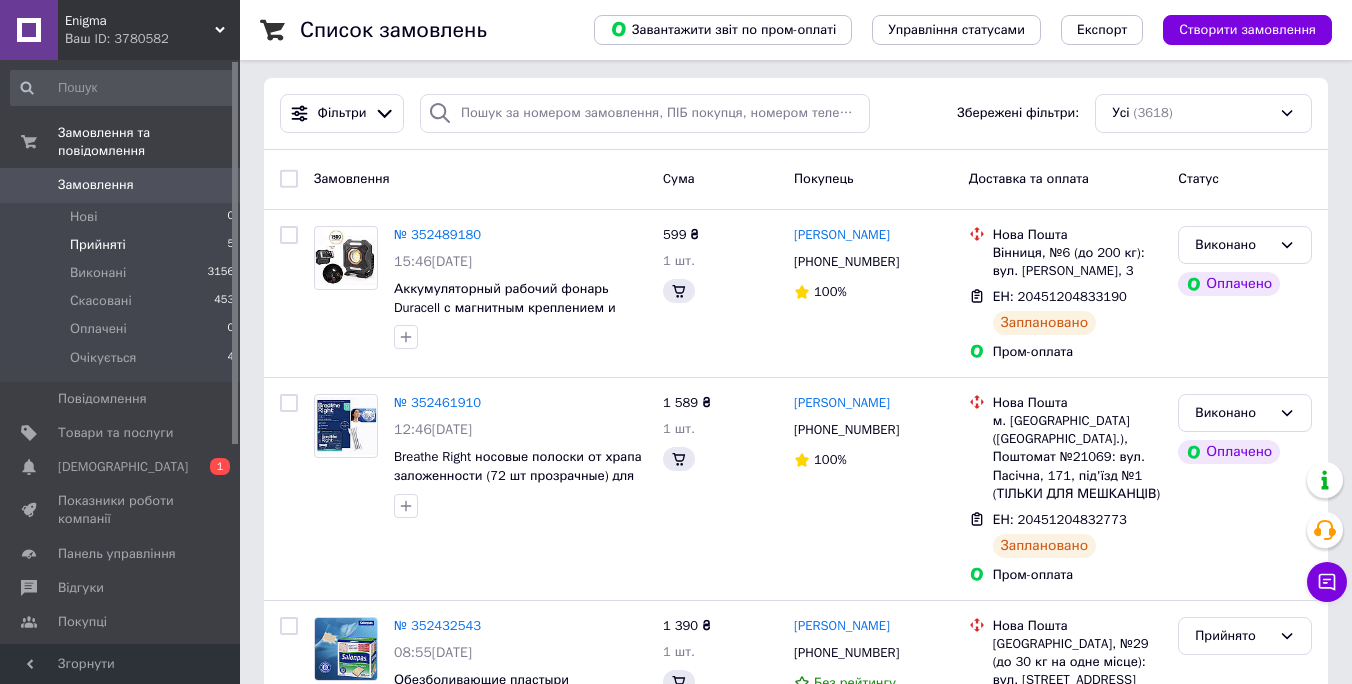 scroll, scrollTop: 0, scrollLeft: 0, axis: both 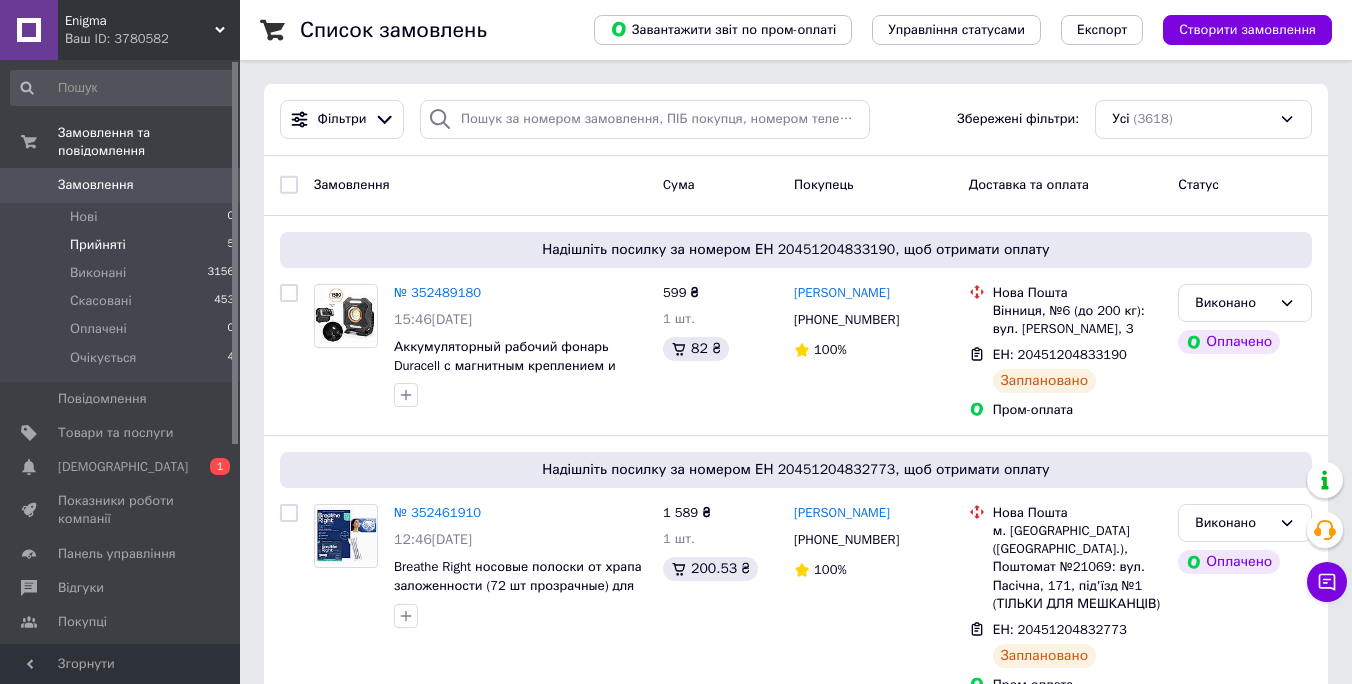 click on "Прийняті 5" at bounding box center [123, 245] 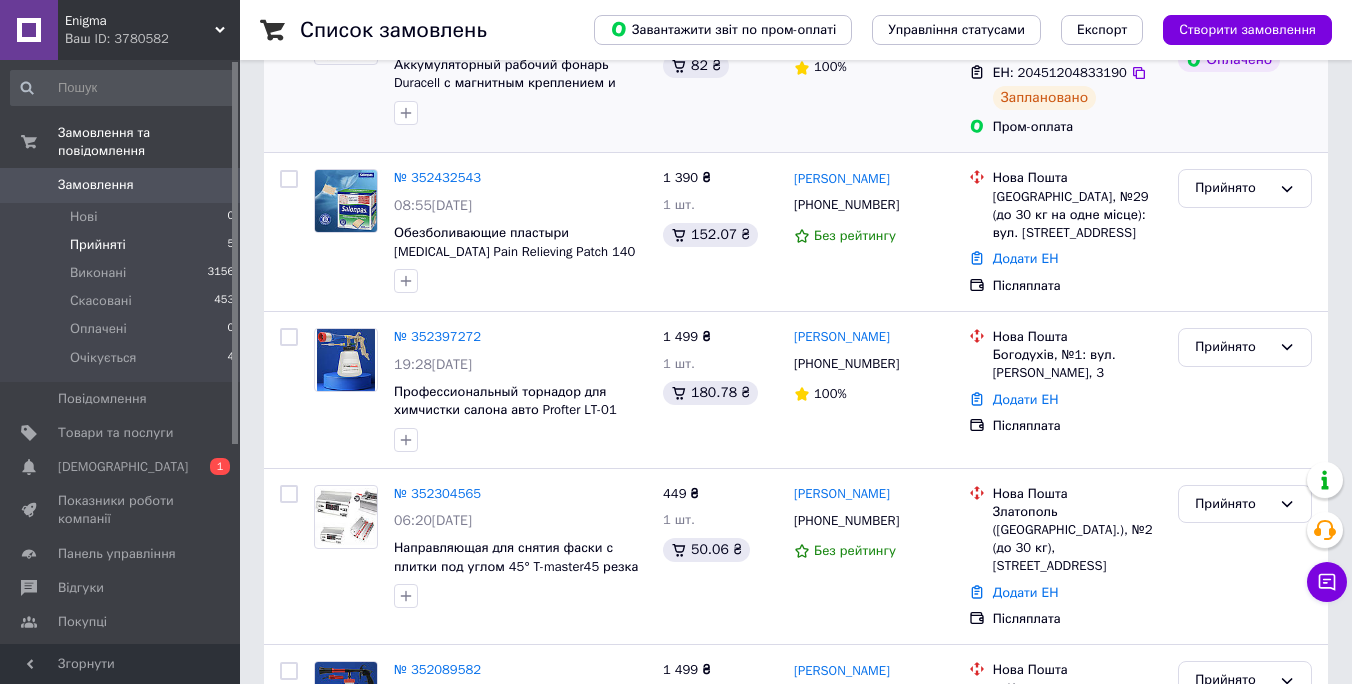 scroll, scrollTop: 497, scrollLeft: 0, axis: vertical 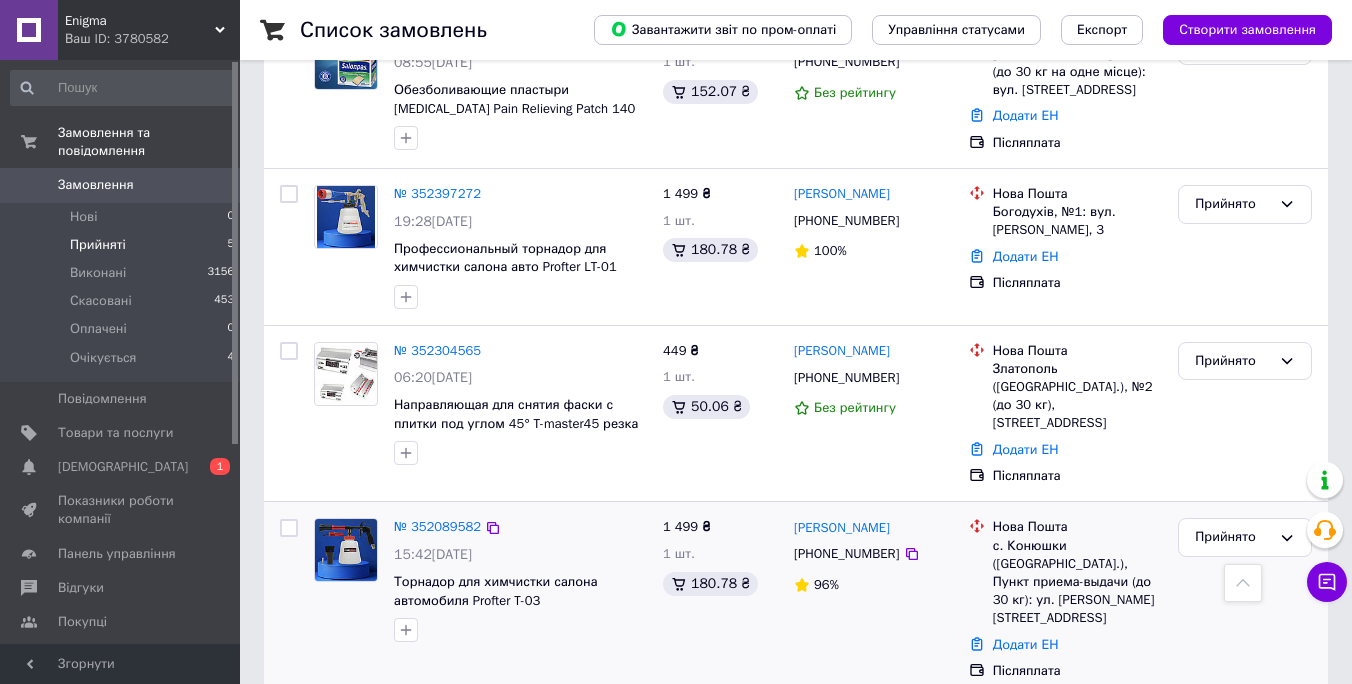 click at bounding box center (346, 550) 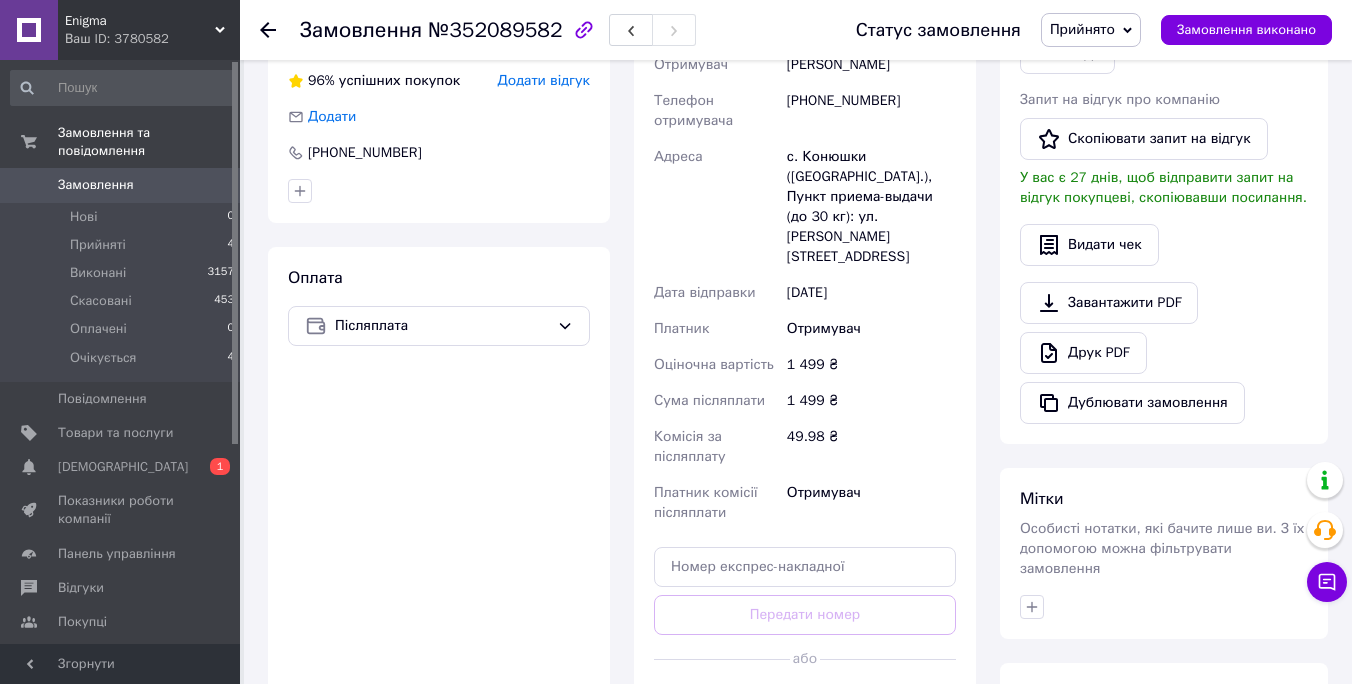 scroll, scrollTop: 507, scrollLeft: 0, axis: vertical 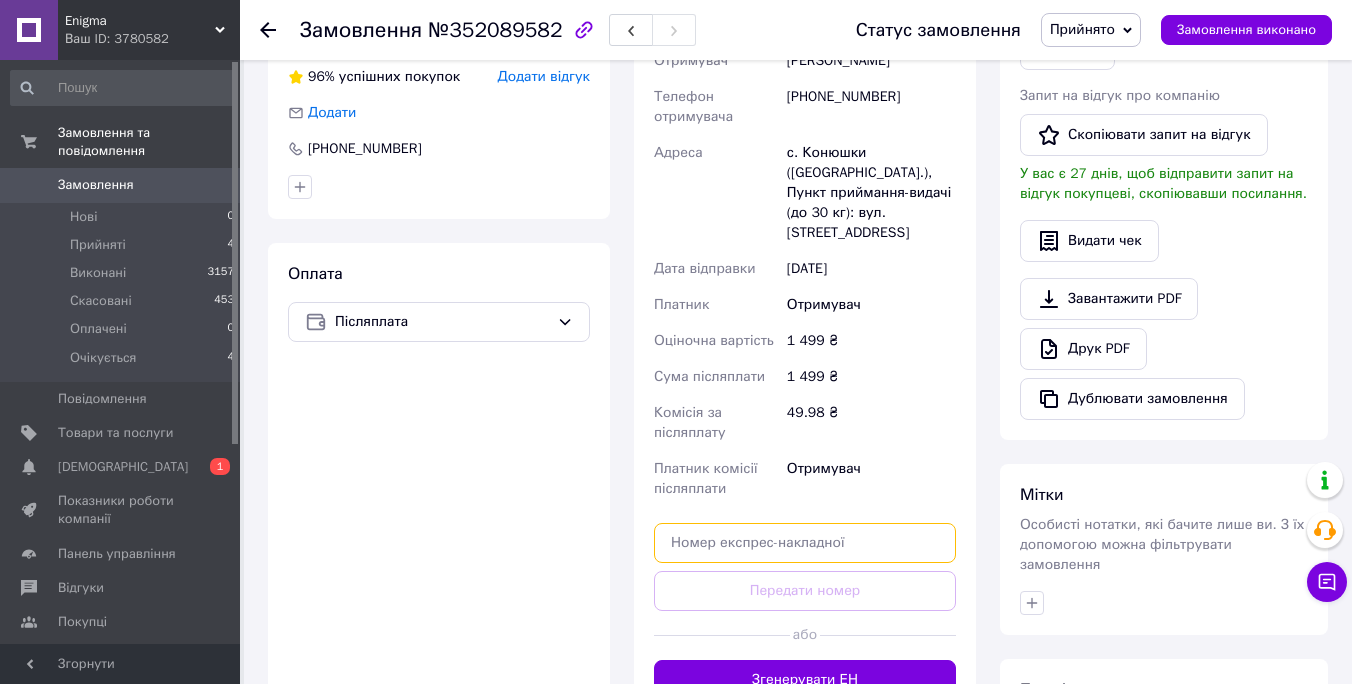 click at bounding box center [805, 543] 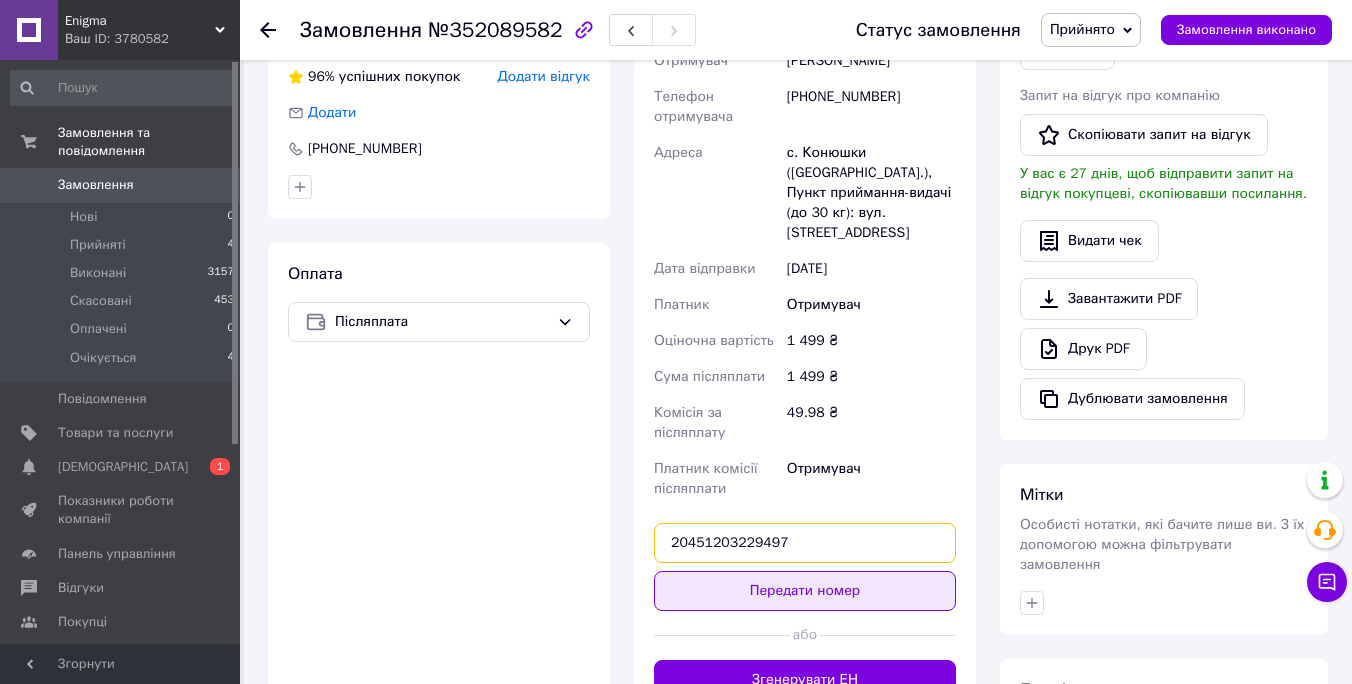 type on "20451203229497" 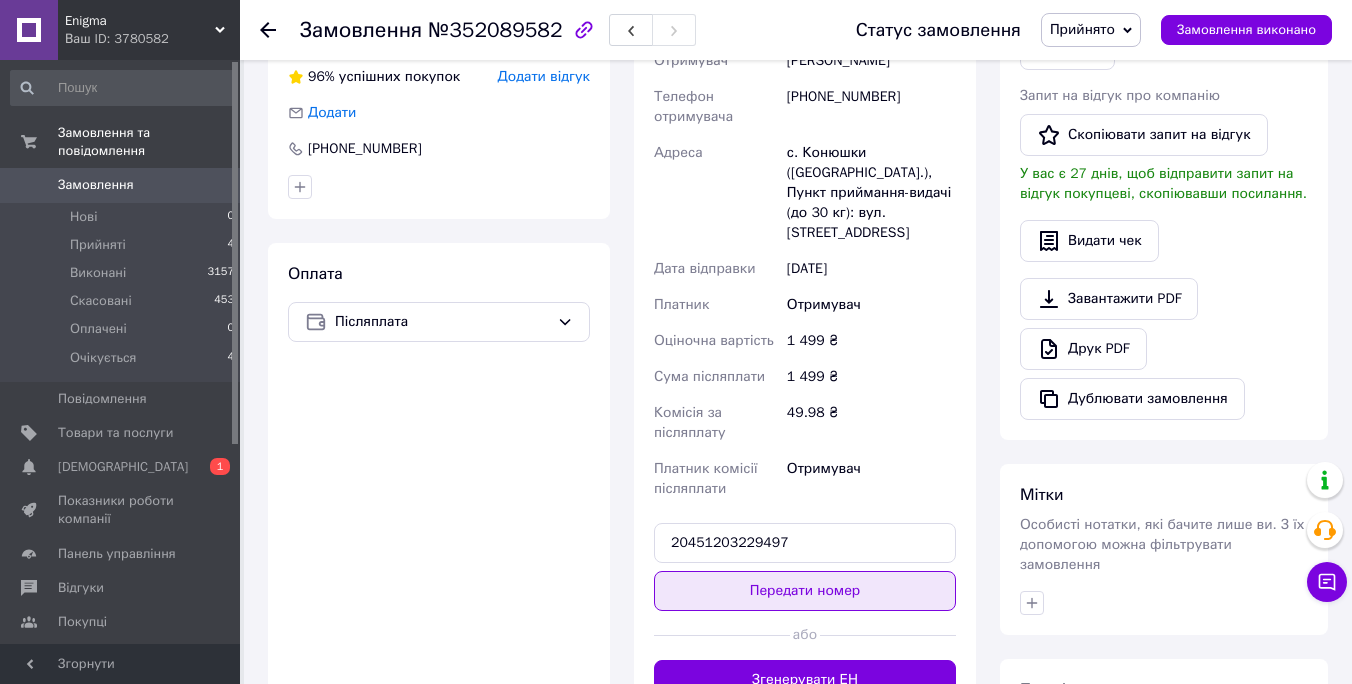 click on "Передати номер" at bounding box center (805, 591) 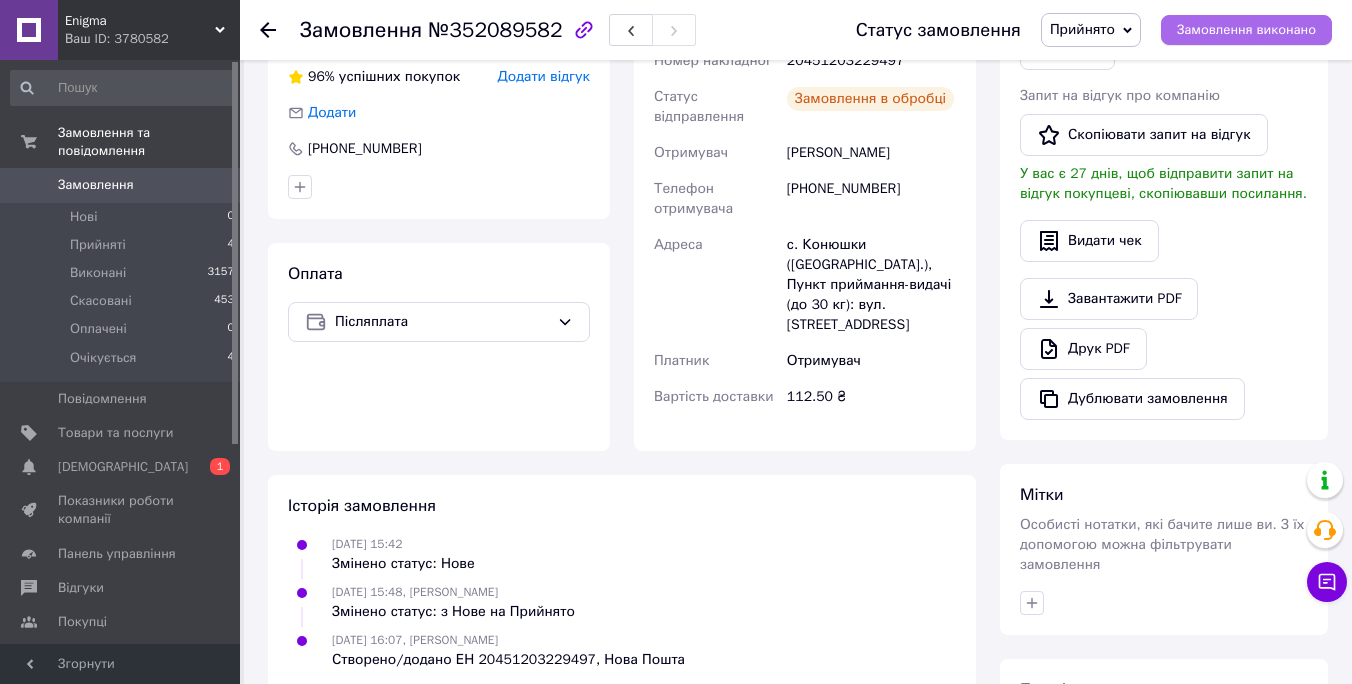 click on "Замовлення виконано" at bounding box center [1246, 30] 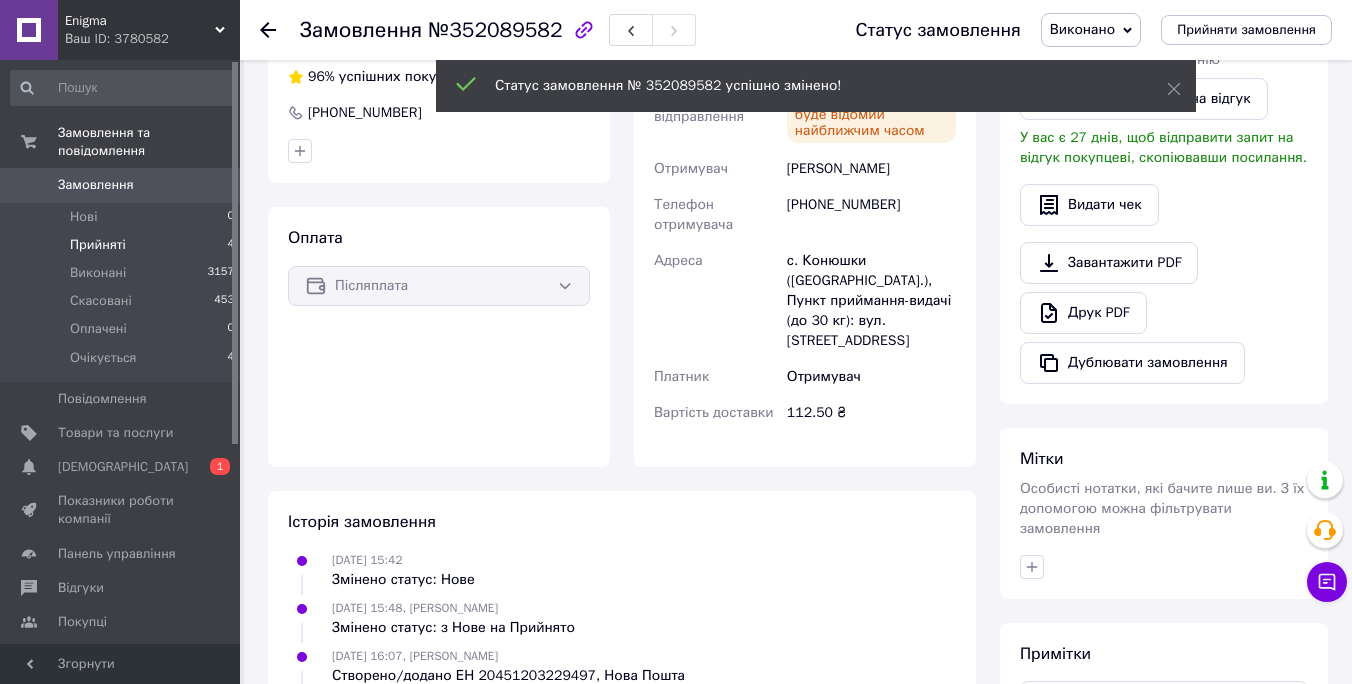 click on "Прийняті 4" at bounding box center (123, 245) 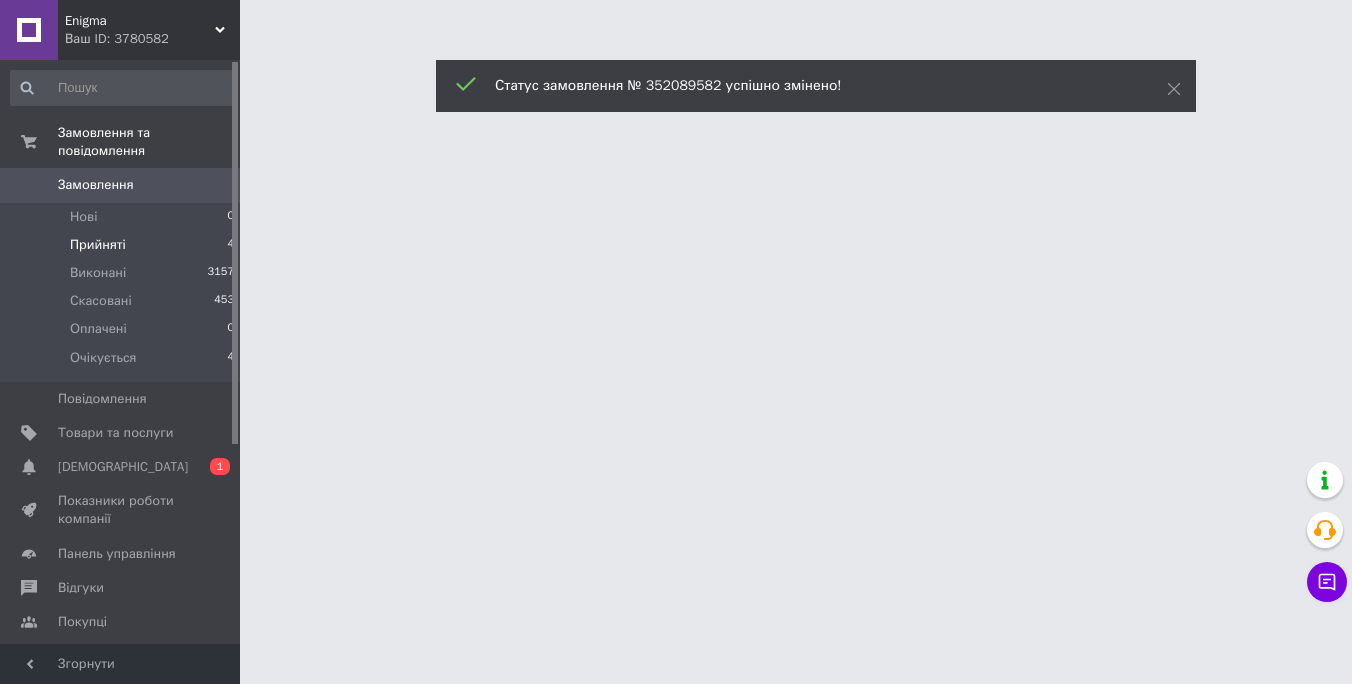 scroll, scrollTop: 0, scrollLeft: 0, axis: both 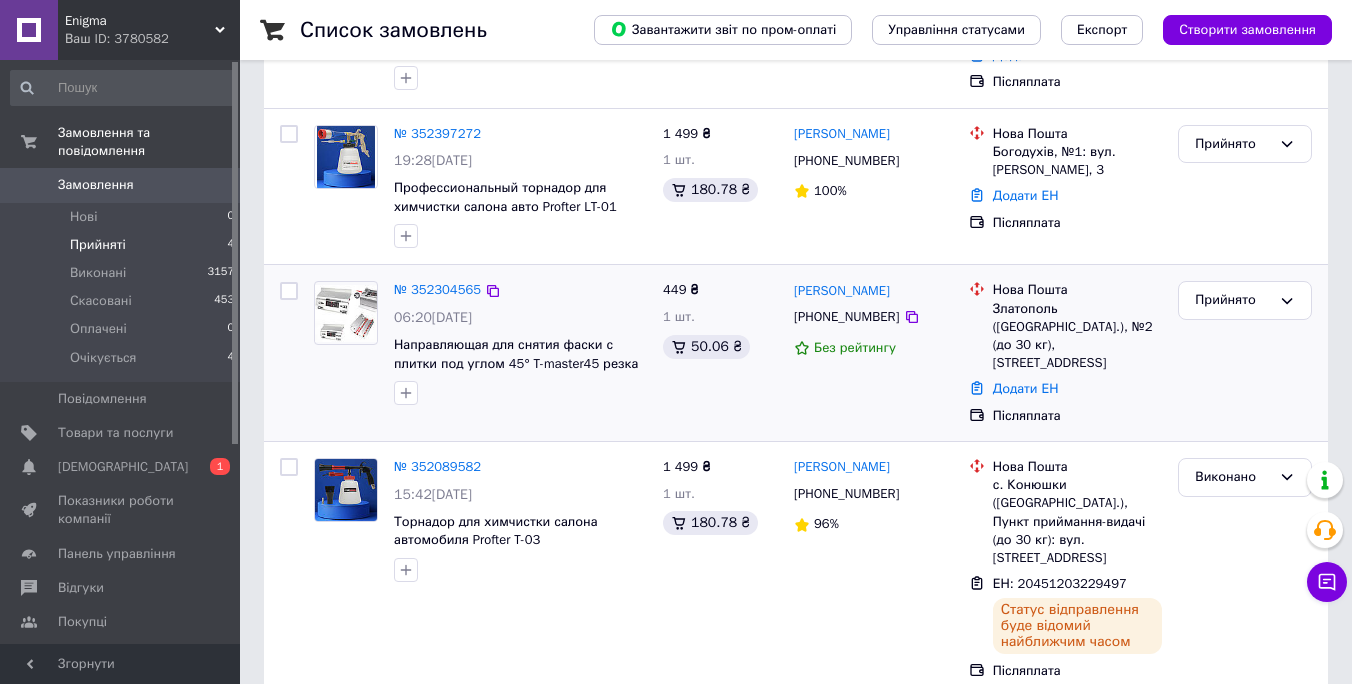 click at bounding box center [346, 313] 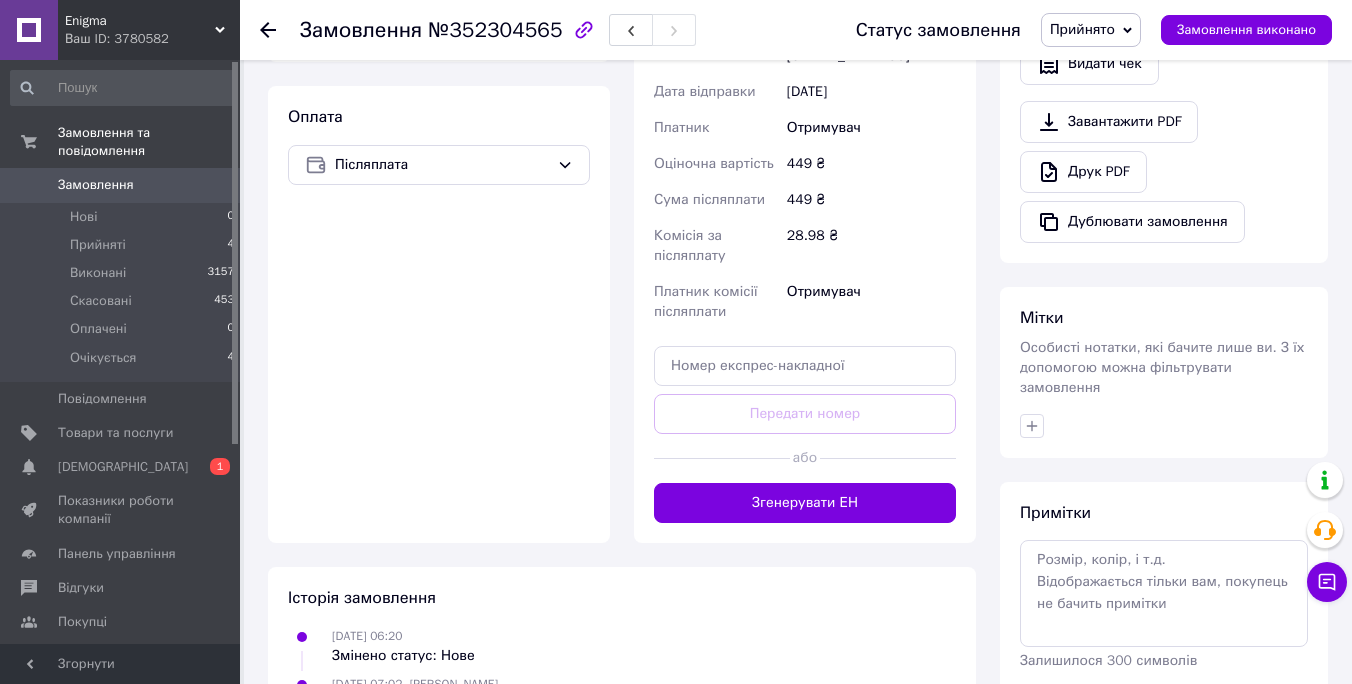 scroll, scrollTop: 714, scrollLeft: 0, axis: vertical 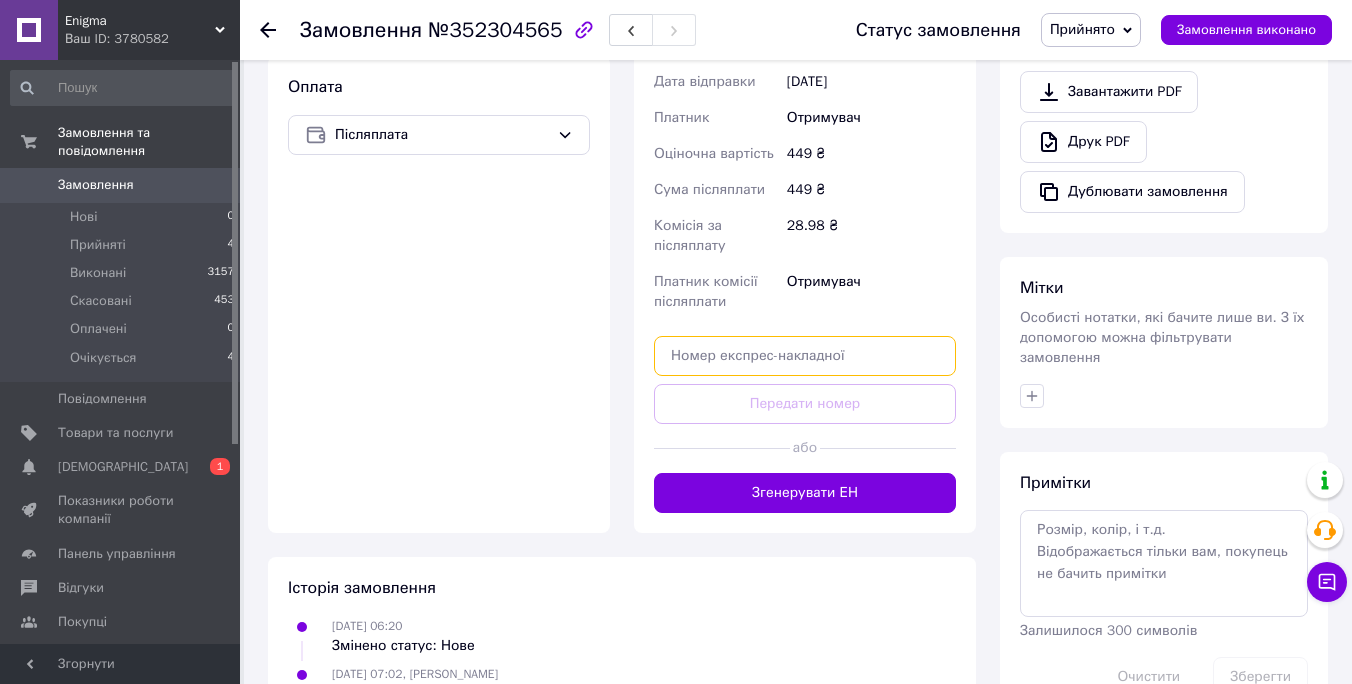 click at bounding box center (805, 356) 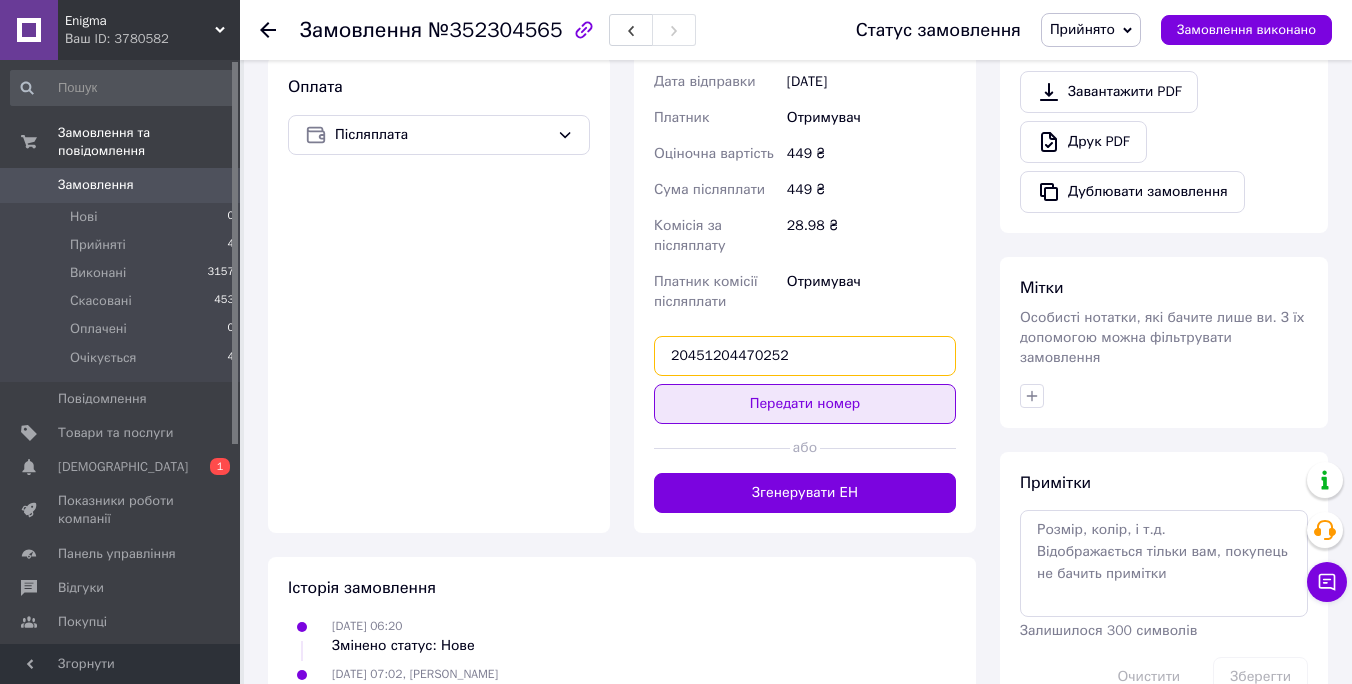 type on "20451204470252" 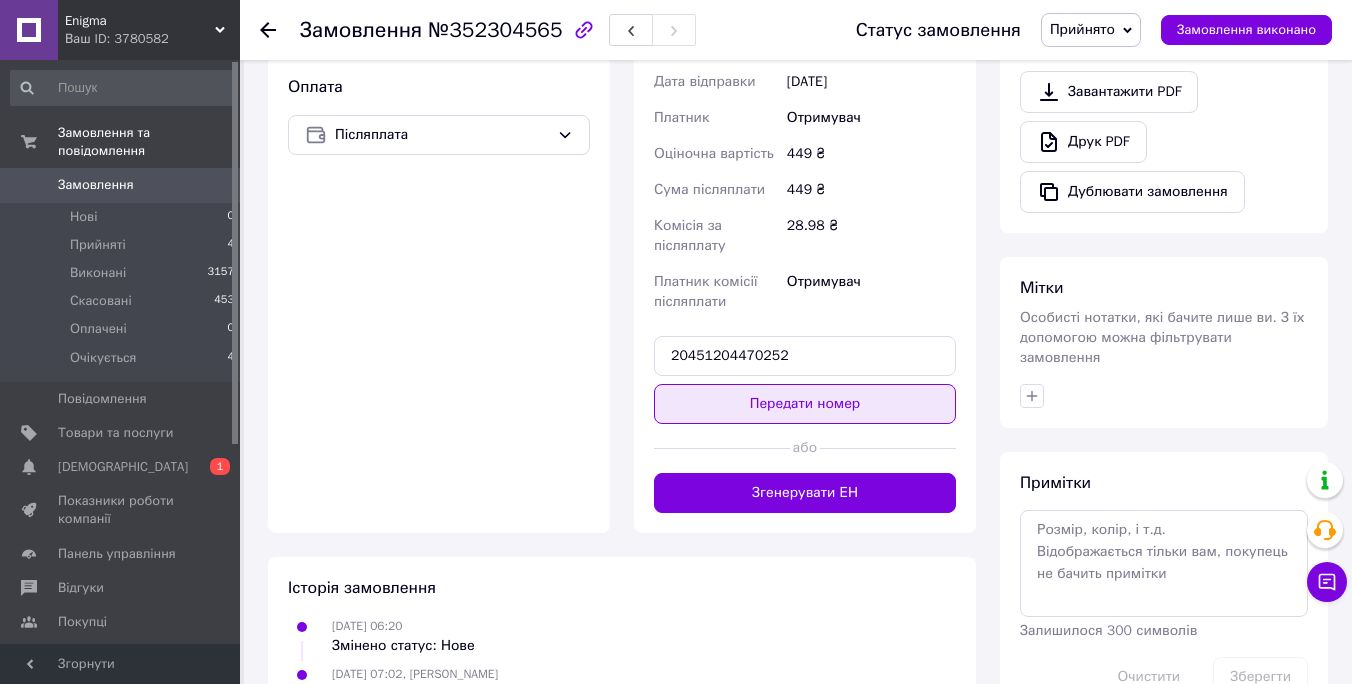 click on "Передати номер" at bounding box center [805, 404] 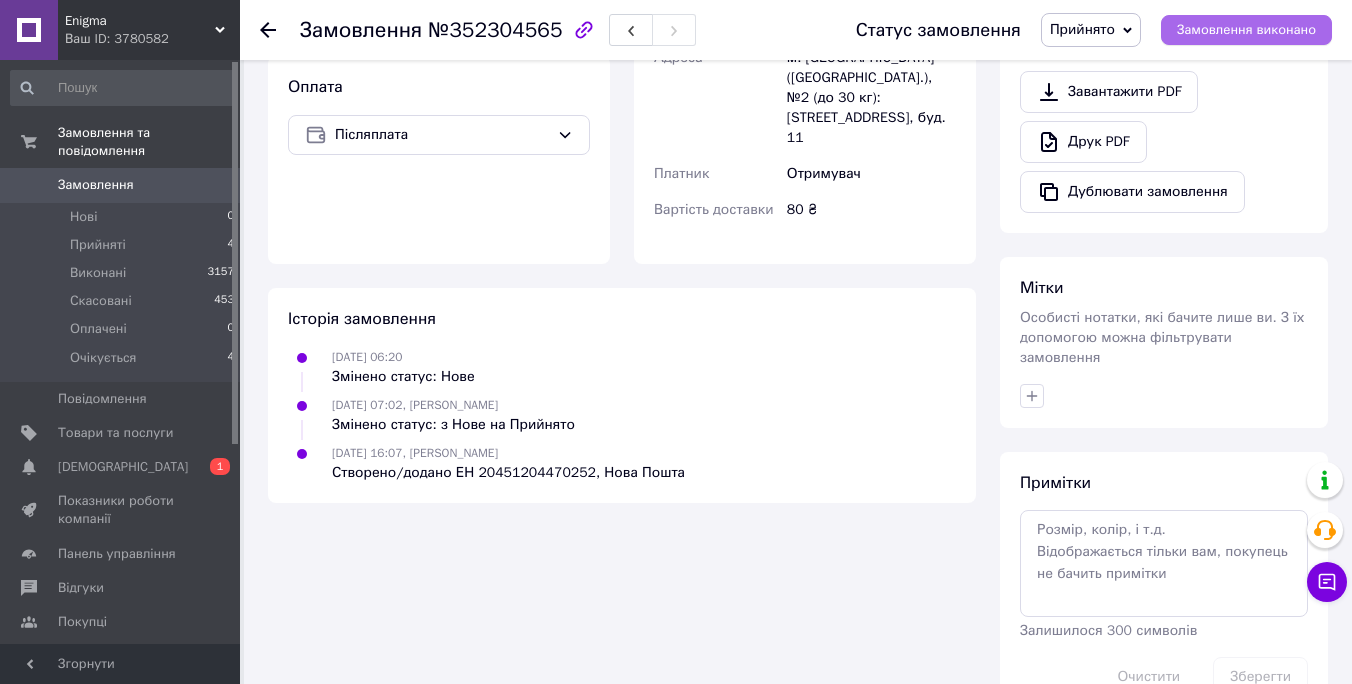 click on "Замовлення виконано" at bounding box center [1246, 30] 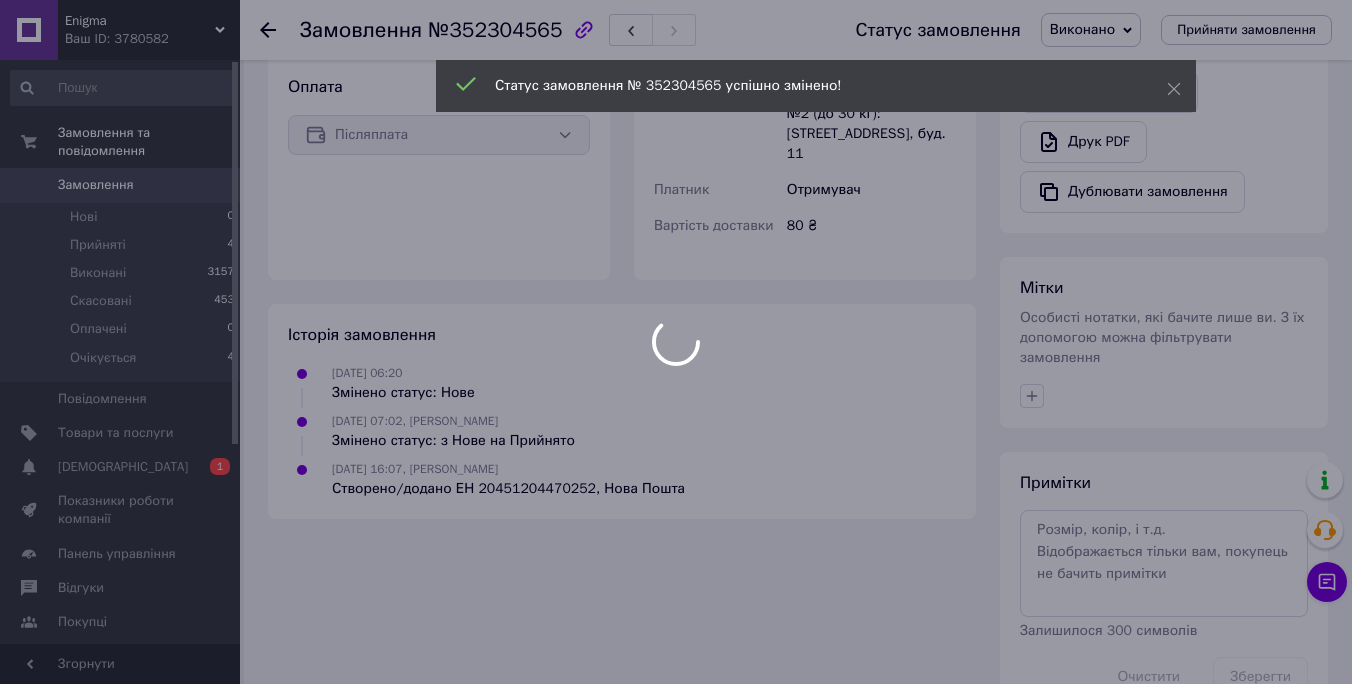 scroll, scrollTop: 678, scrollLeft: 0, axis: vertical 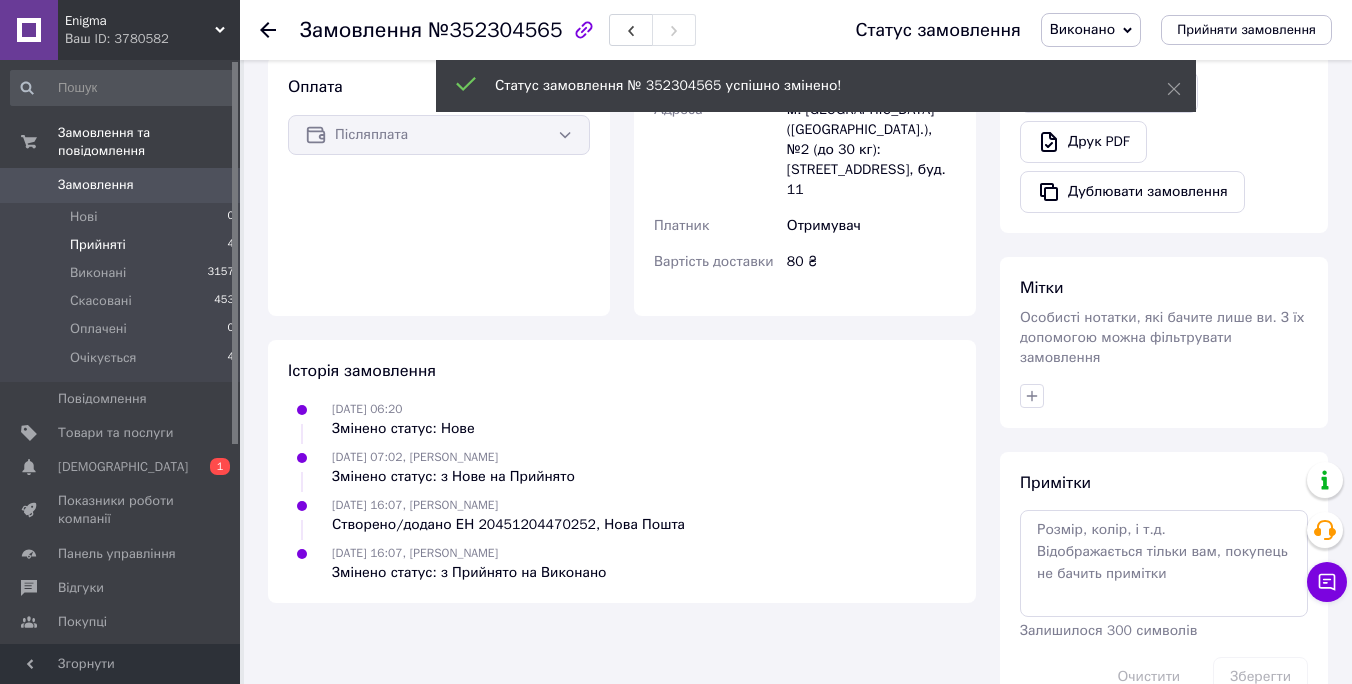 click on "Прийняті 4" at bounding box center (123, 245) 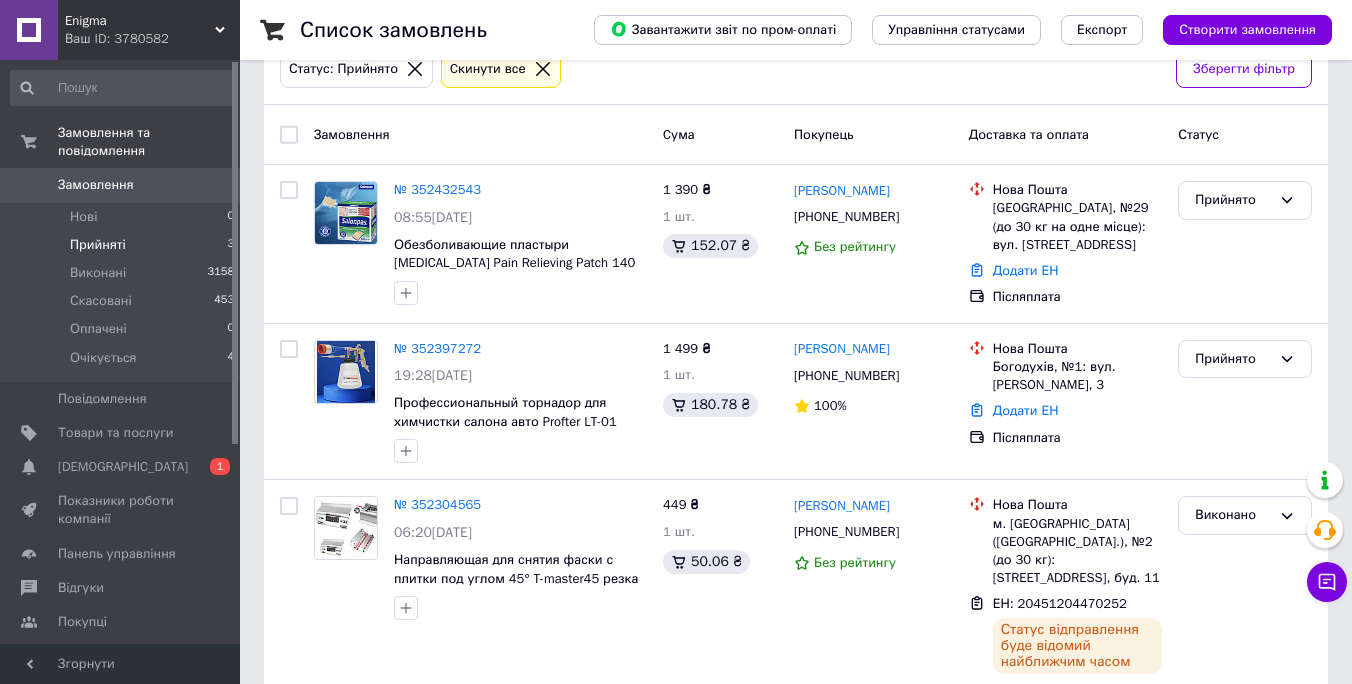 scroll, scrollTop: 119, scrollLeft: 0, axis: vertical 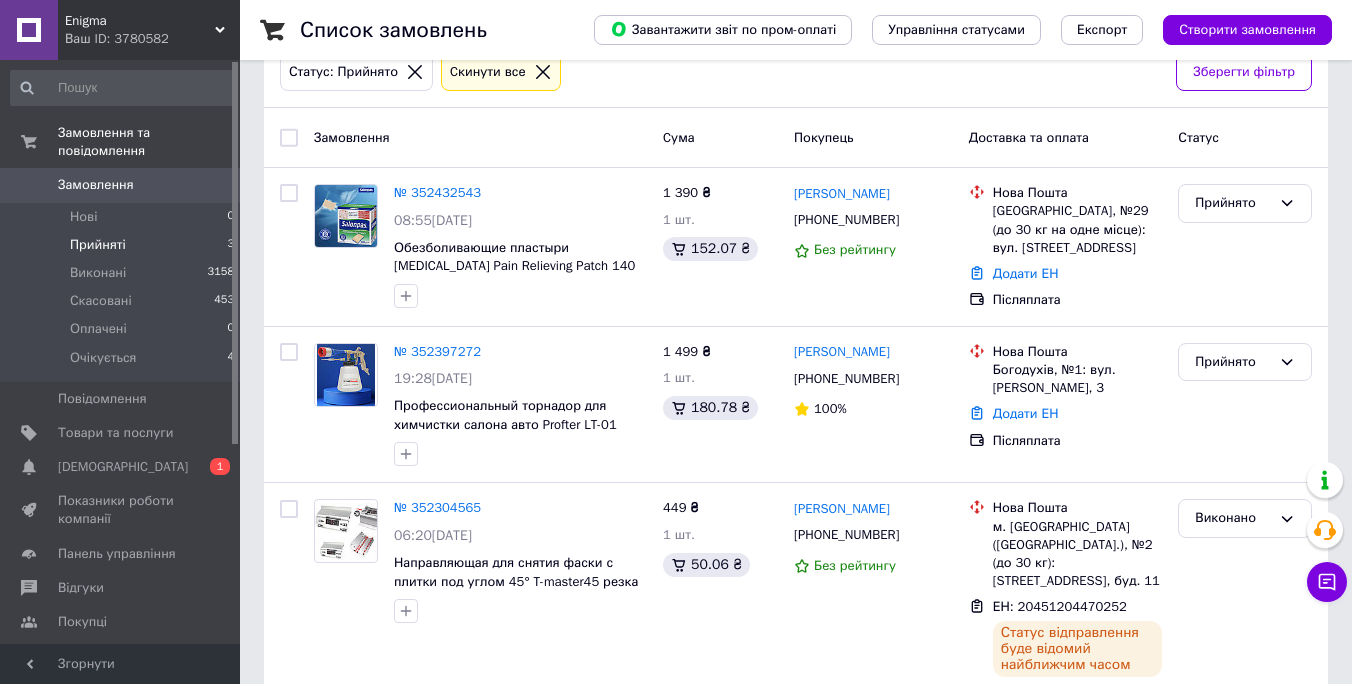 click on "Замовлення" at bounding box center (121, 185) 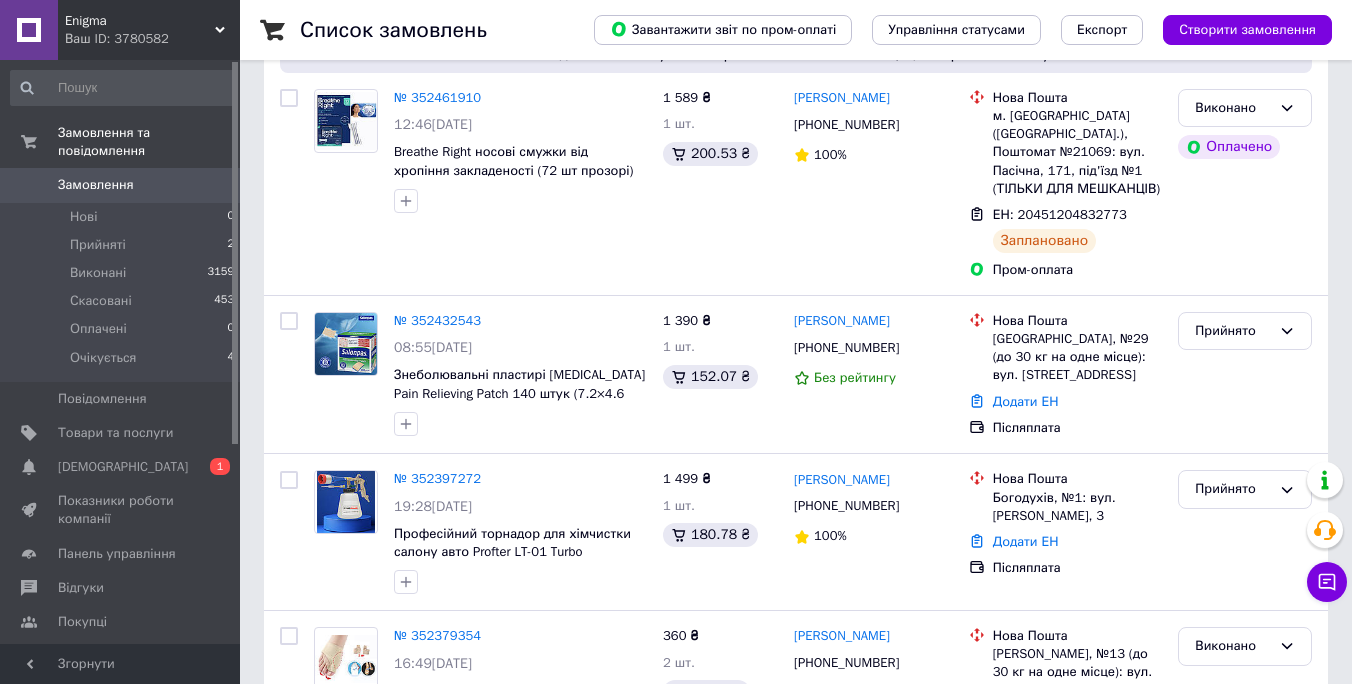 scroll, scrollTop: 419, scrollLeft: 0, axis: vertical 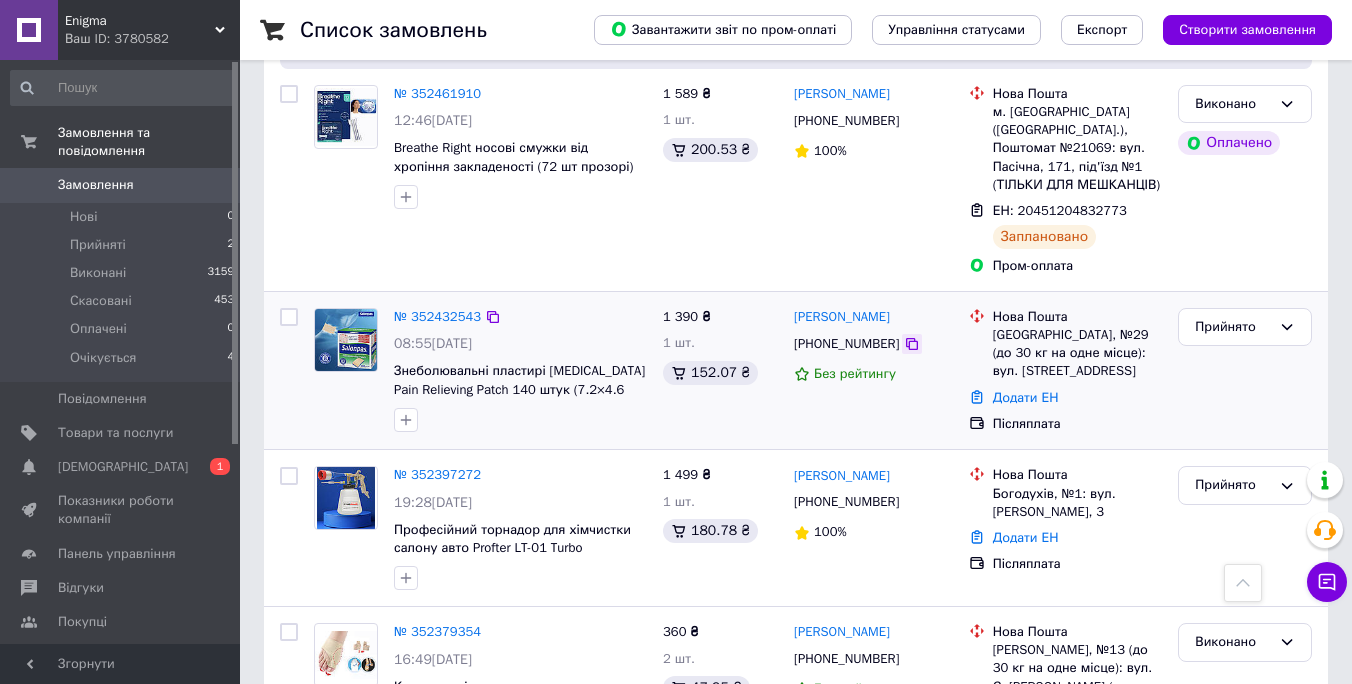 click 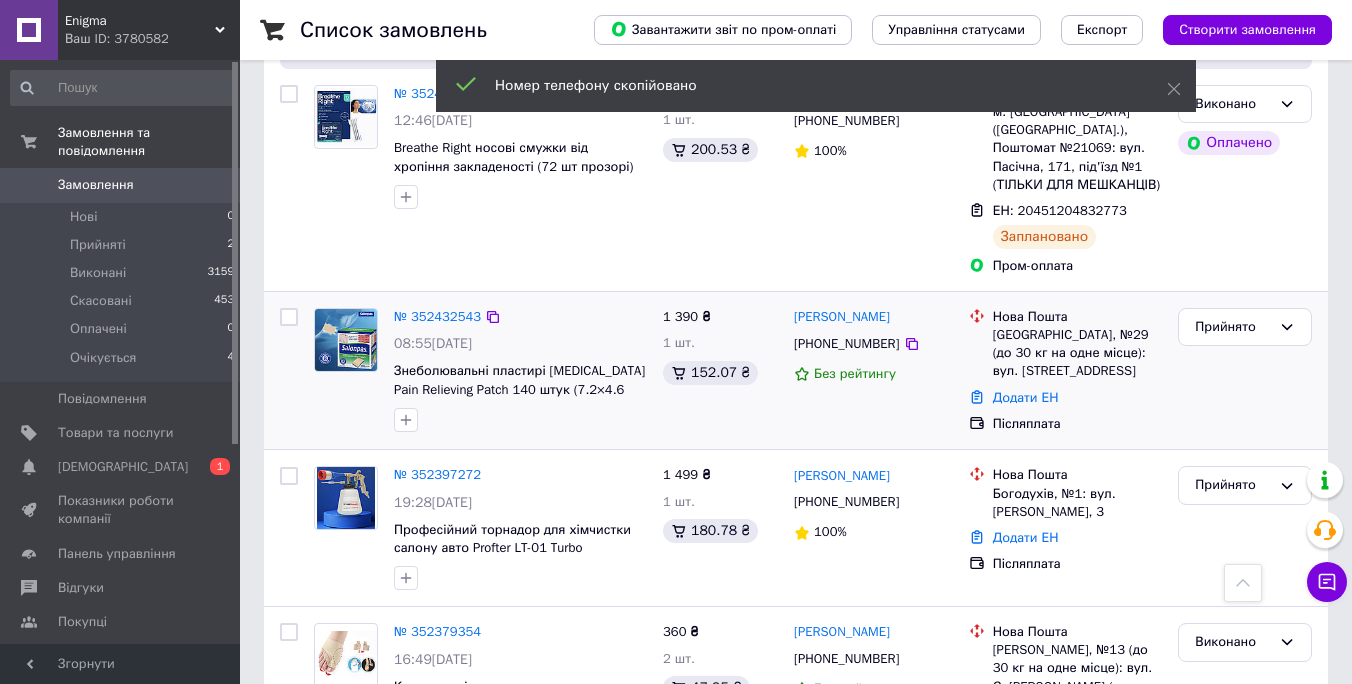 click at bounding box center [346, 340] 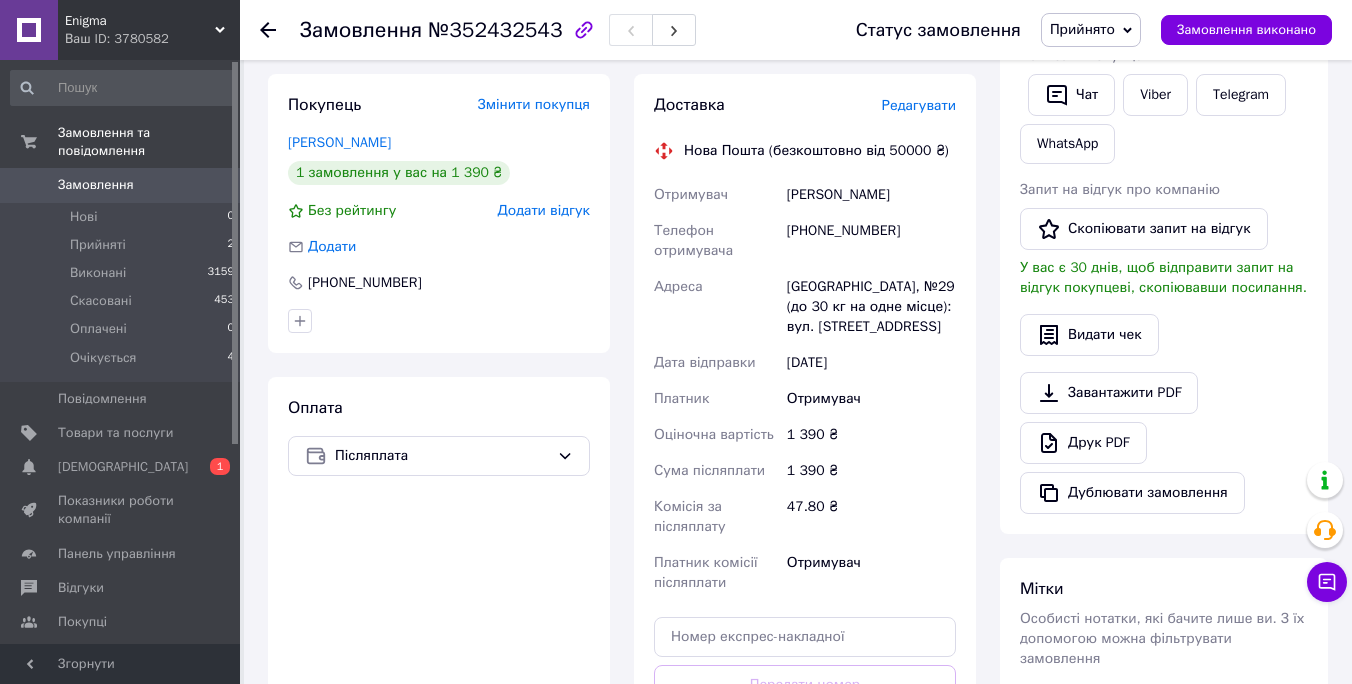 scroll, scrollTop: 443, scrollLeft: 0, axis: vertical 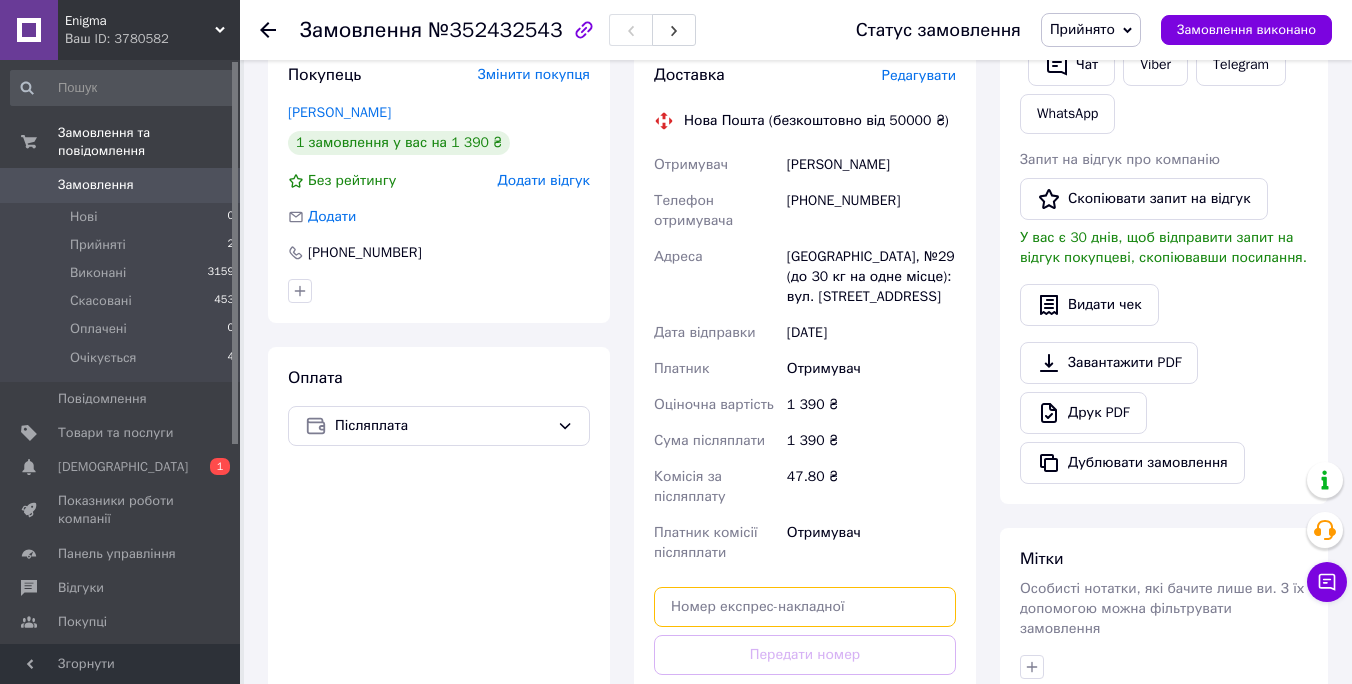 click at bounding box center [805, 607] 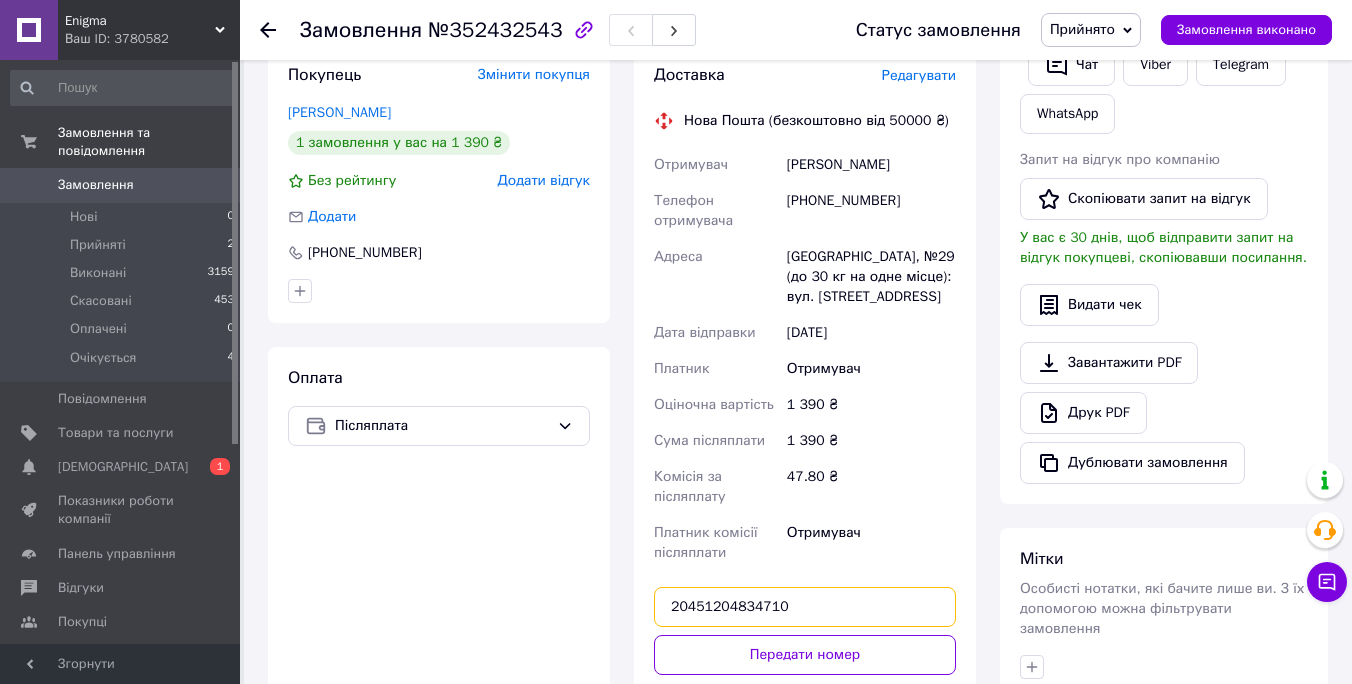 type on "20451204834710" 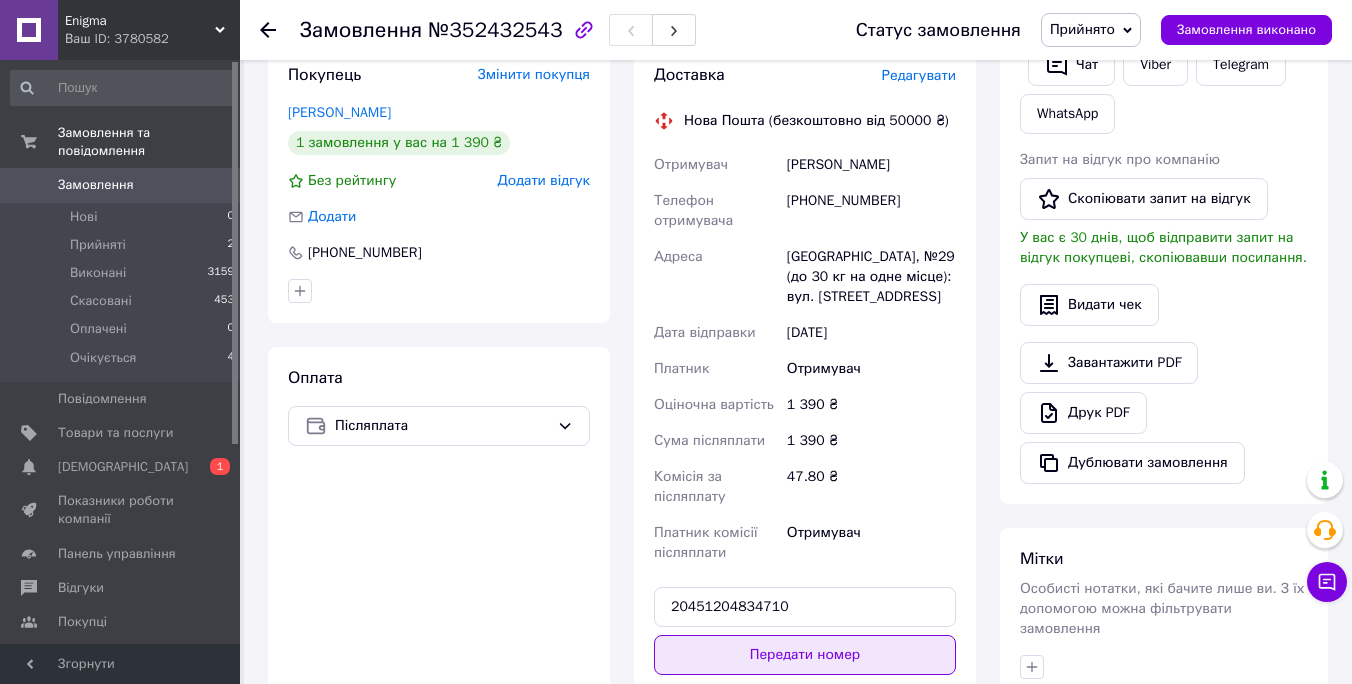 click on "Передати номер" at bounding box center [805, 655] 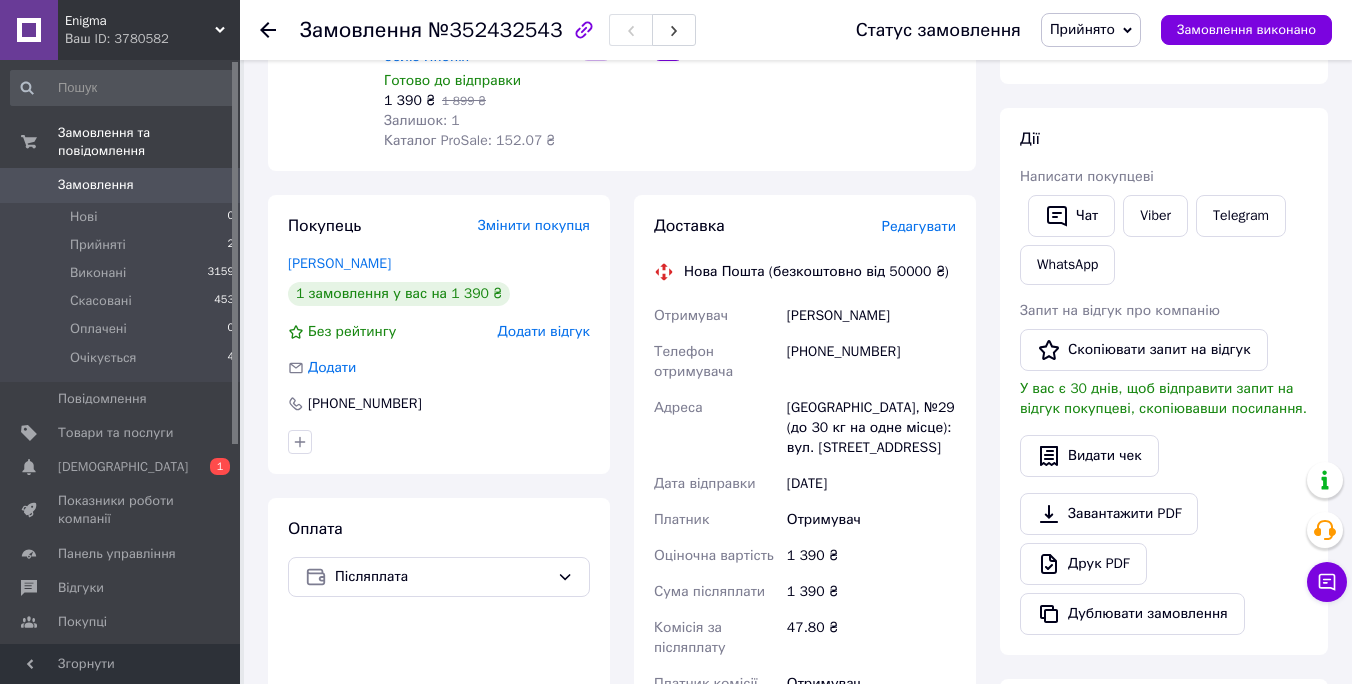 scroll, scrollTop: 0, scrollLeft: 0, axis: both 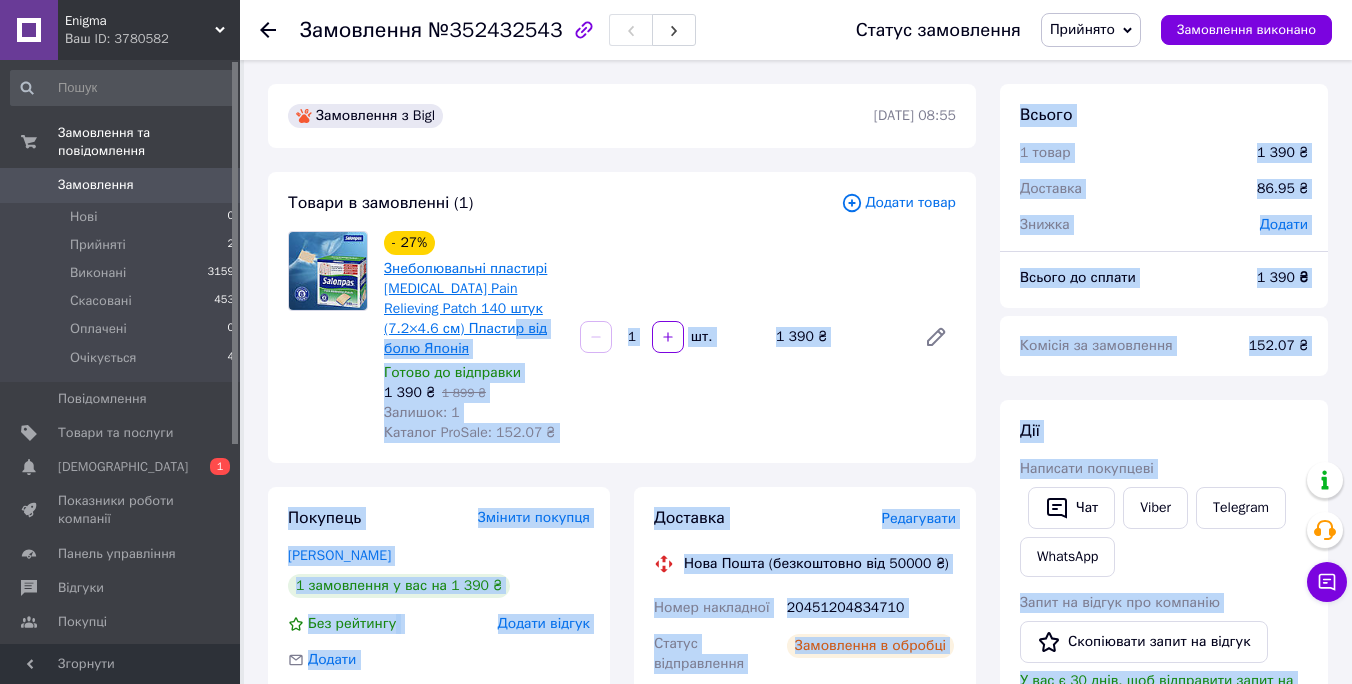 drag, startPoint x: 381, startPoint y: 268, endPoint x: 493, endPoint y: 324, distance: 125.21981 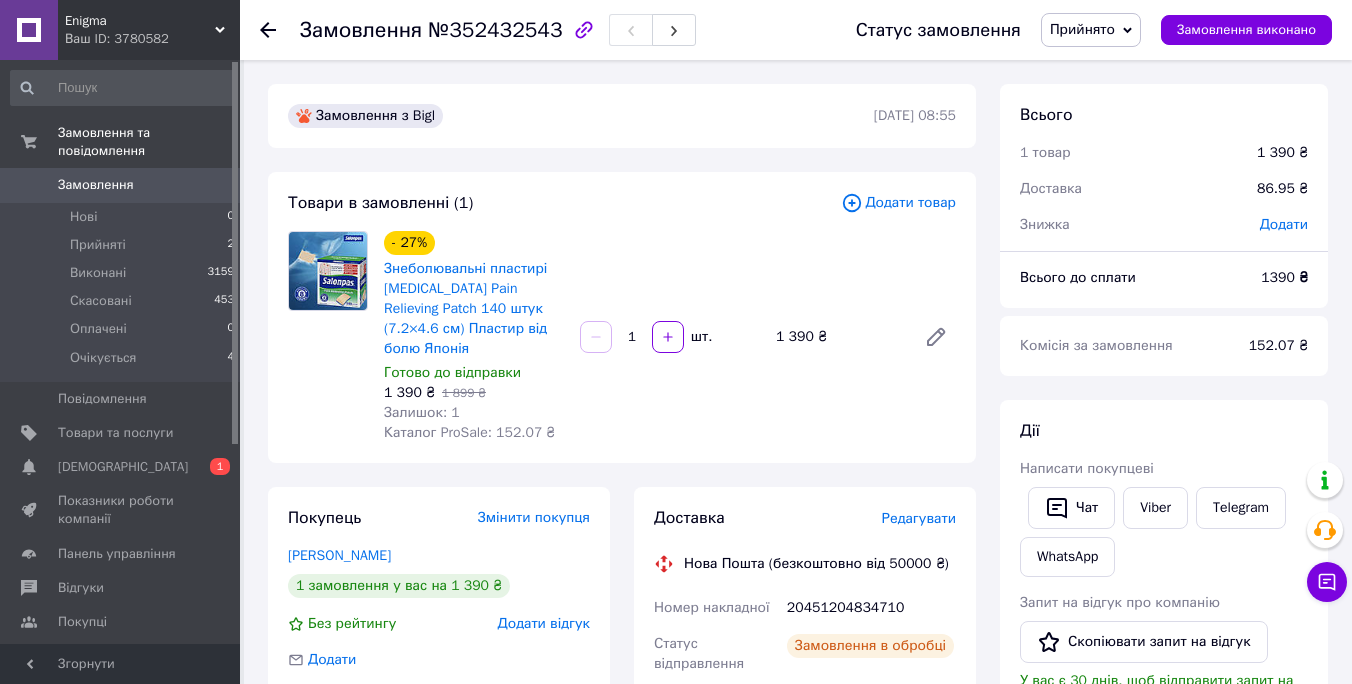 click on "Товари в замовленні (1) Додати товар - 27% Знеболювальні пластирі [MEDICAL_DATA] Pain Relieving Patch 140 штук (7.2×4.6 см) Пластир від болю Японія Готово до відправки 1 390 ₴   1 899 ₴ Залишок: 1 Каталог ProSale: 152.07 ₴  1   шт. 1 390 ₴" at bounding box center (622, 317) 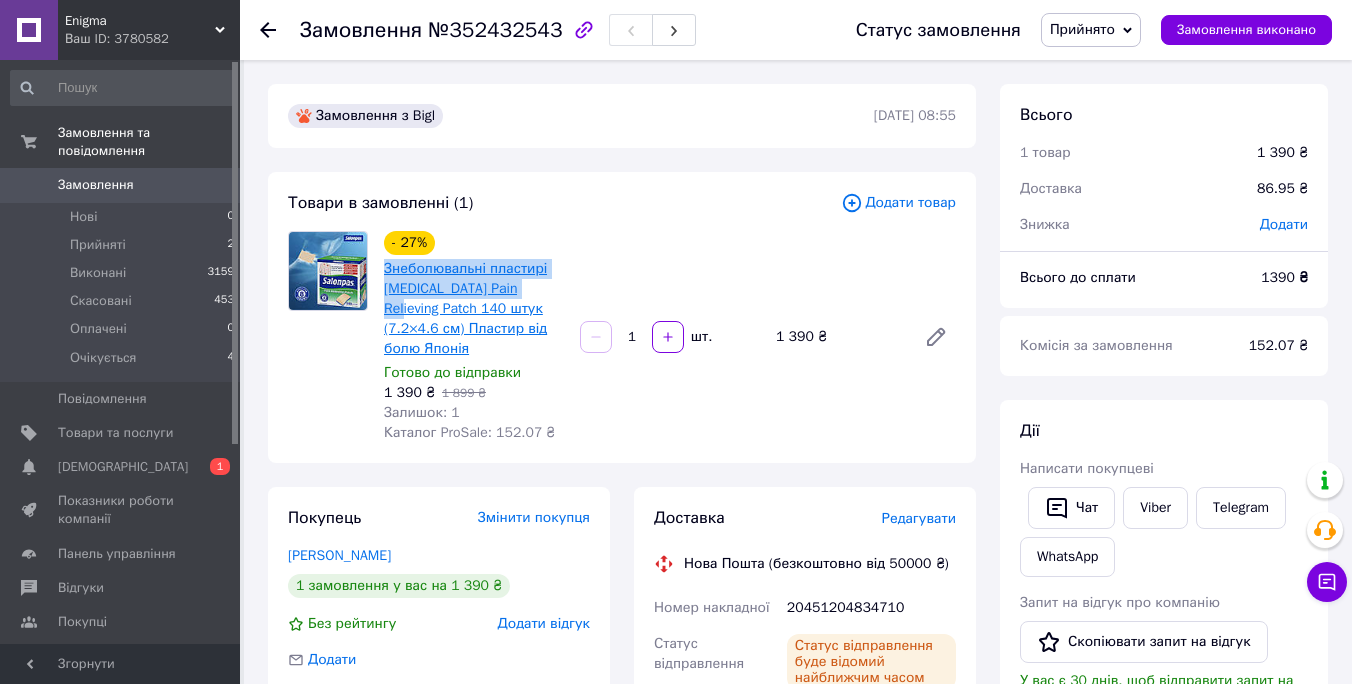 drag, startPoint x: 381, startPoint y: 262, endPoint x: 534, endPoint y: 288, distance: 155.19342 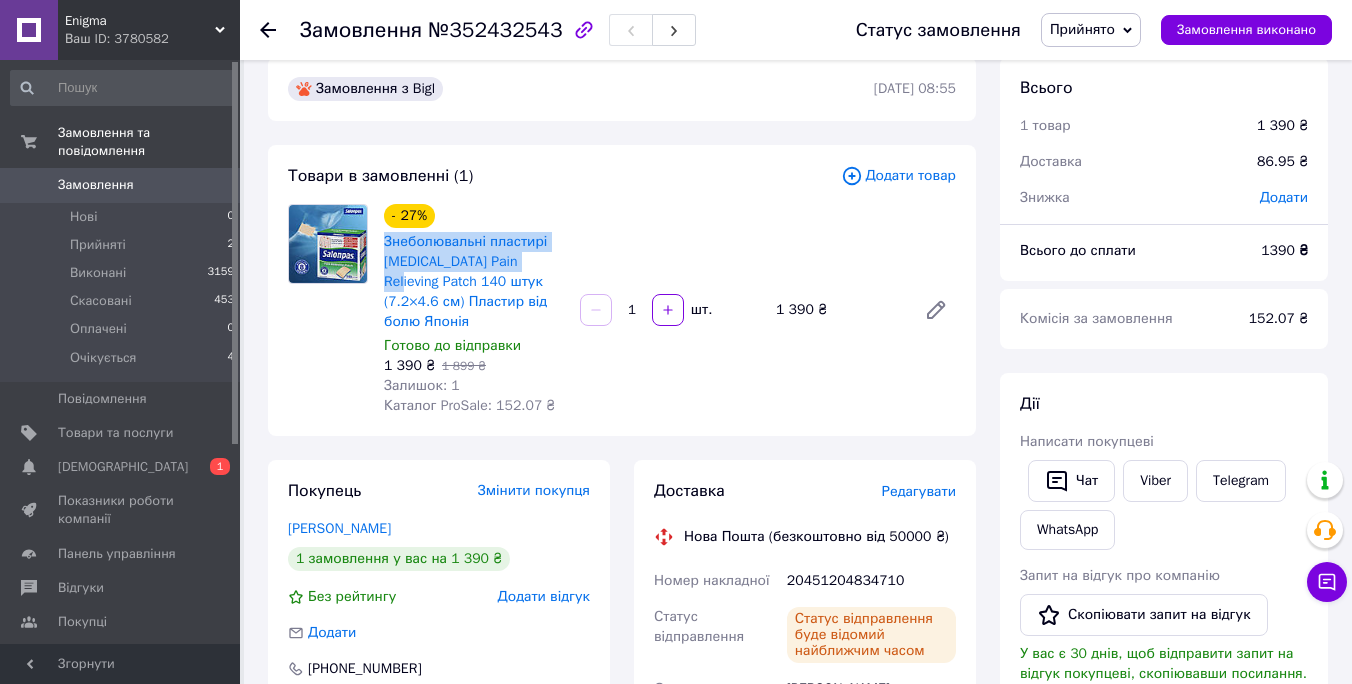 scroll, scrollTop: 28, scrollLeft: 0, axis: vertical 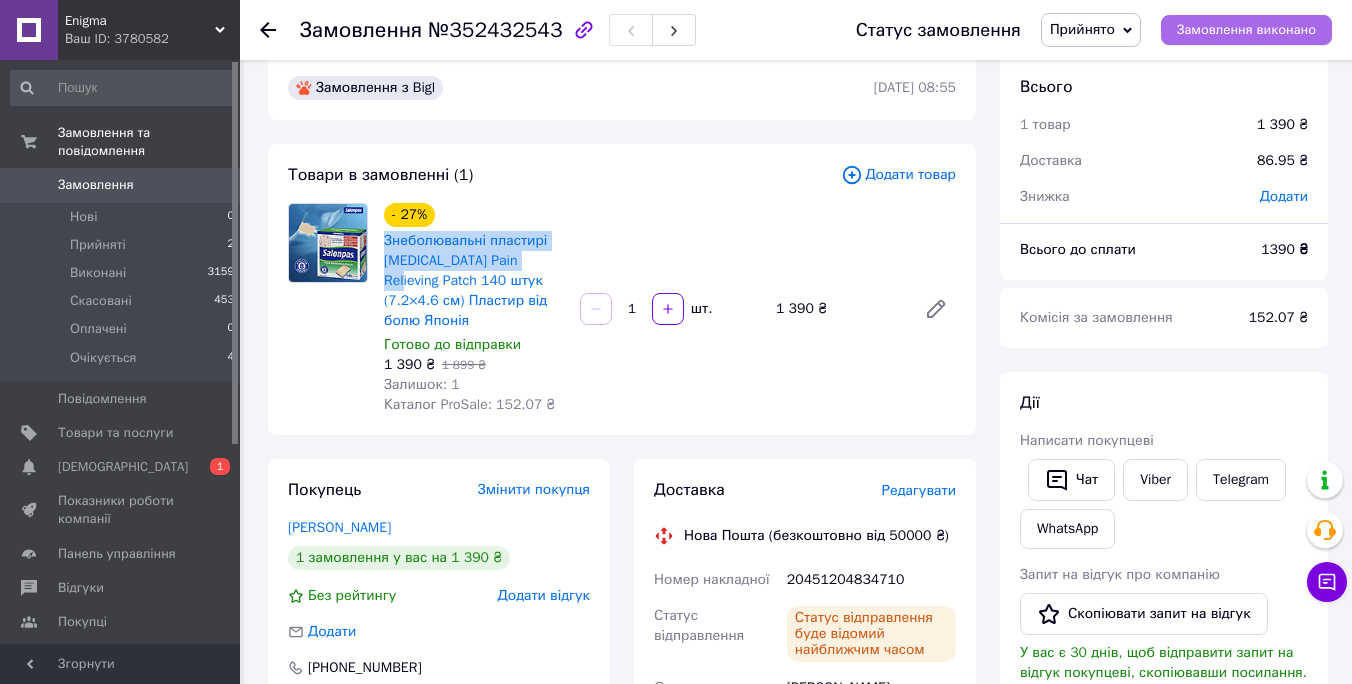 click on "Замовлення виконано" at bounding box center (1246, 30) 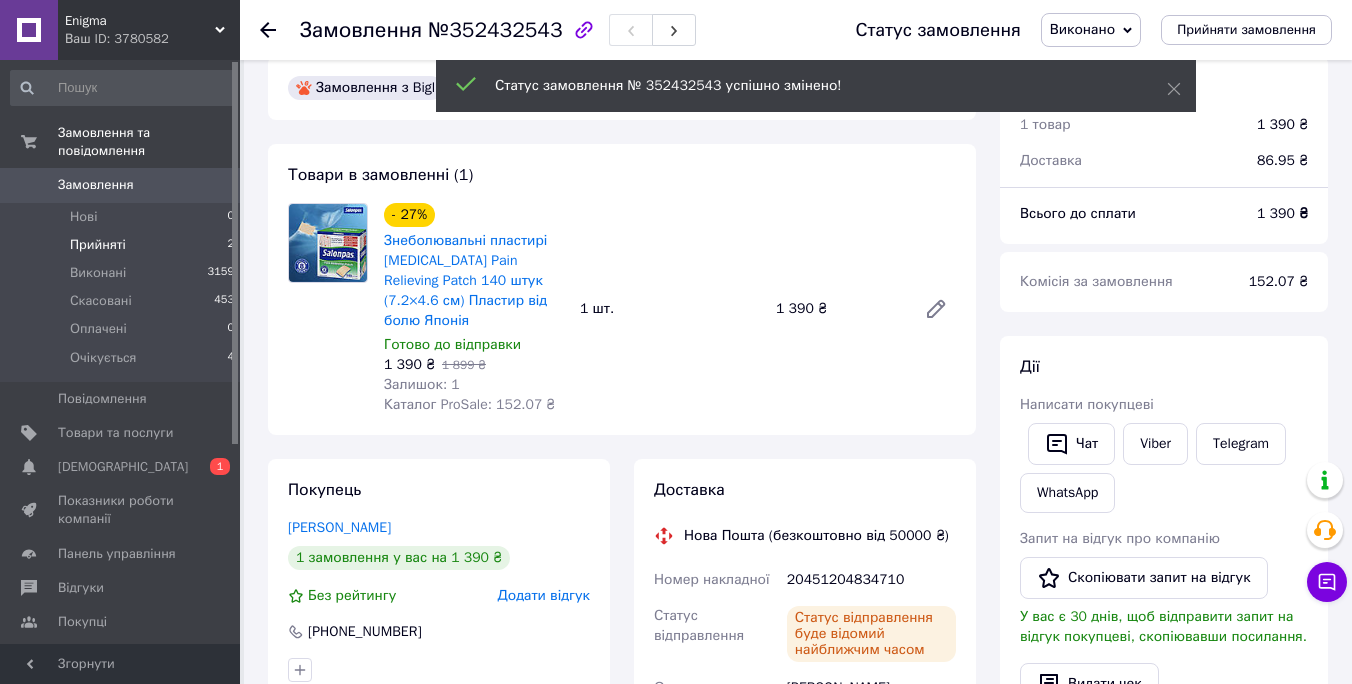 click on "Прийняті 2" at bounding box center [123, 245] 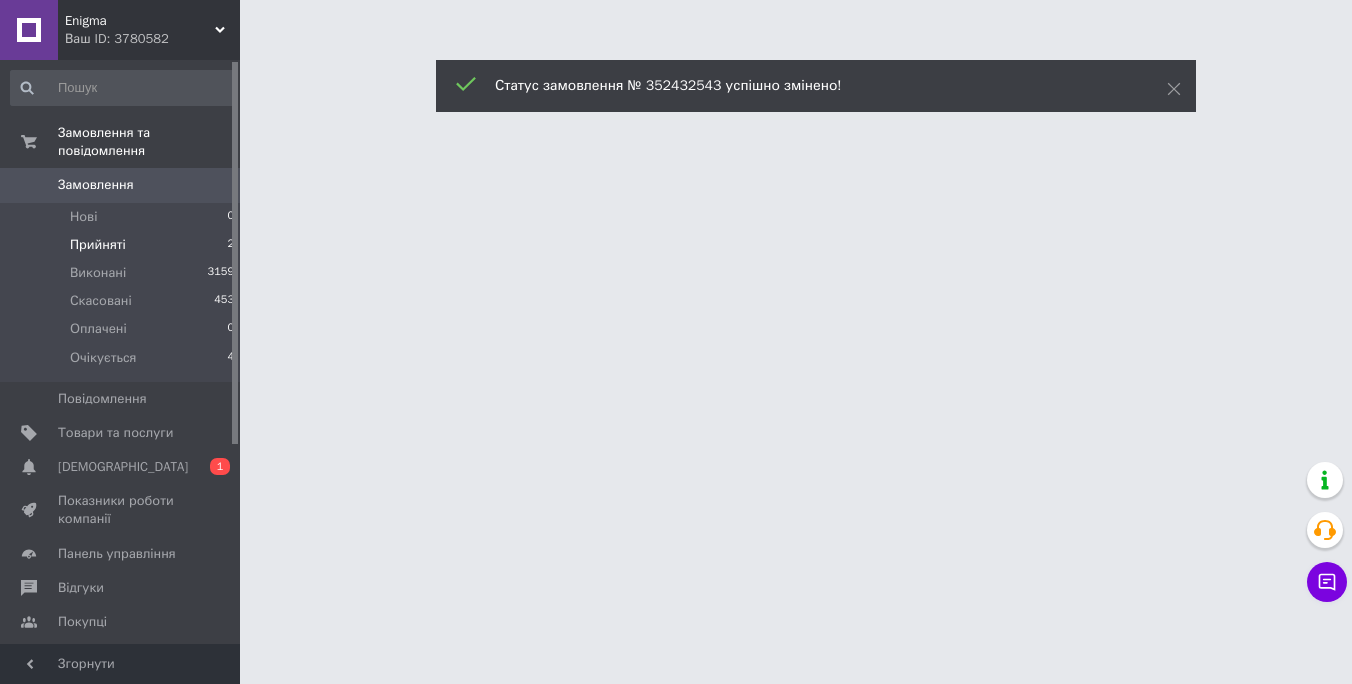 scroll, scrollTop: 0, scrollLeft: 0, axis: both 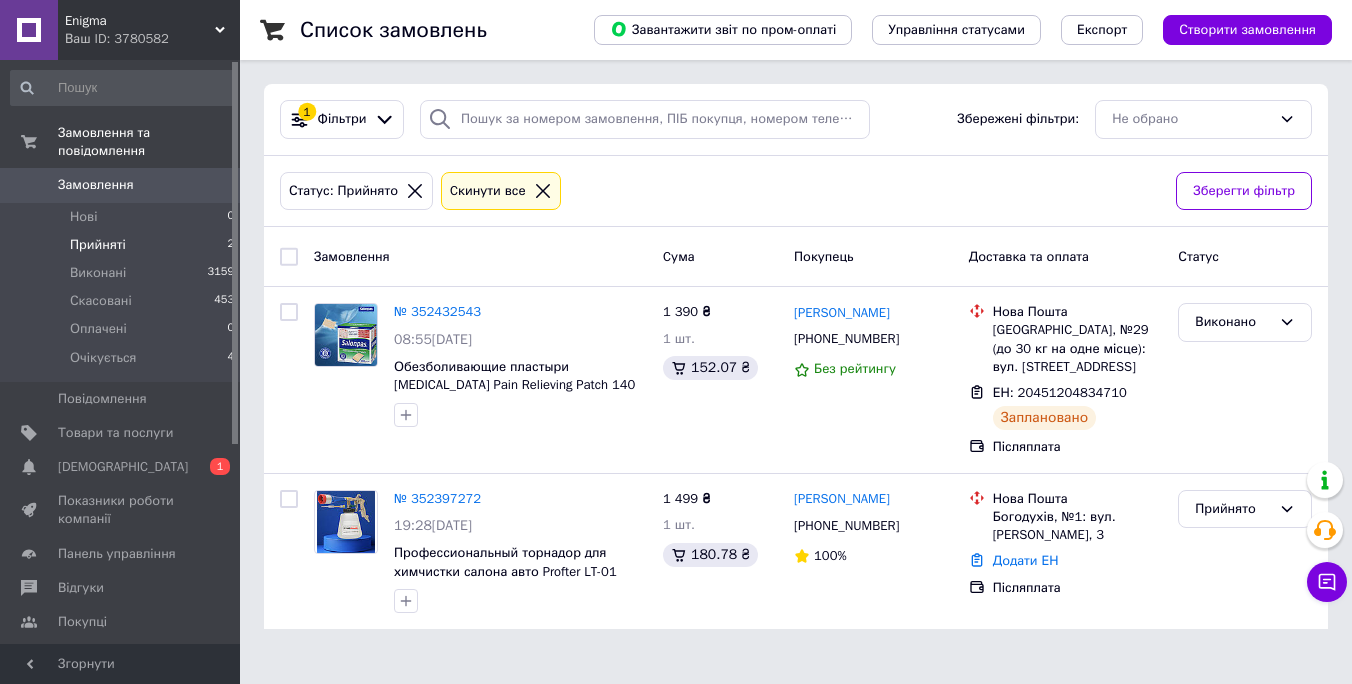 click 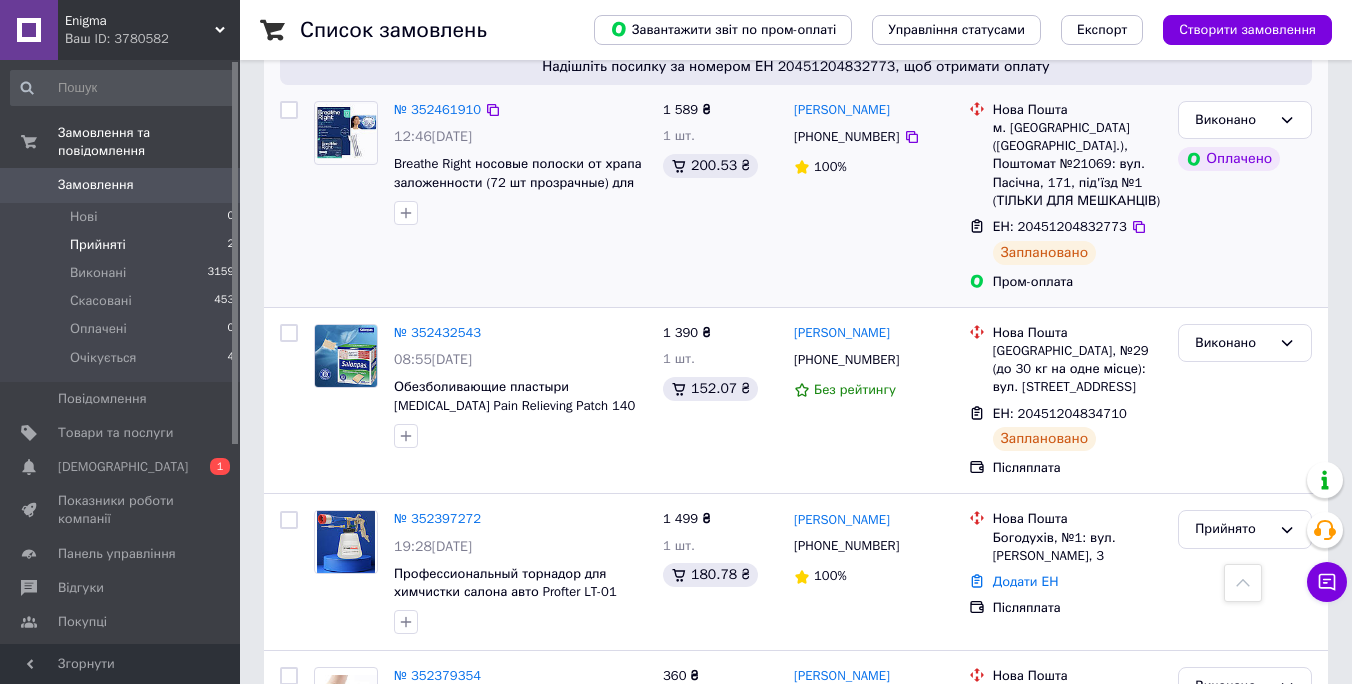scroll, scrollTop: 374, scrollLeft: 0, axis: vertical 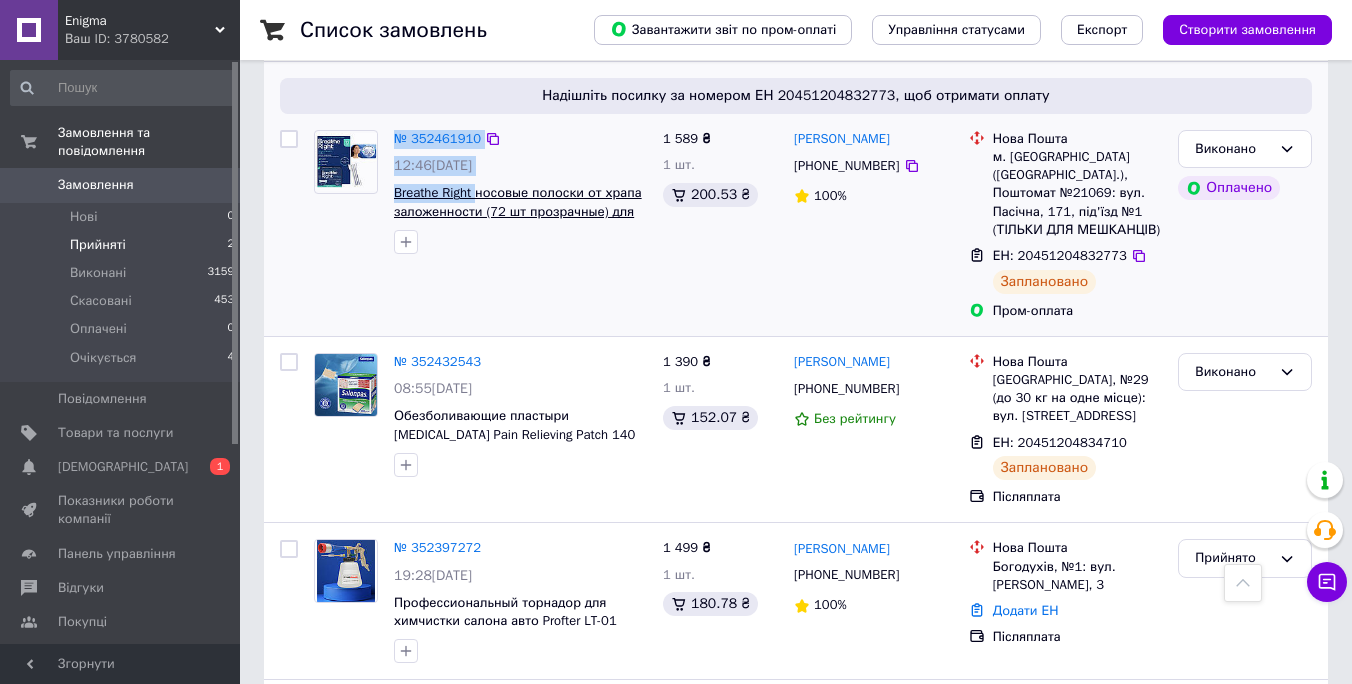 drag, startPoint x: 383, startPoint y: 191, endPoint x: 479, endPoint y: 194, distance: 96.04687 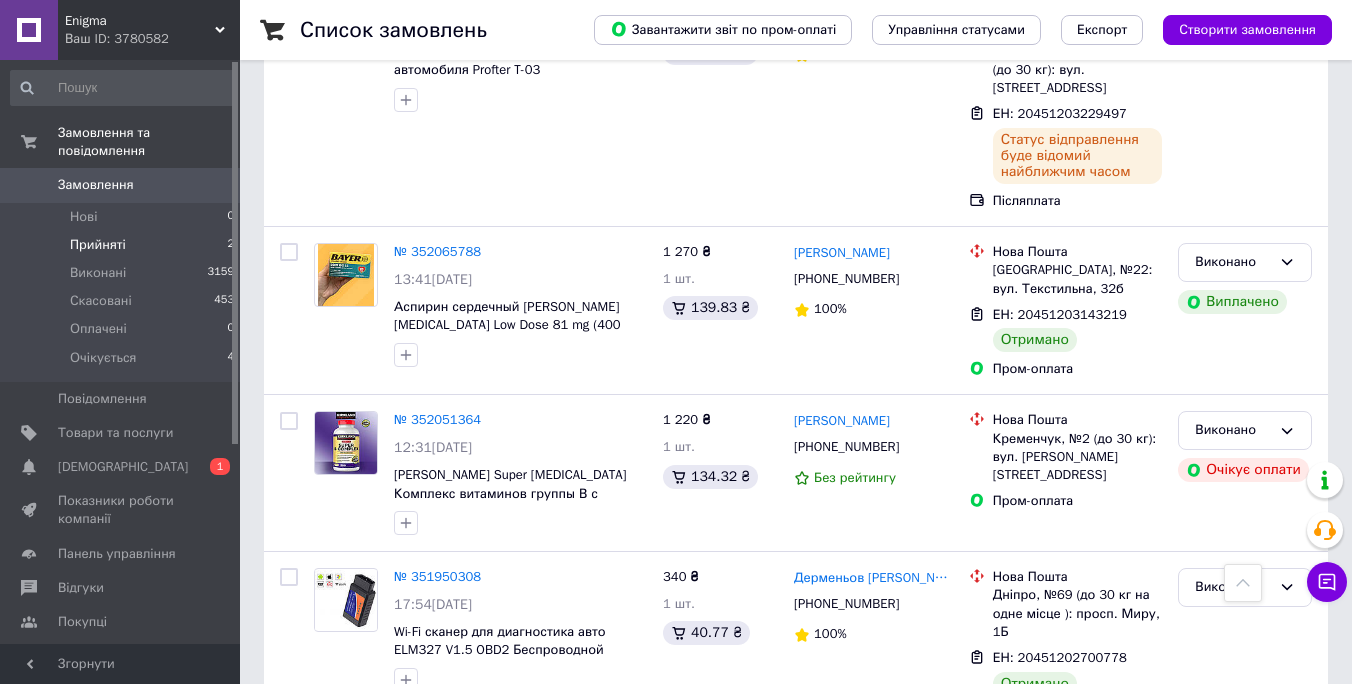 scroll, scrollTop: 3174, scrollLeft: 0, axis: vertical 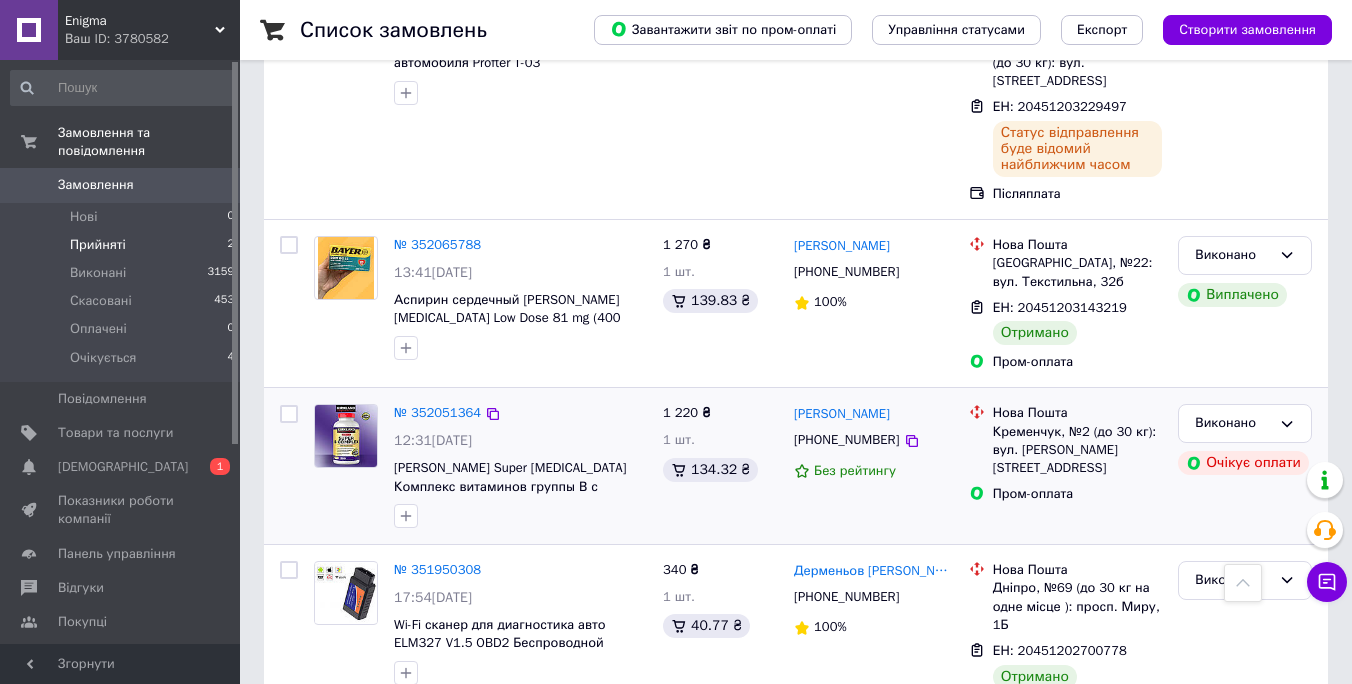 click at bounding box center [346, 436] 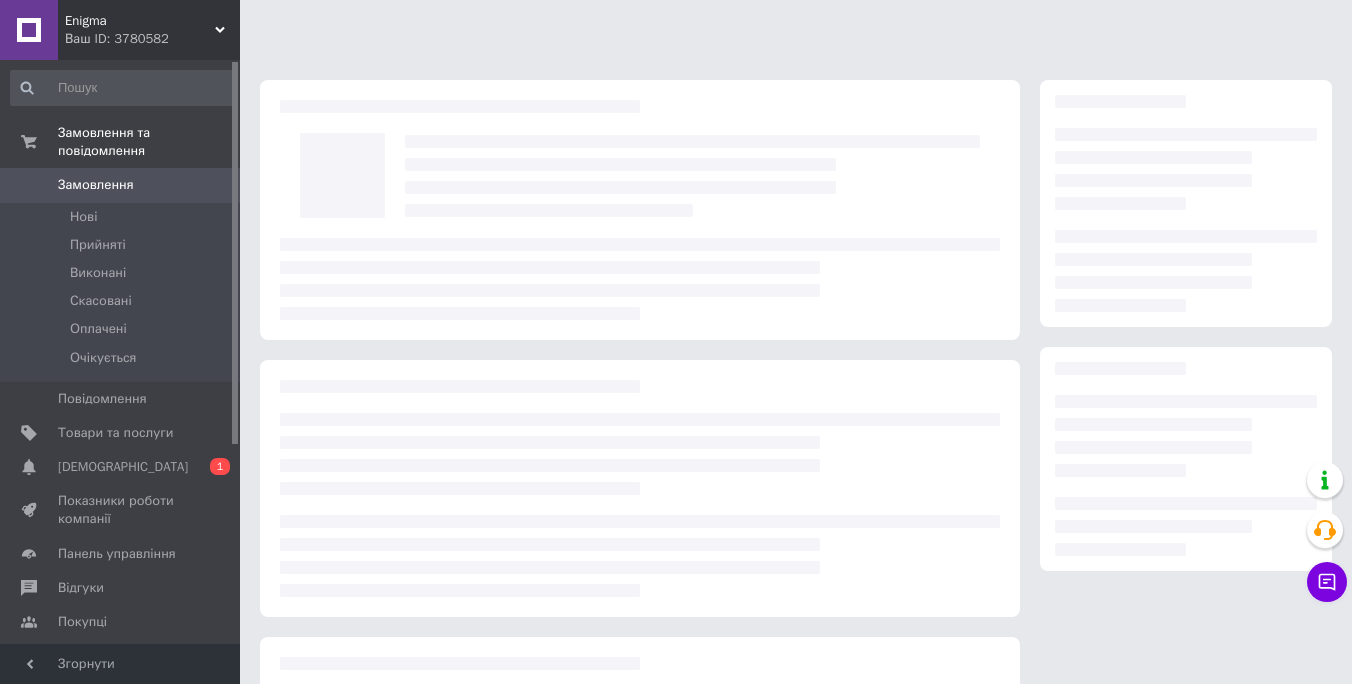 scroll, scrollTop: 0, scrollLeft: 0, axis: both 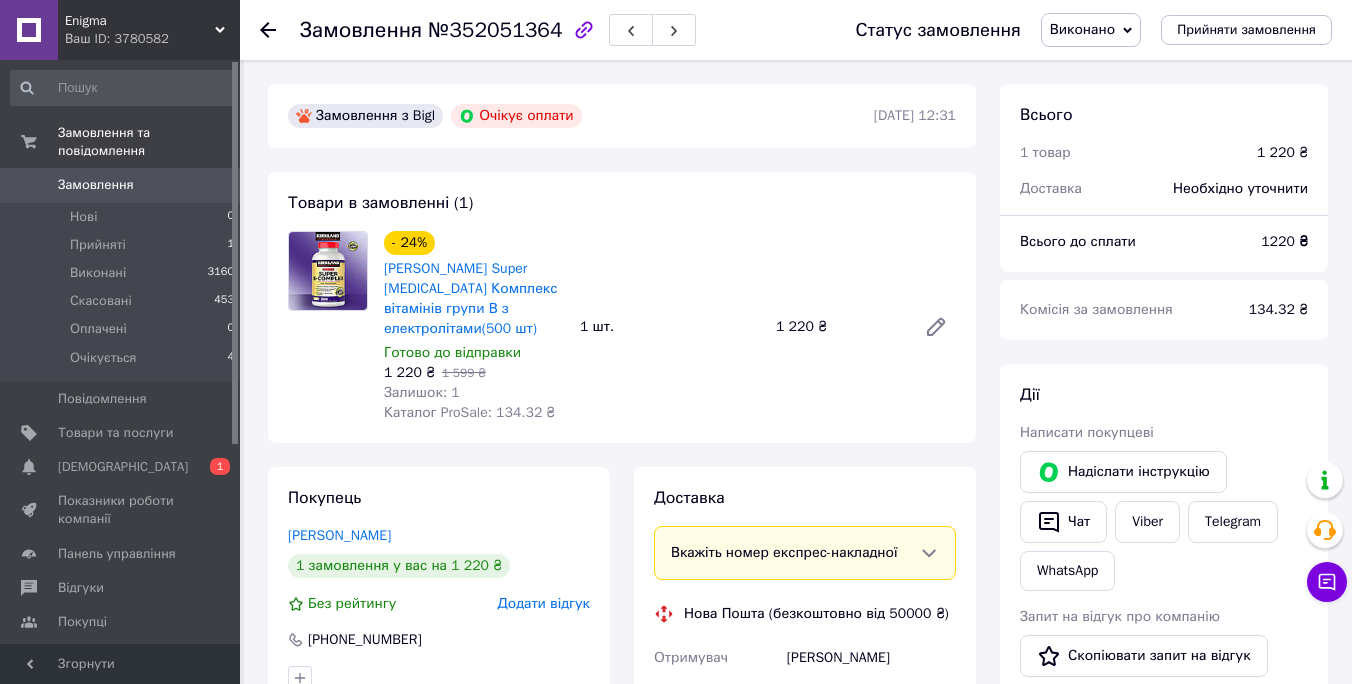 click on "Замовлення" at bounding box center (121, 185) 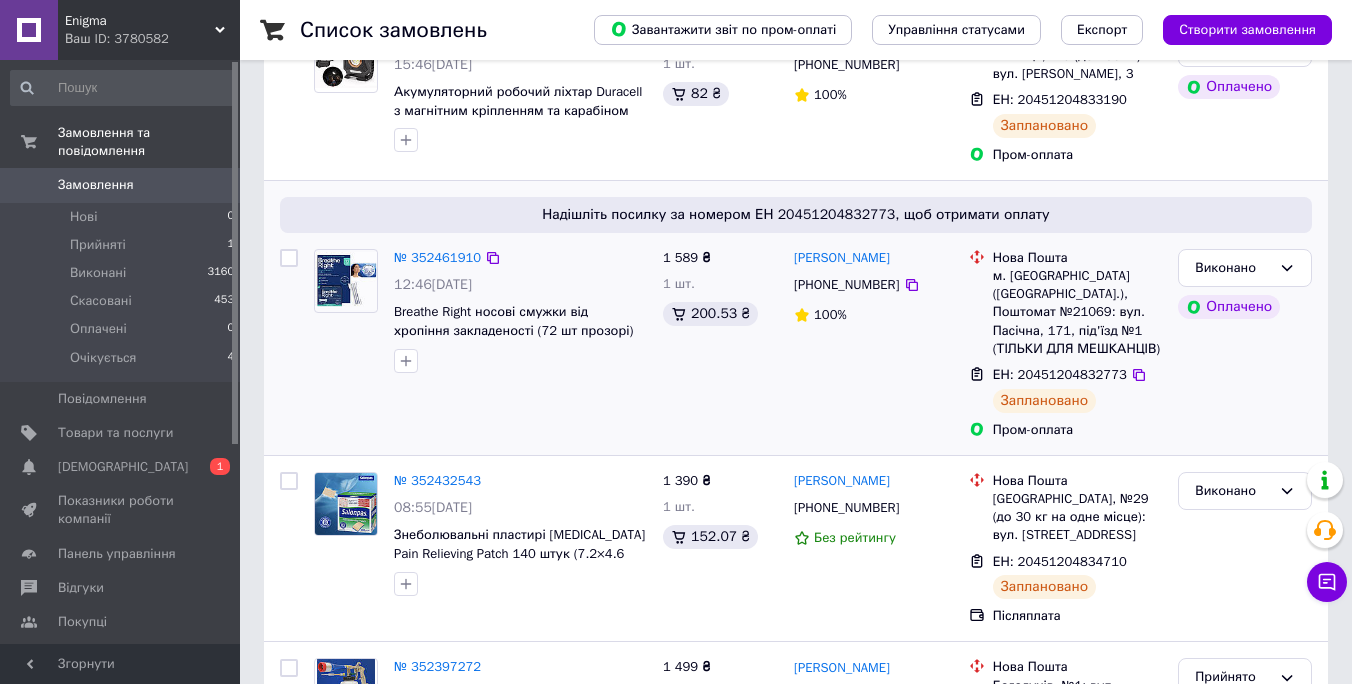 scroll, scrollTop: 274, scrollLeft: 0, axis: vertical 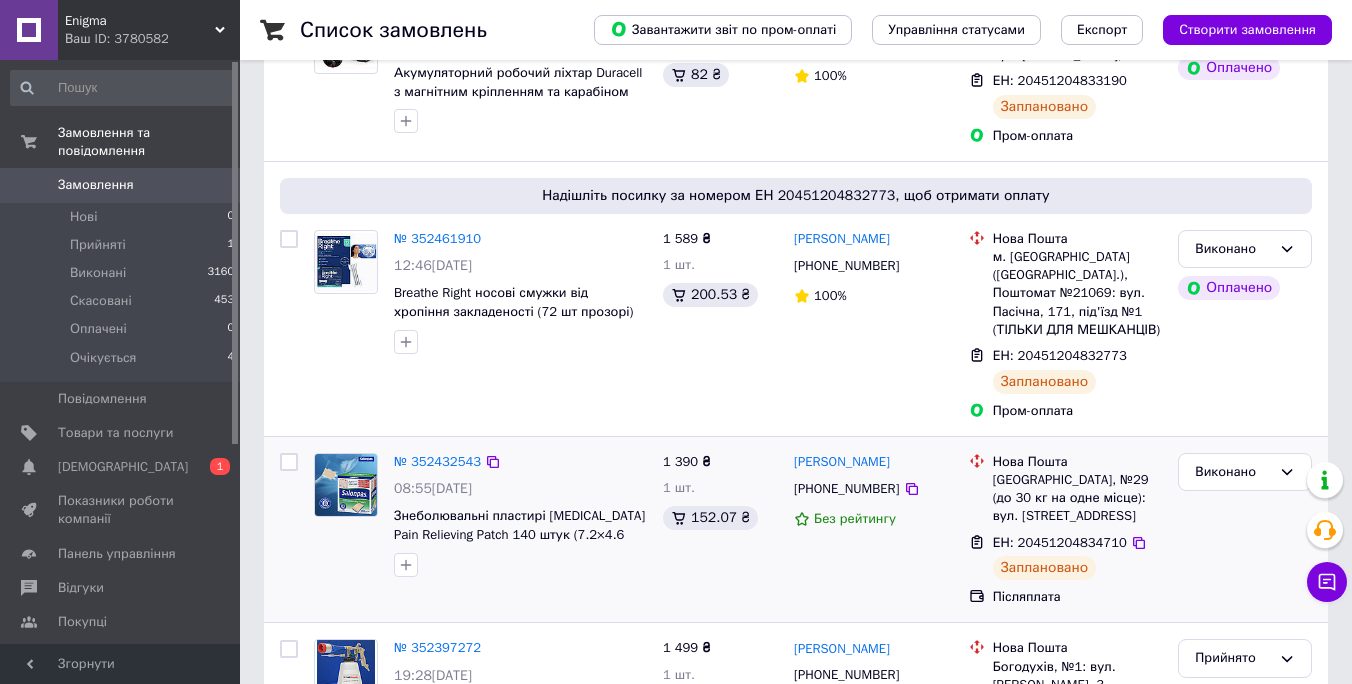 click at bounding box center (346, 485) 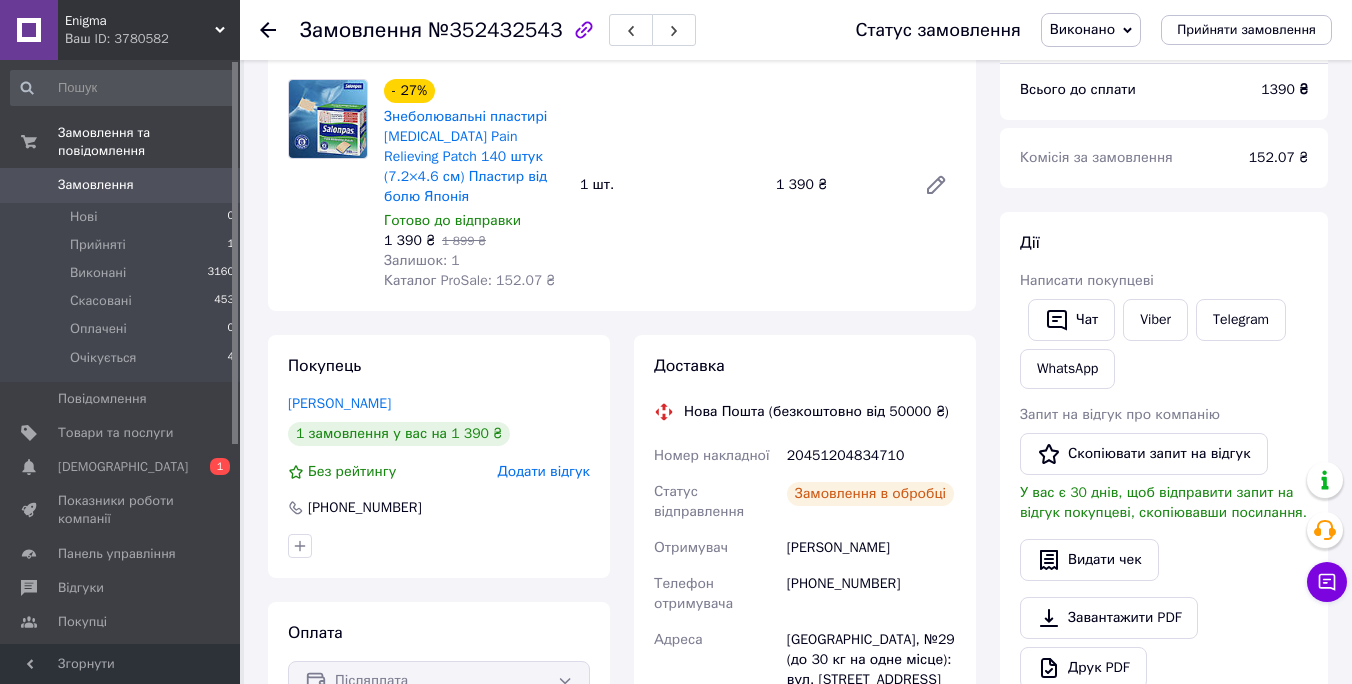scroll, scrollTop: 156, scrollLeft: 0, axis: vertical 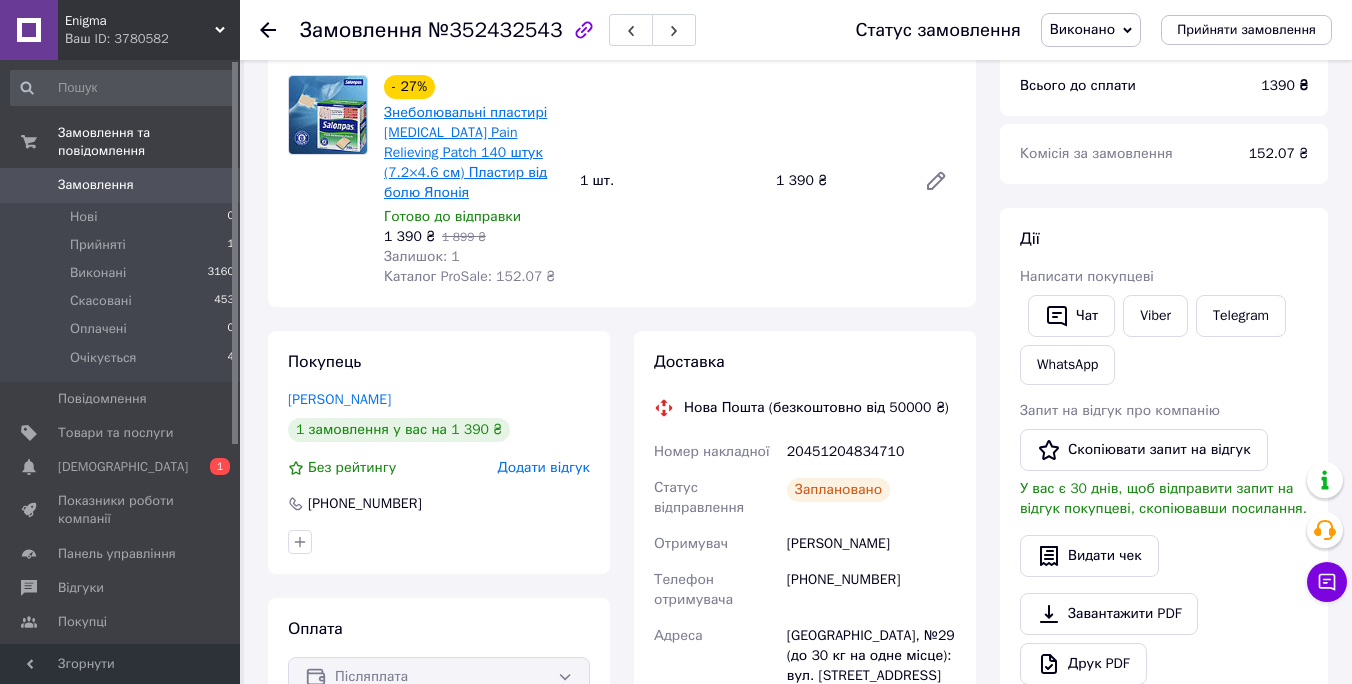 click on "Знеболювальні пластирі [MEDICAL_DATA] Pain Relieving Patch 140 штук (7.2×4.6 см) Пластир від болю Японія" at bounding box center [465, 152] 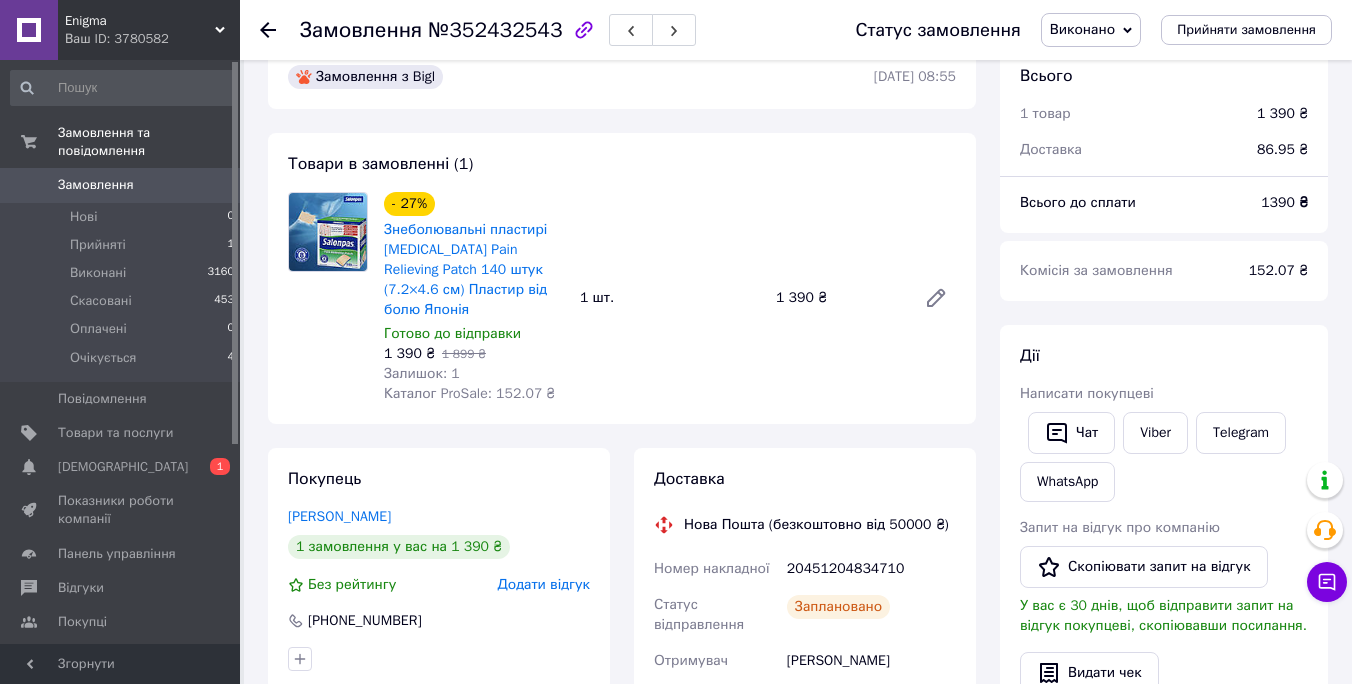 scroll, scrollTop: 0, scrollLeft: 0, axis: both 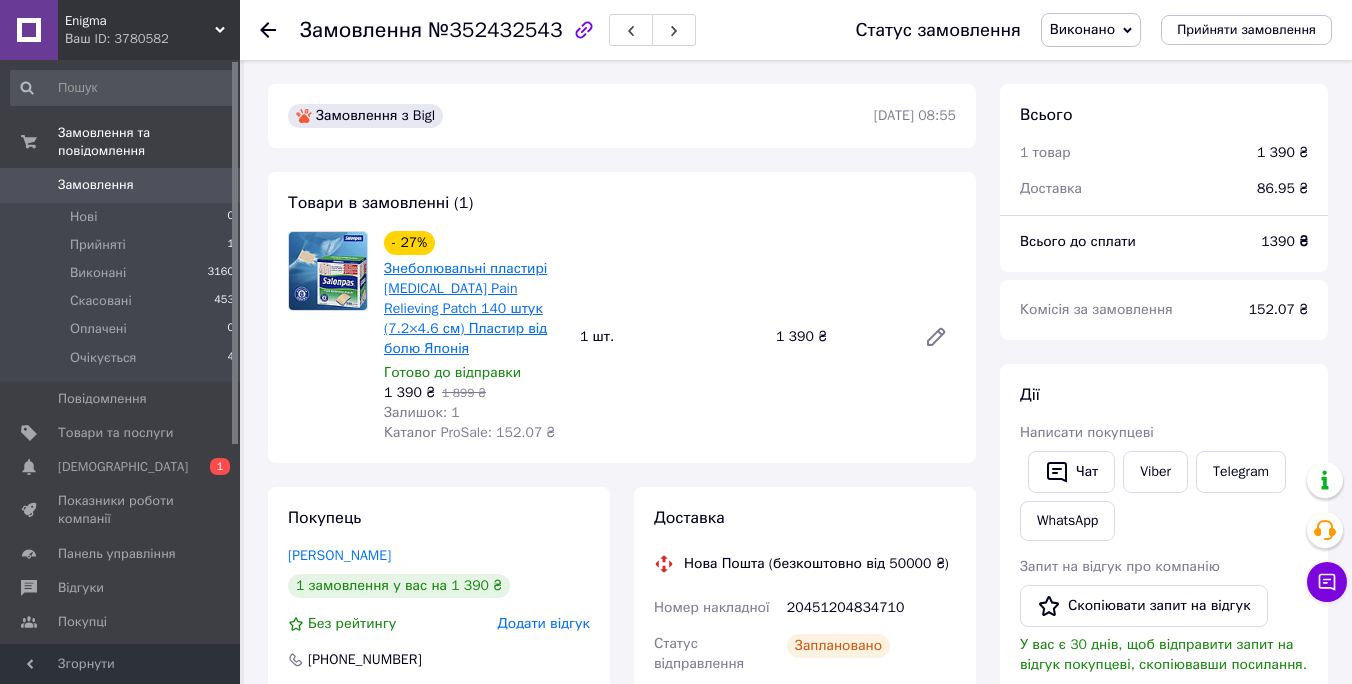 click on "Знеболювальні пластирі [MEDICAL_DATA] Pain Relieving Patch 140 штук (7.2×4.6 см) Пластир від болю Японія" at bounding box center (465, 308) 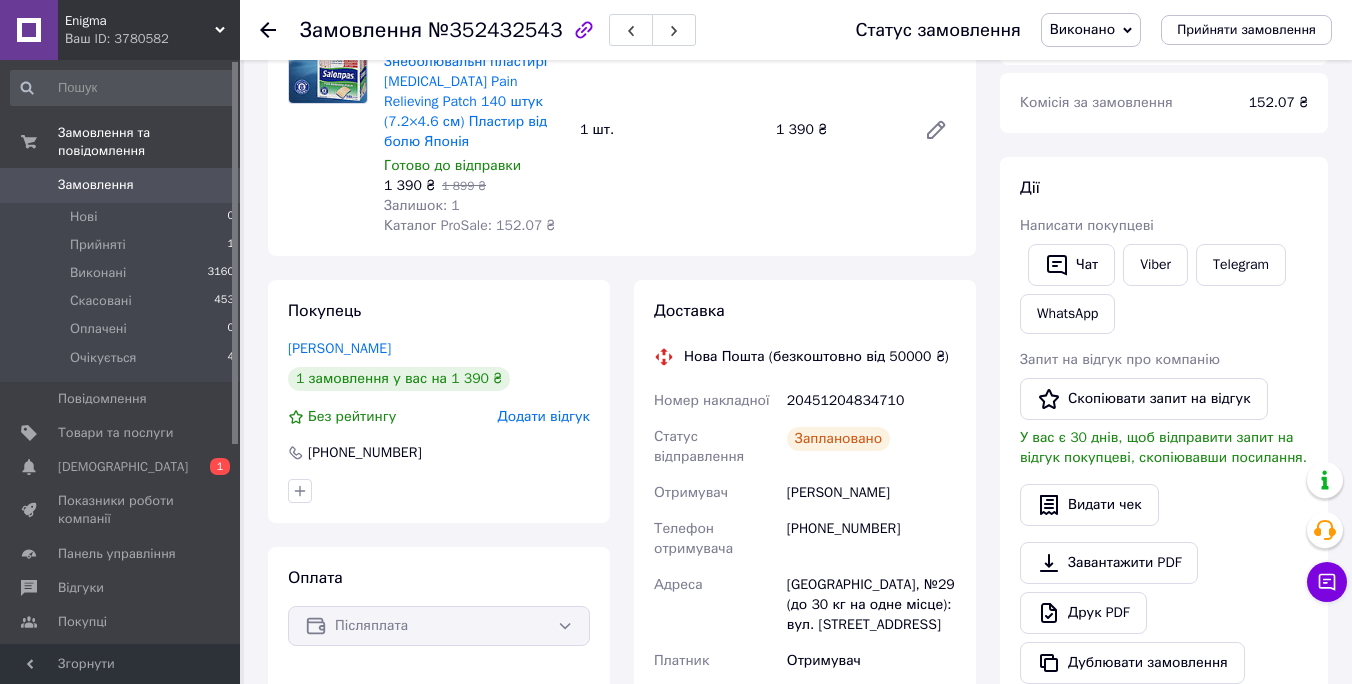 scroll, scrollTop: 215, scrollLeft: 0, axis: vertical 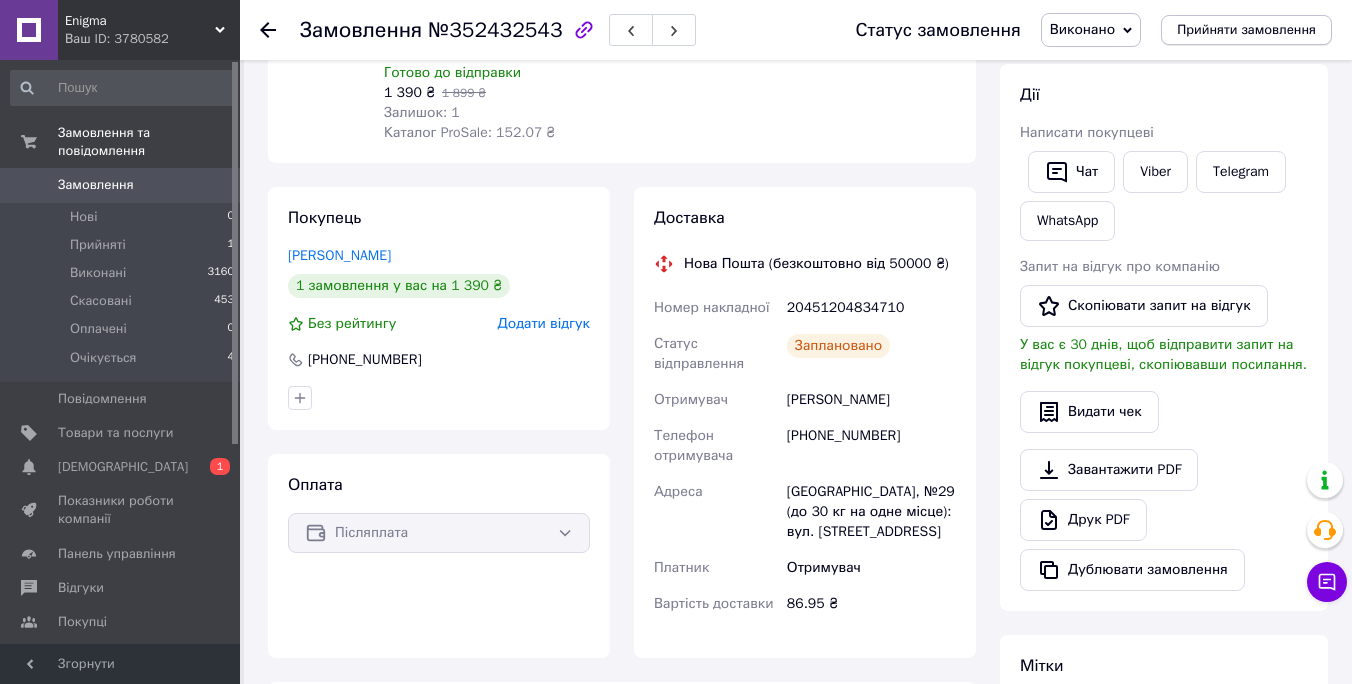 click on "Прийняти замовлення" at bounding box center [1246, 30] 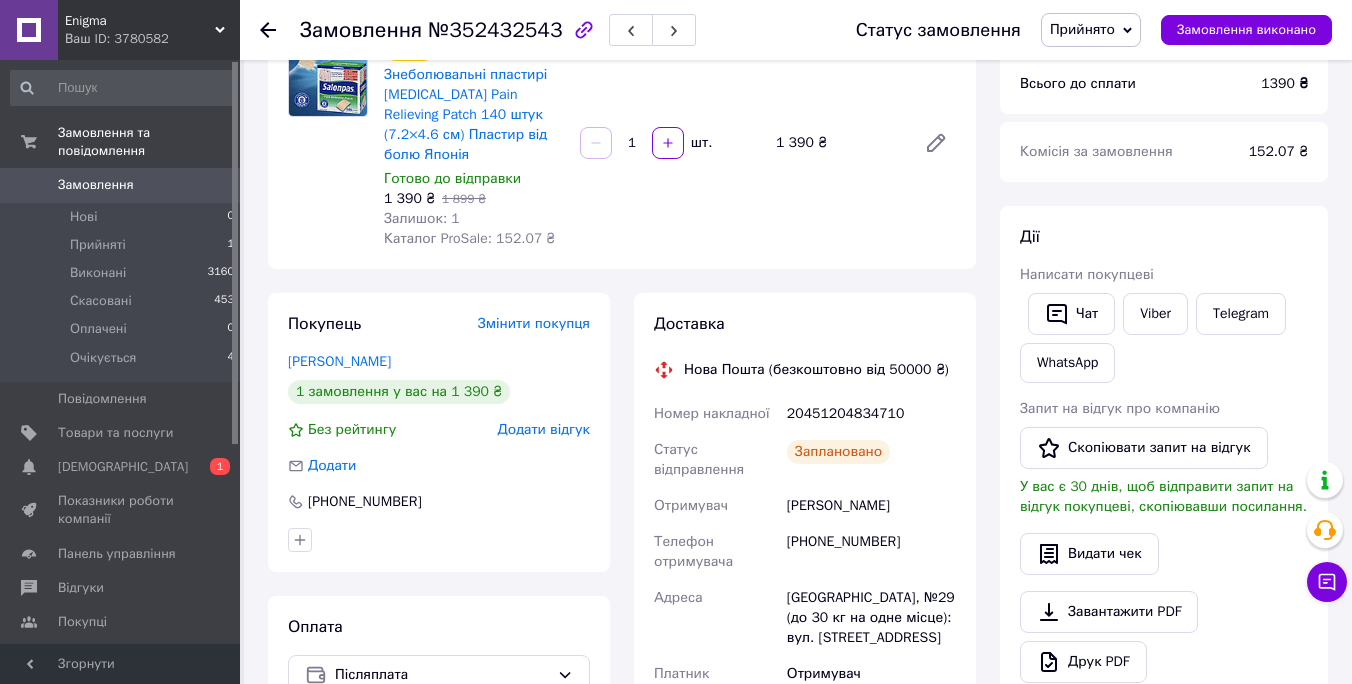 scroll, scrollTop: 238, scrollLeft: 0, axis: vertical 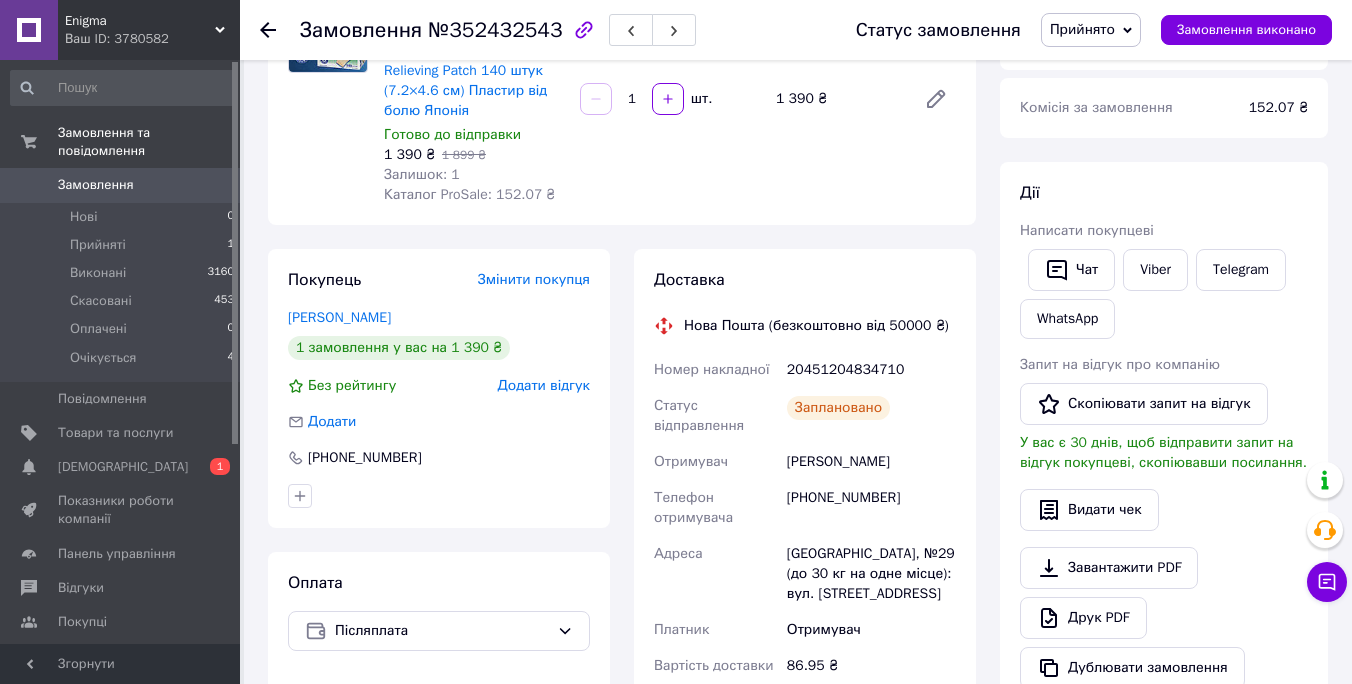 click on "Прийнято" at bounding box center [1082, 29] 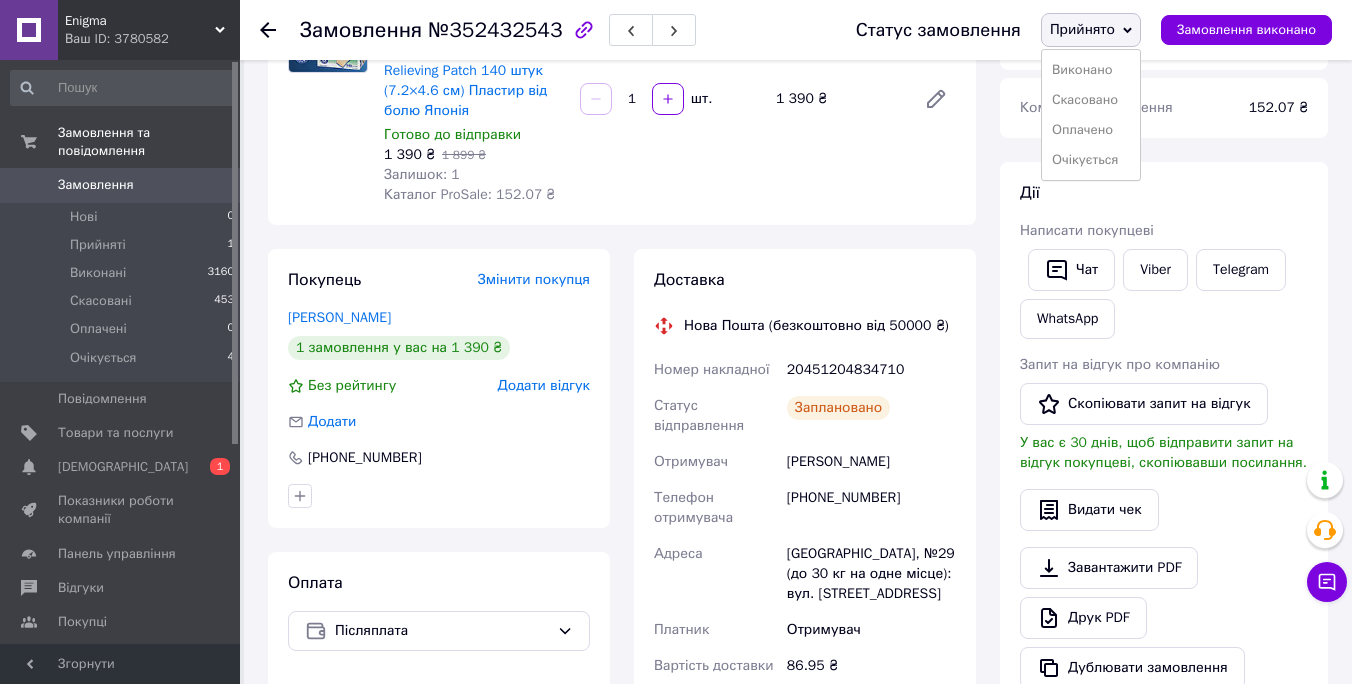 click on "- 27% Знеболювальні пластирі Salonpas Pain Relieving Patch 140 штук (7.2×4.6 см) Пластир від болю Японія Готово до відправки 1 390 ₴   1 899 ₴ Залишок: 1 Каталог ProSale: 152.07 ₴  1   шт. 1 390 ₴" at bounding box center [670, 99] 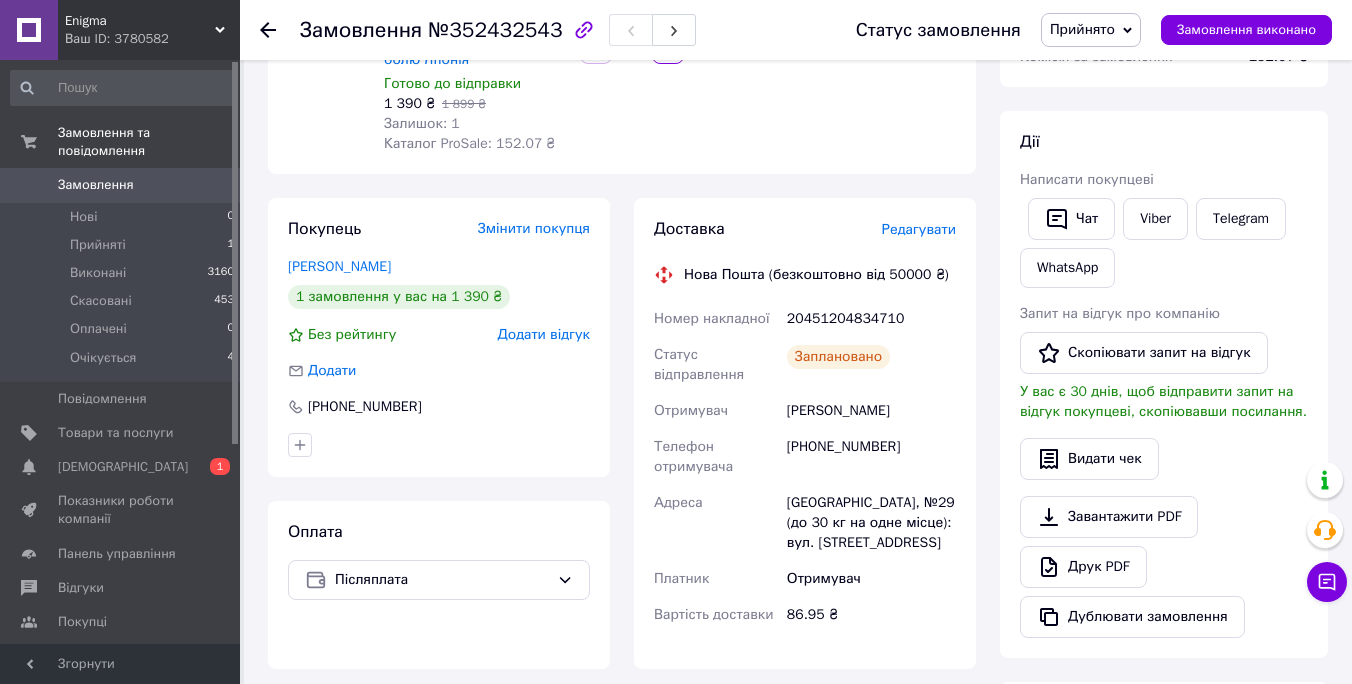 scroll, scrollTop: 290, scrollLeft: 0, axis: vertical 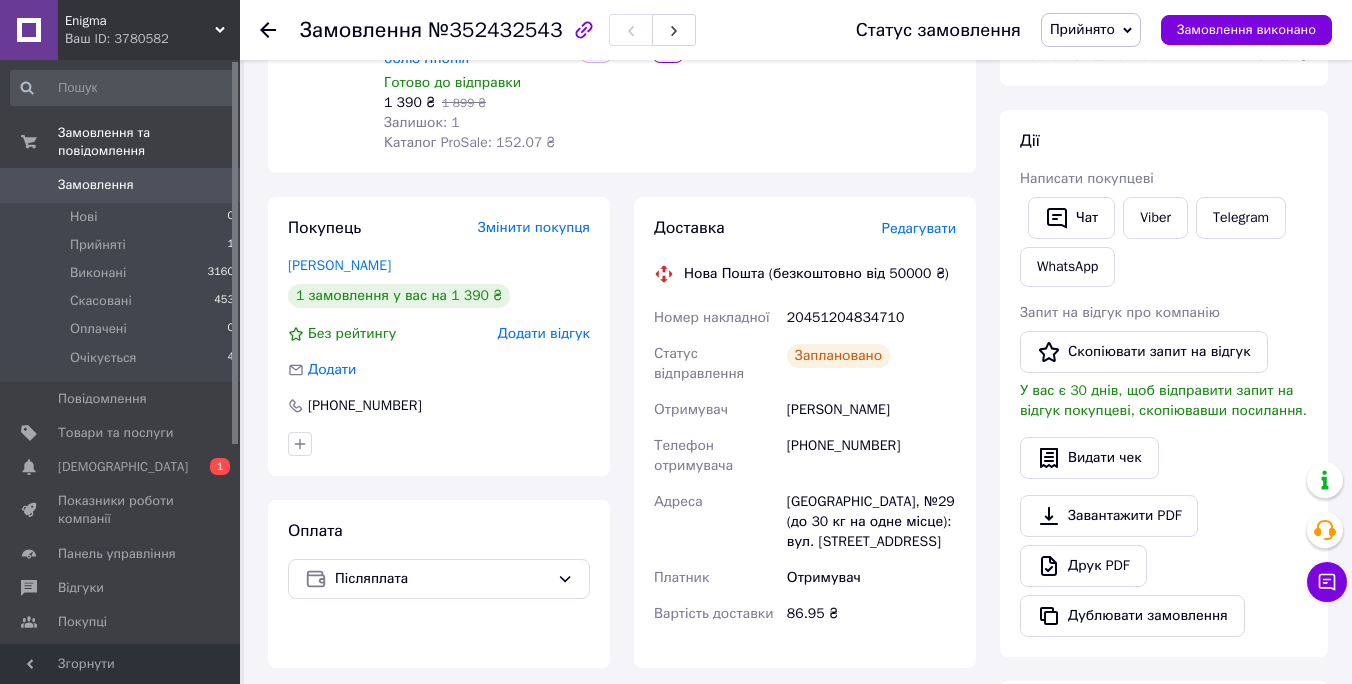 click on "Редагувати" at bounding box center [919, 228] 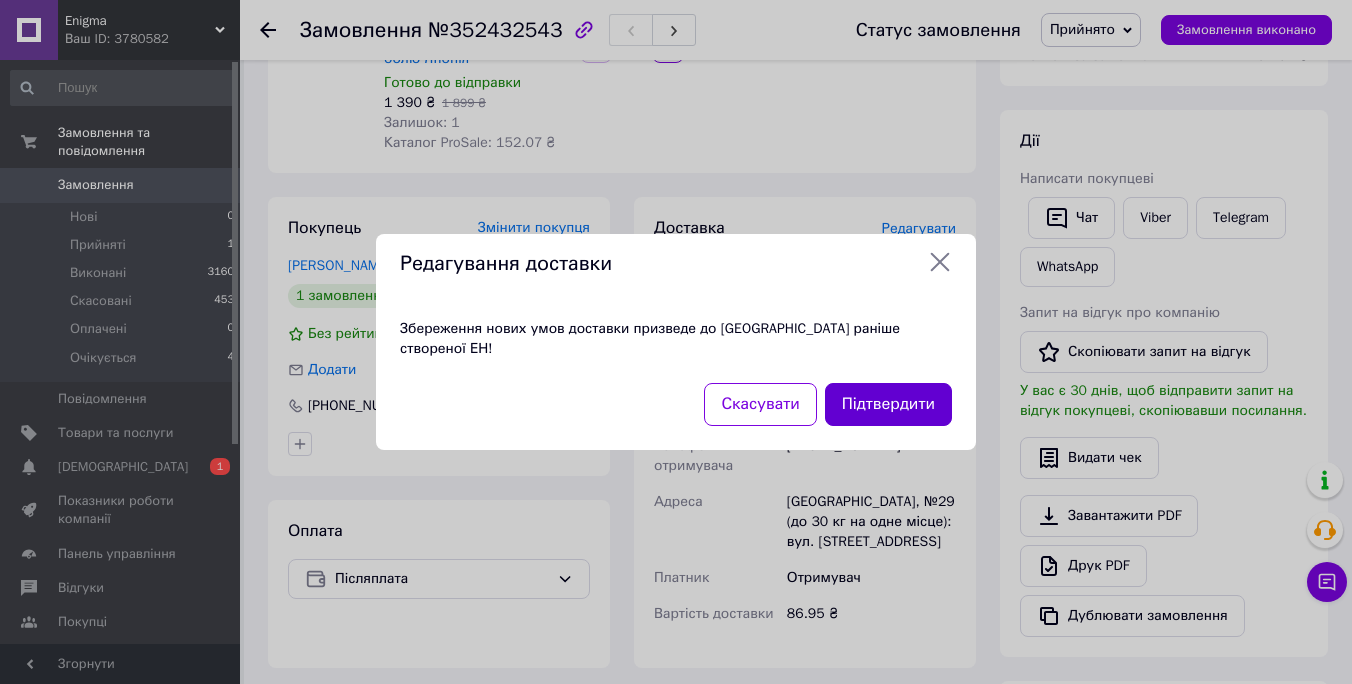 click on "Підтвердити" at bounding box center [888, 404] 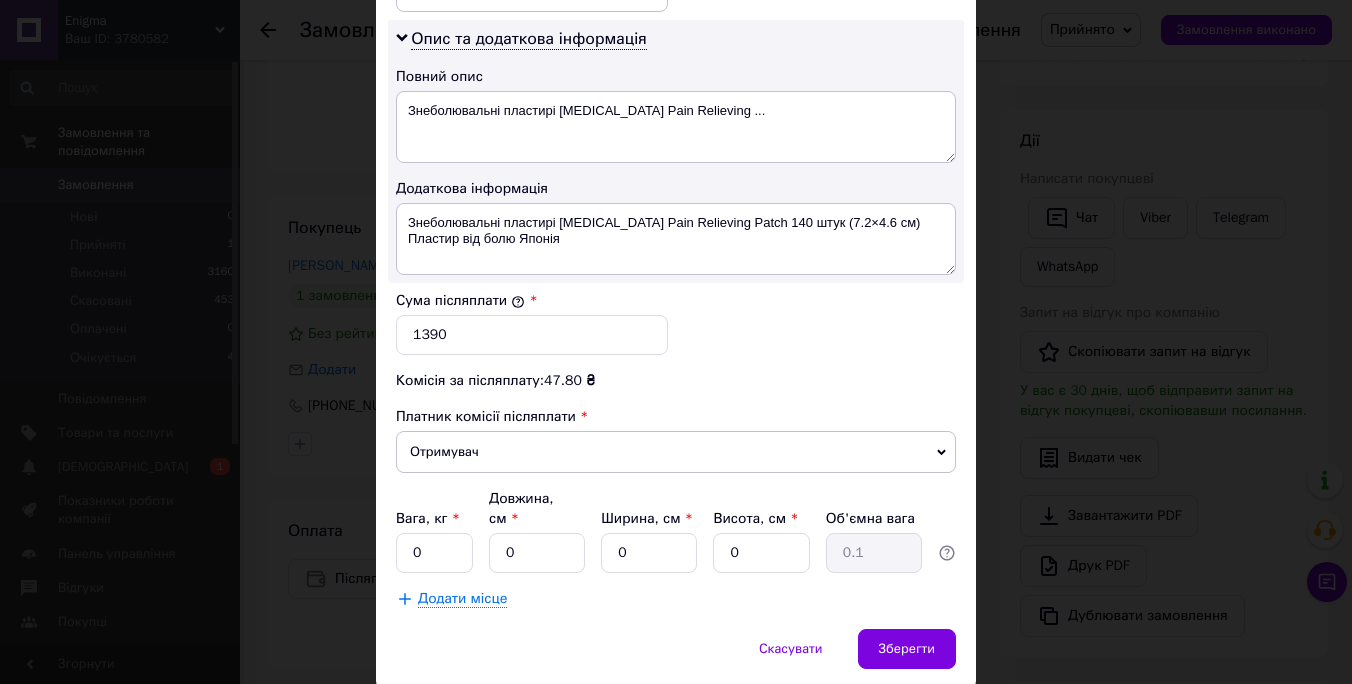 scroll, scrollTop: 1106, scrollLeft: 0, axis: vertical 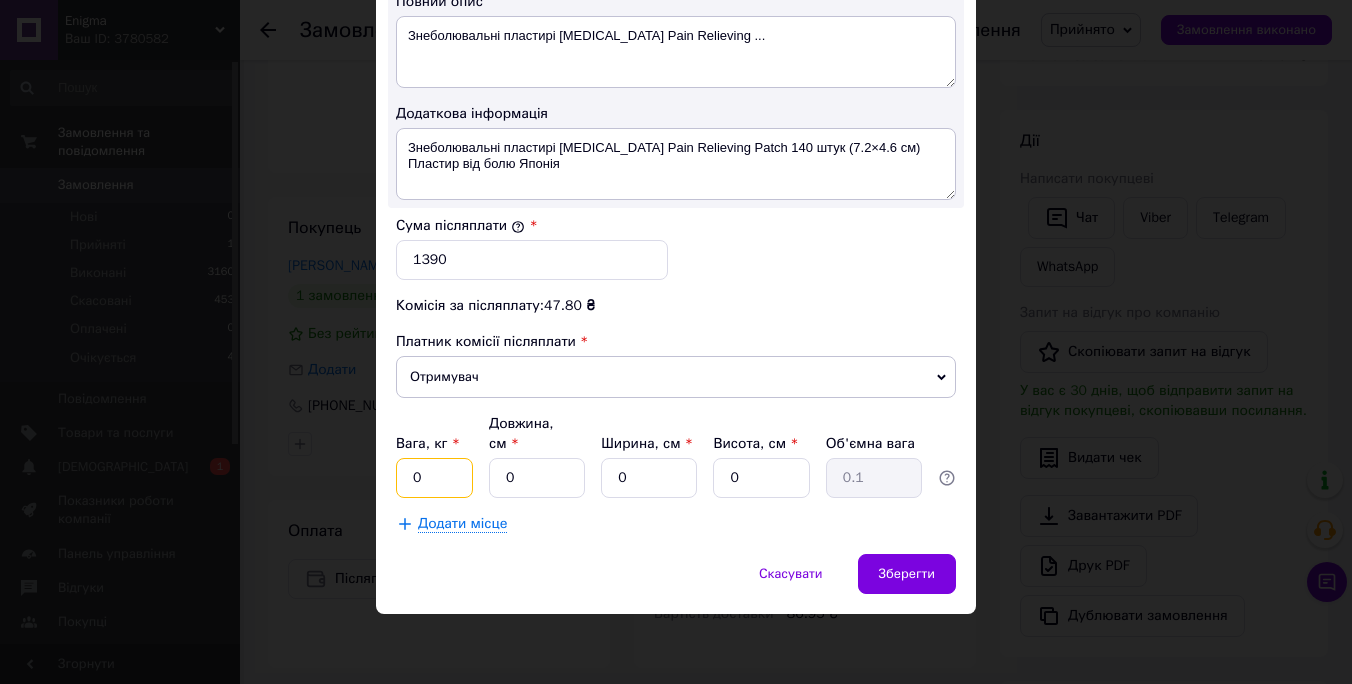 click on "0" at bounding box center (434, 478) 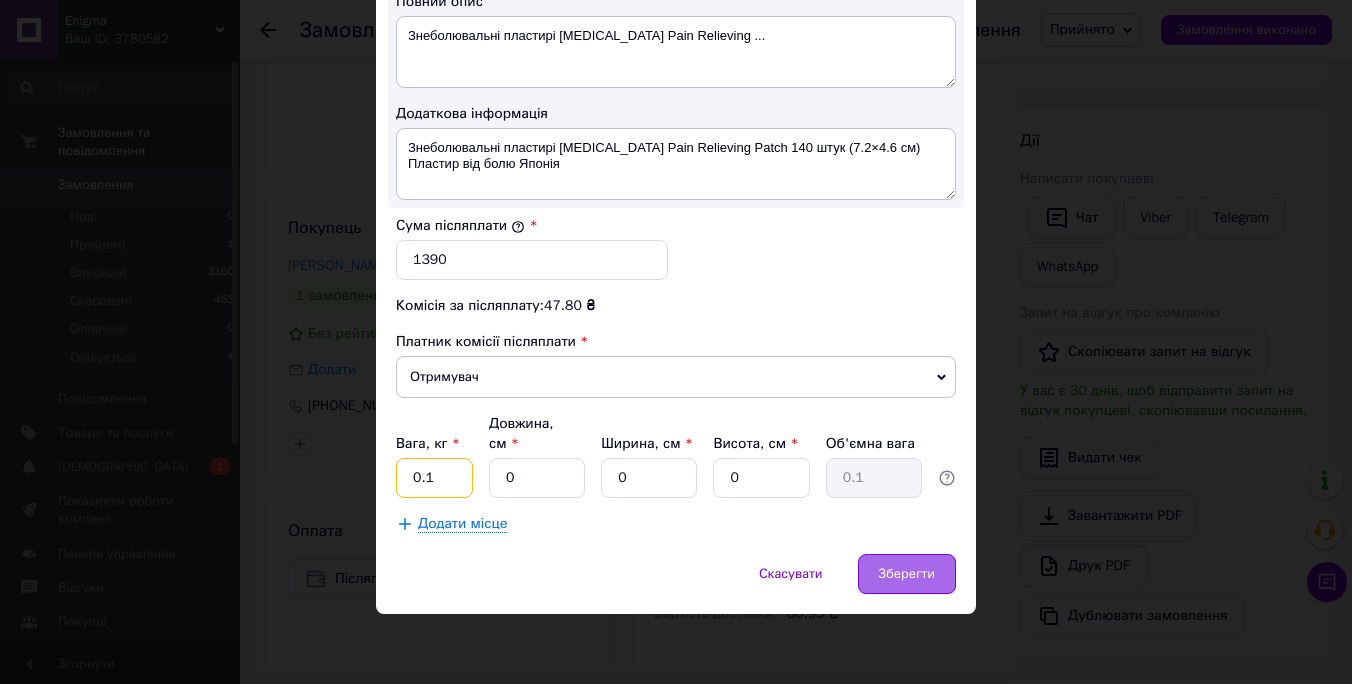 type on "0.1" 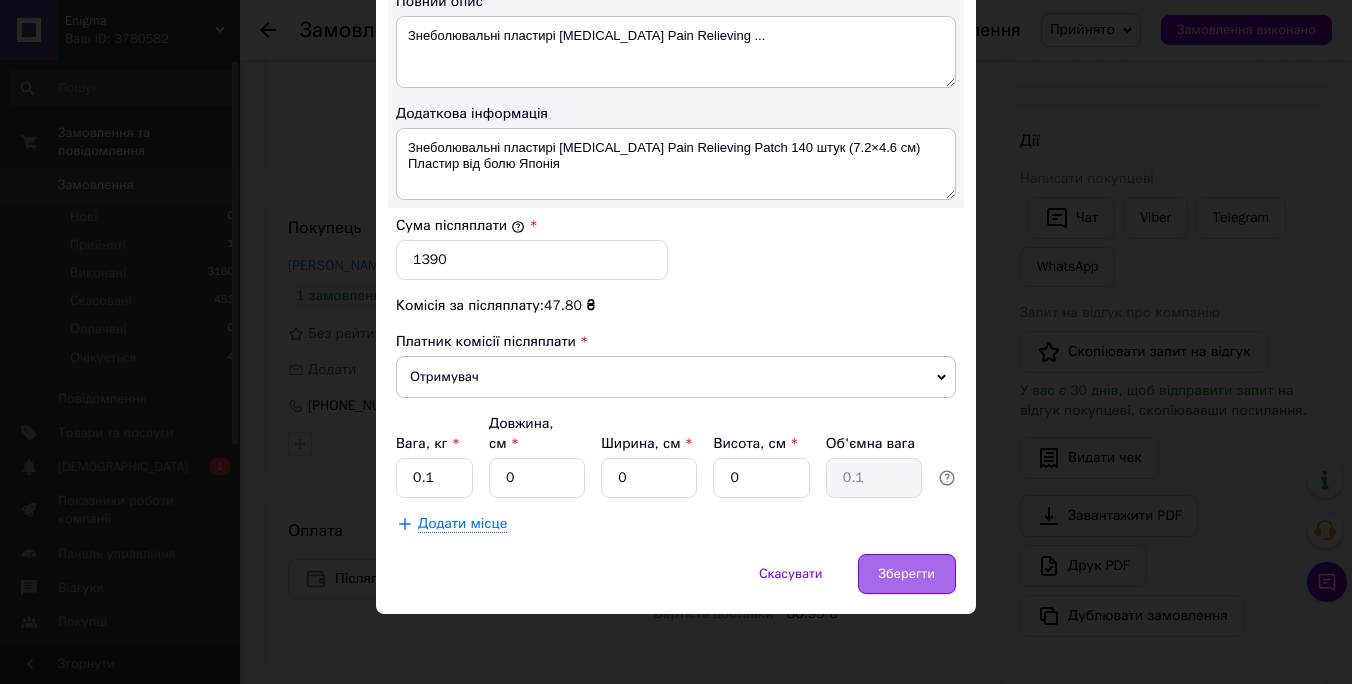 click on "Зберегти" at bounding box center (907, 574) 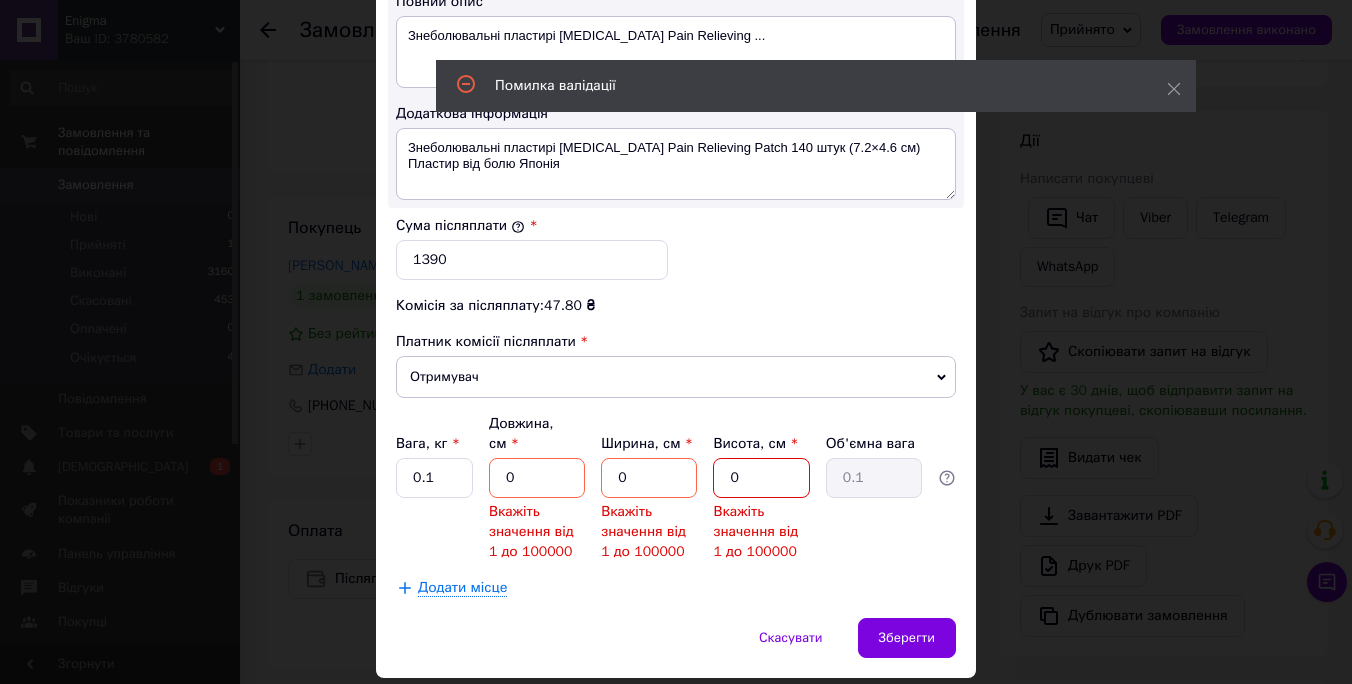 click on "0" at bounding box center (761, 478) 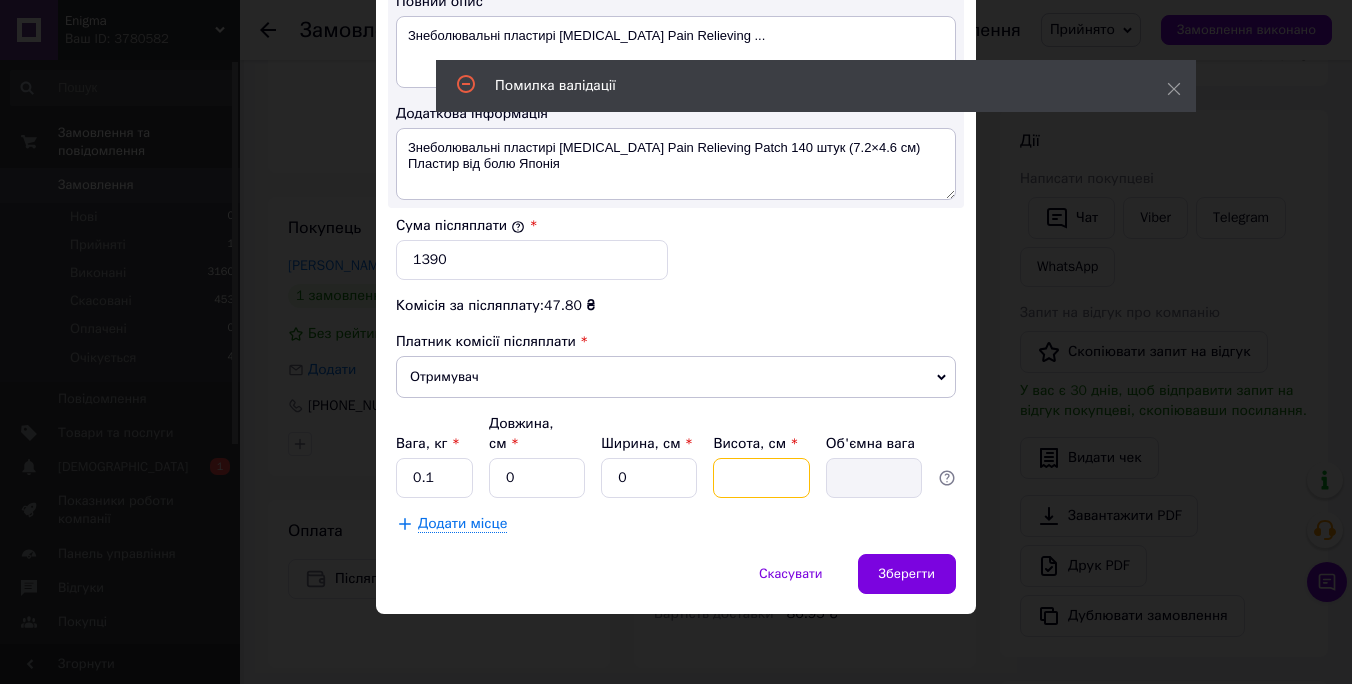 type on "4" 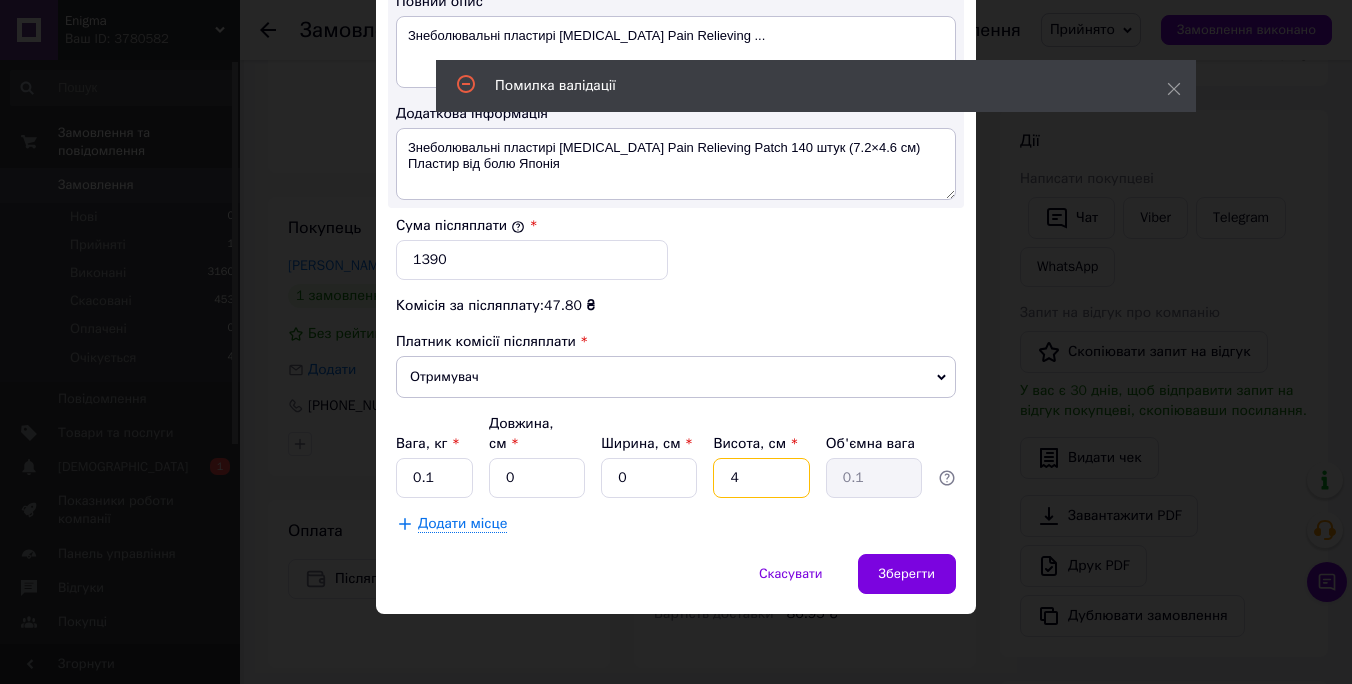 type on "4" 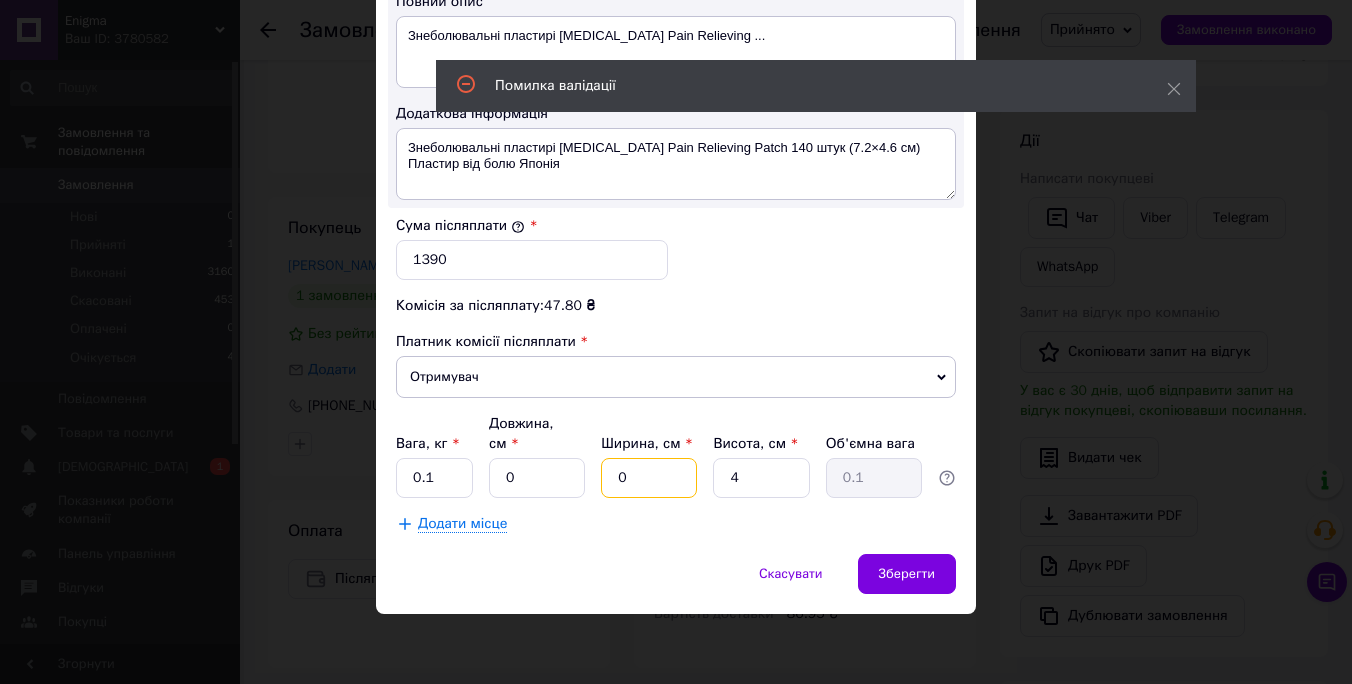click on "0" at bounding box center [649, 478] 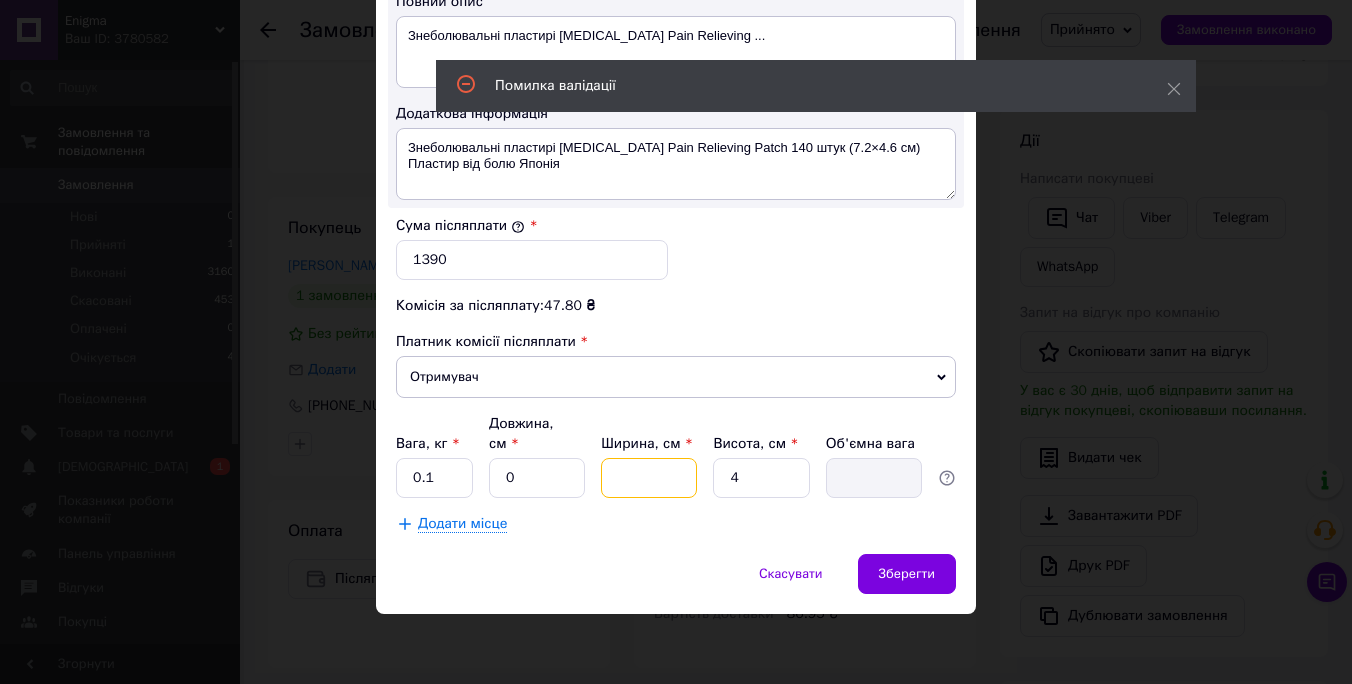 type on "5" 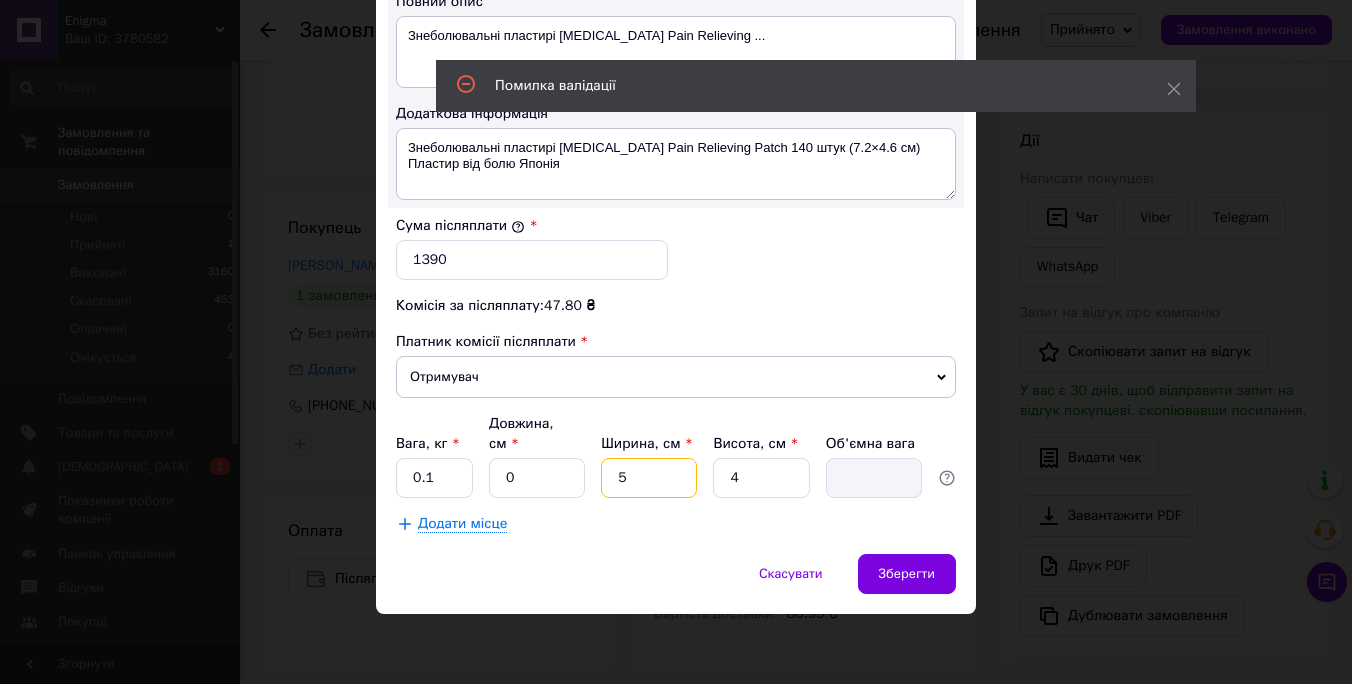 type on "0.1" 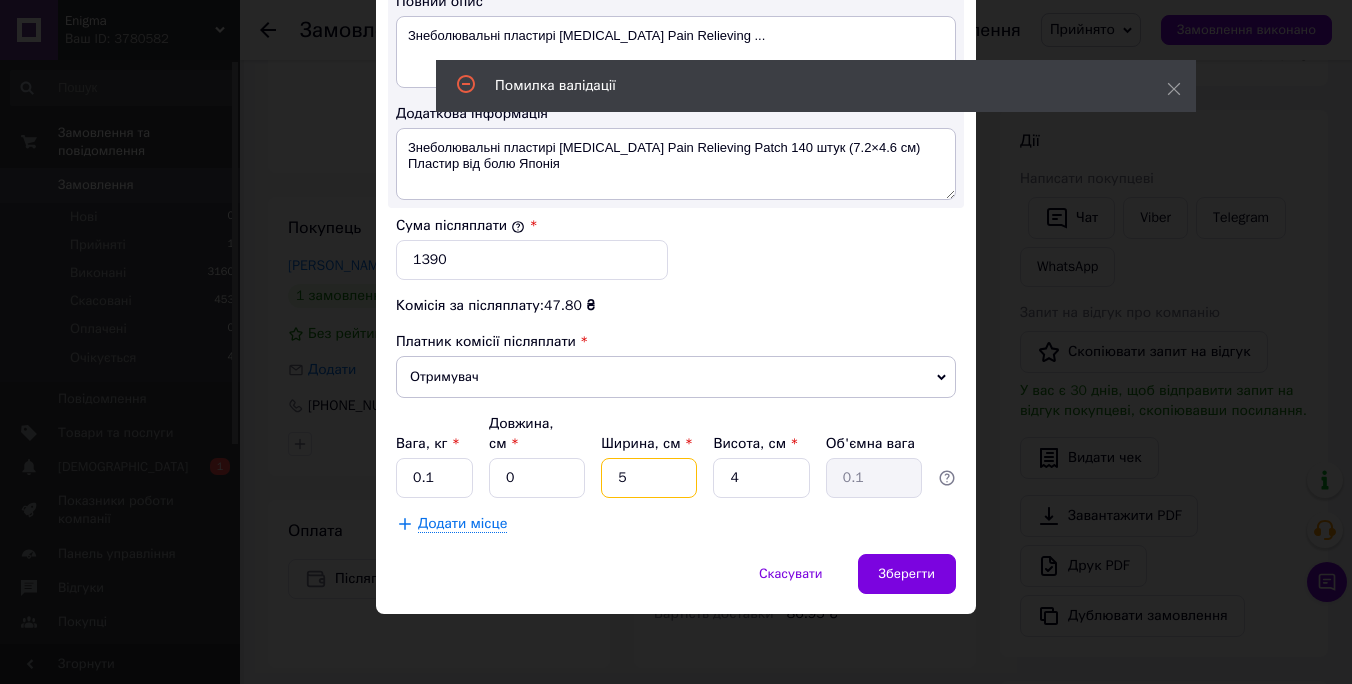 type on "5" 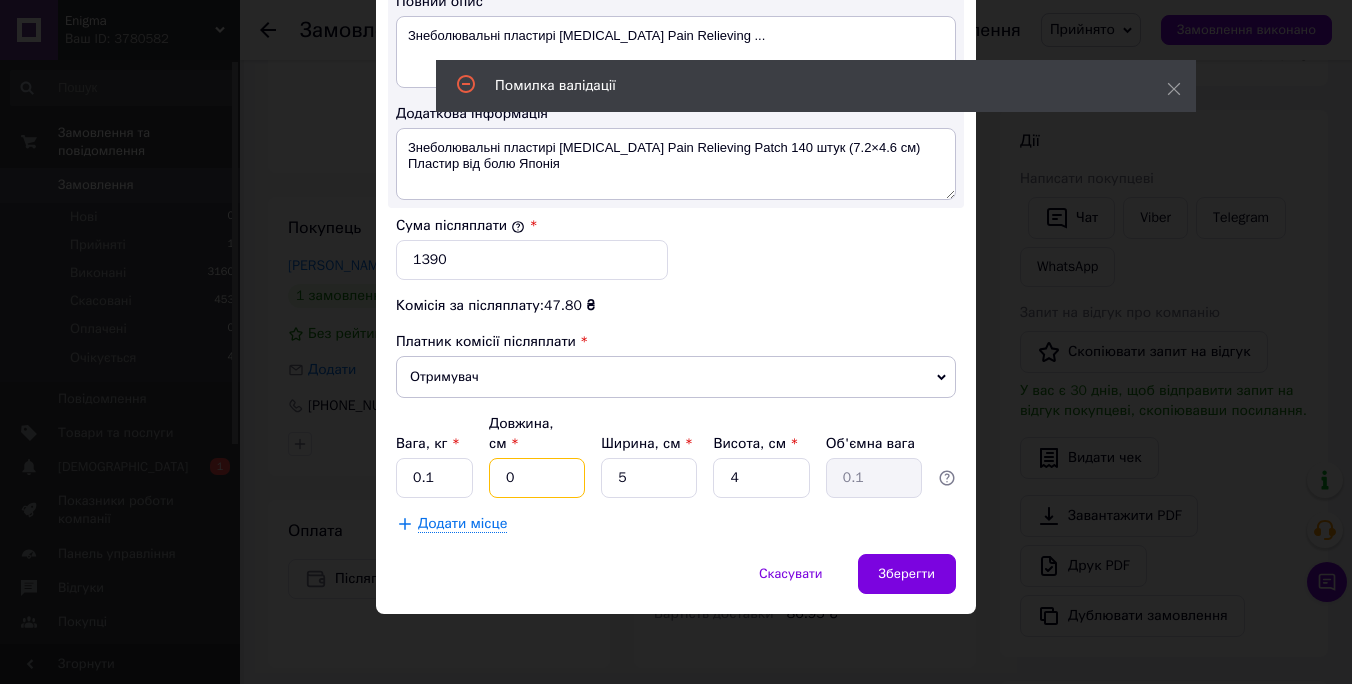 click on "0" at bounding box center (537, 478) 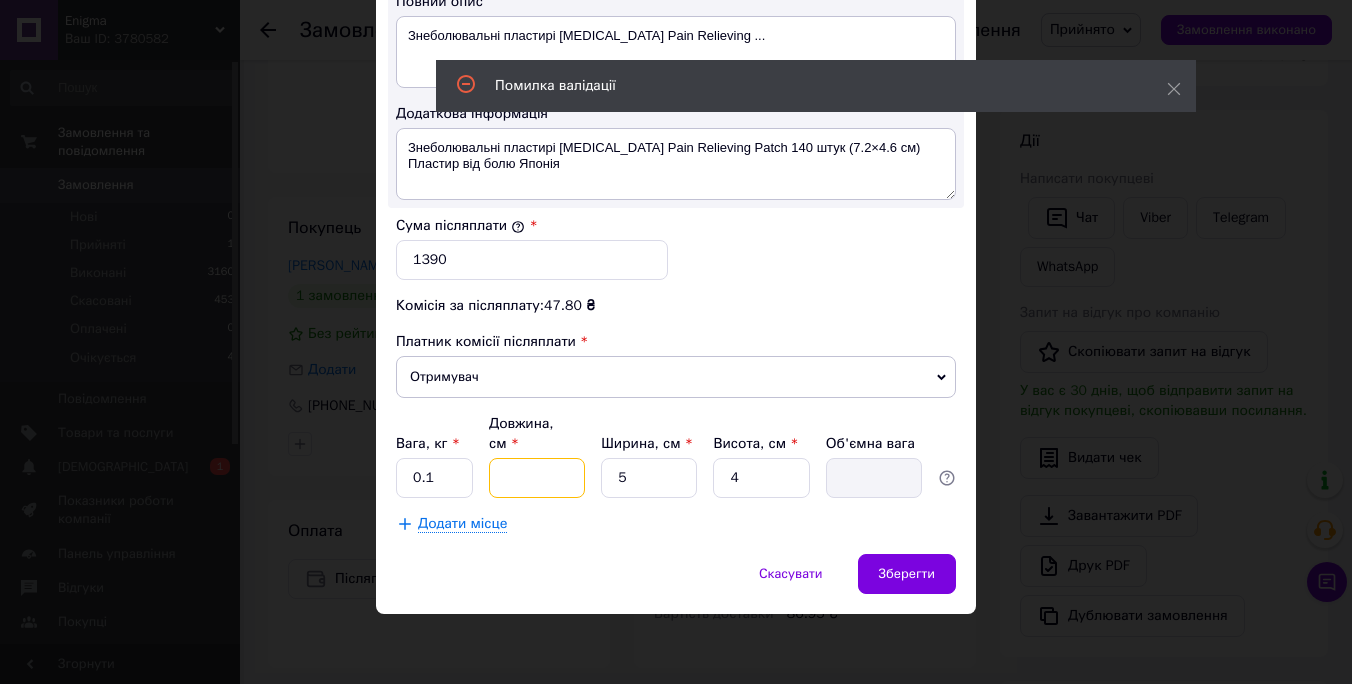 type on "6" 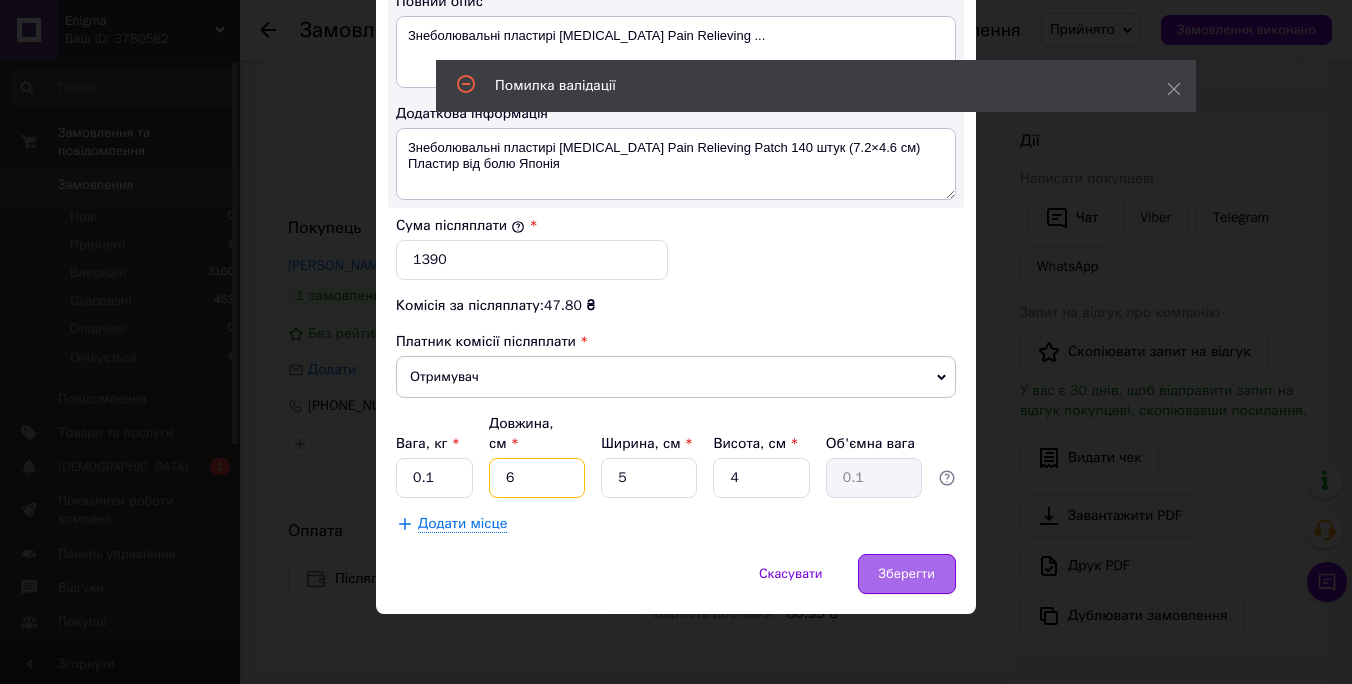 type on "6" 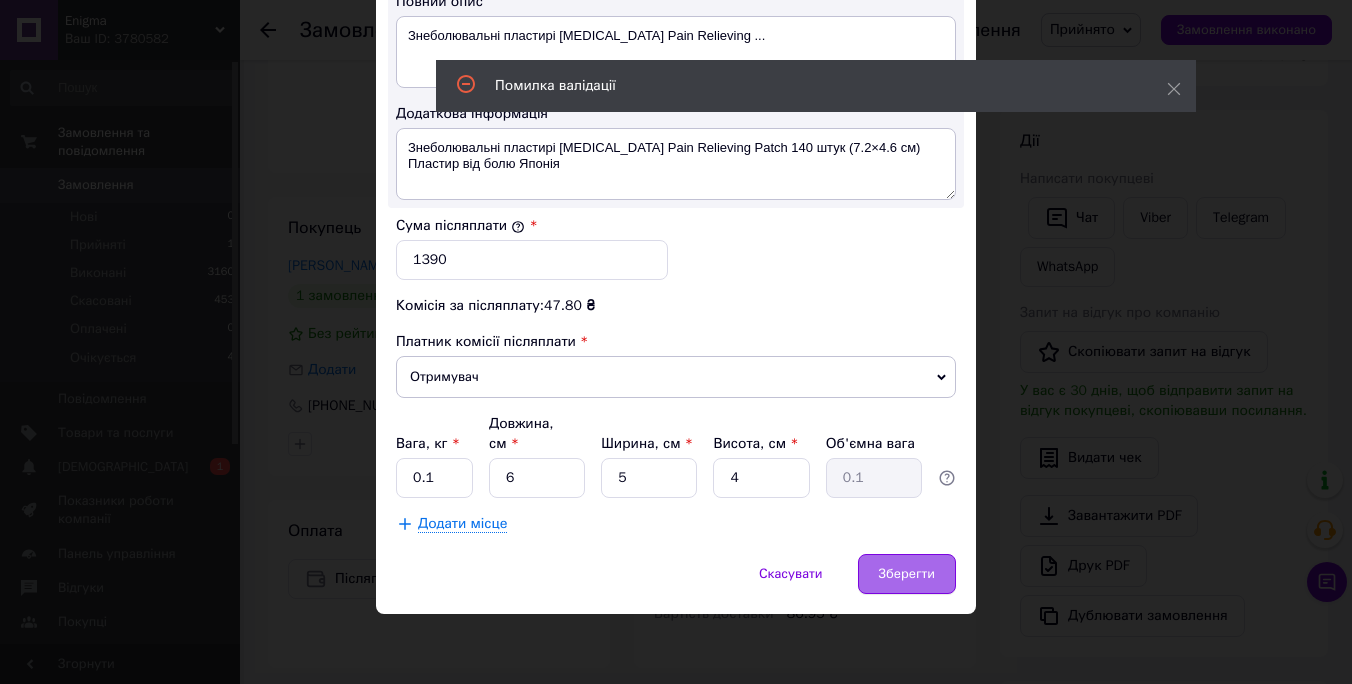 click on "Зберегти" at bounding box center (907, 574) 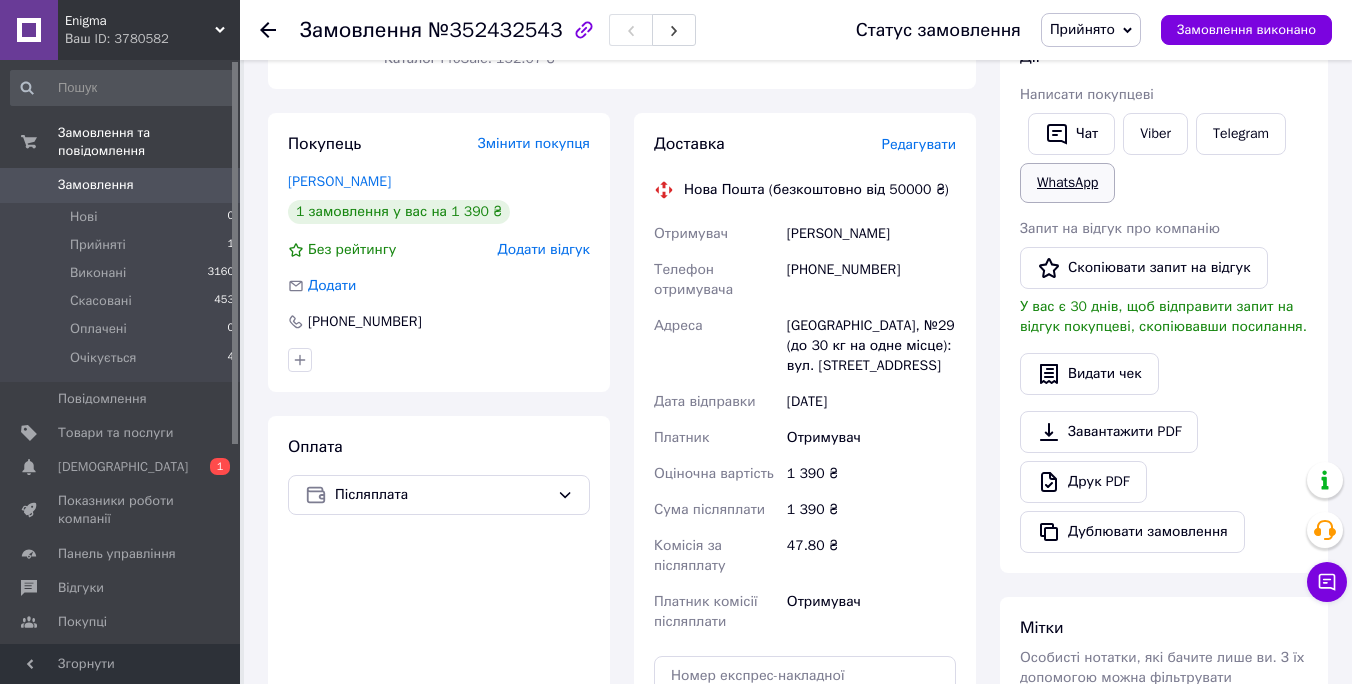 scroll, scrollTop: 333, scrollLeft: 0, axis: vertical 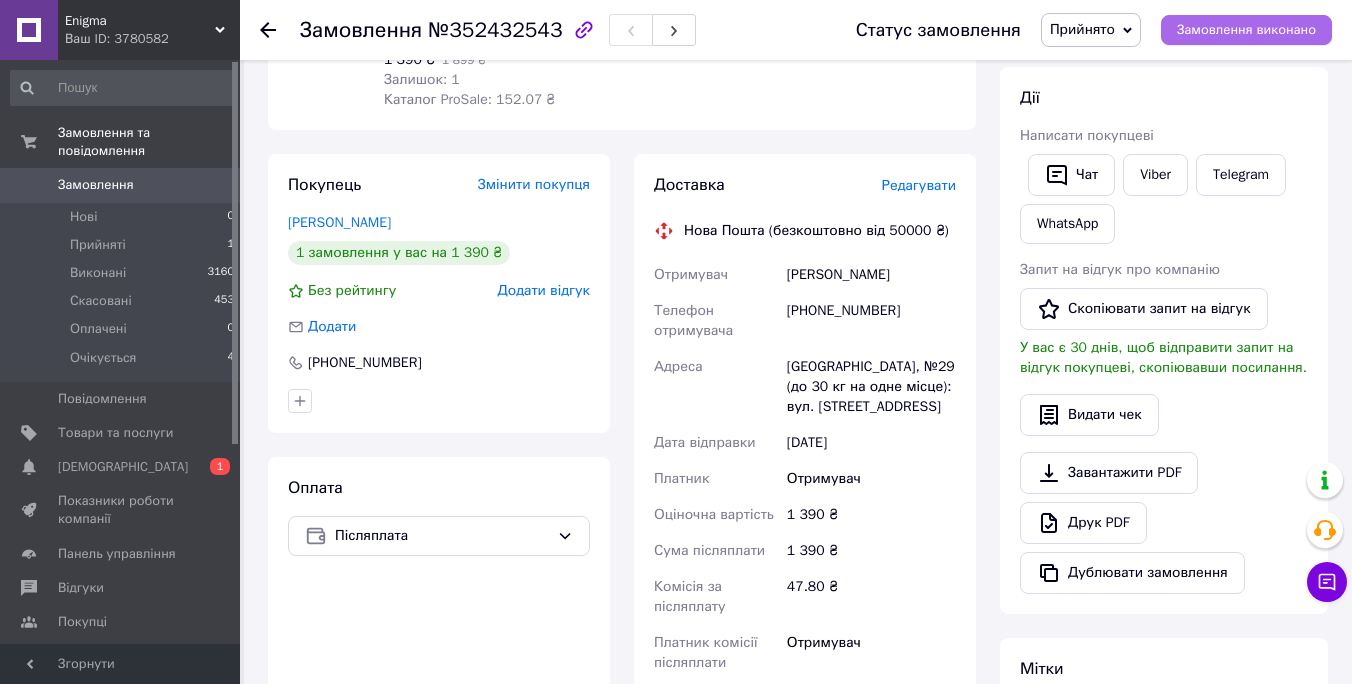 click on "Замовлення виконано" at bounding box center [1246, 30] 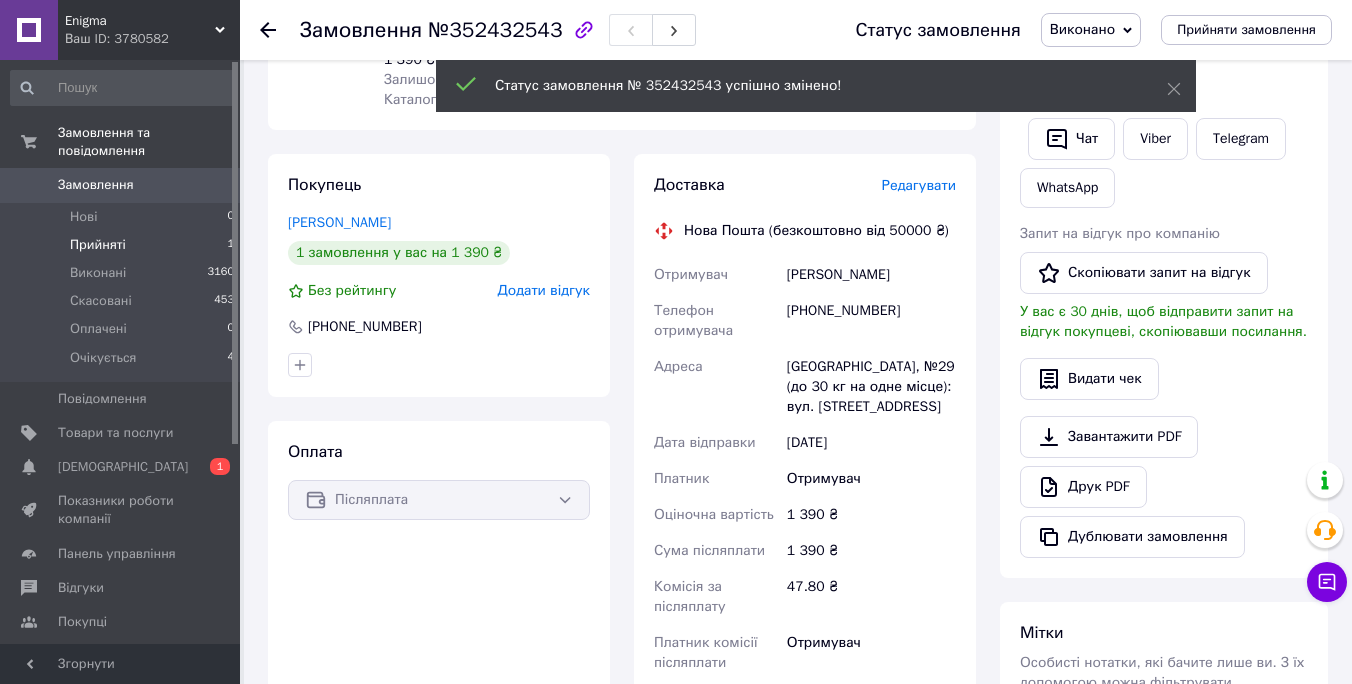 click on "Прийняті 1" at bounding box center (123, 245) 